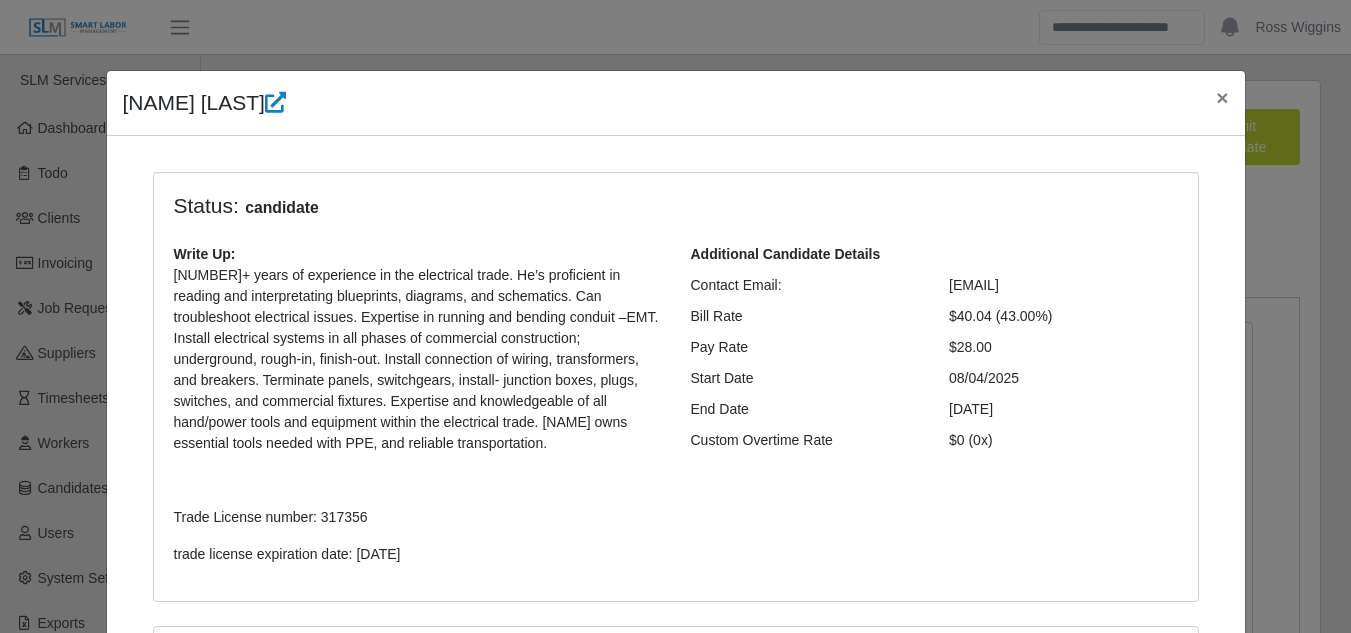 select on "****" 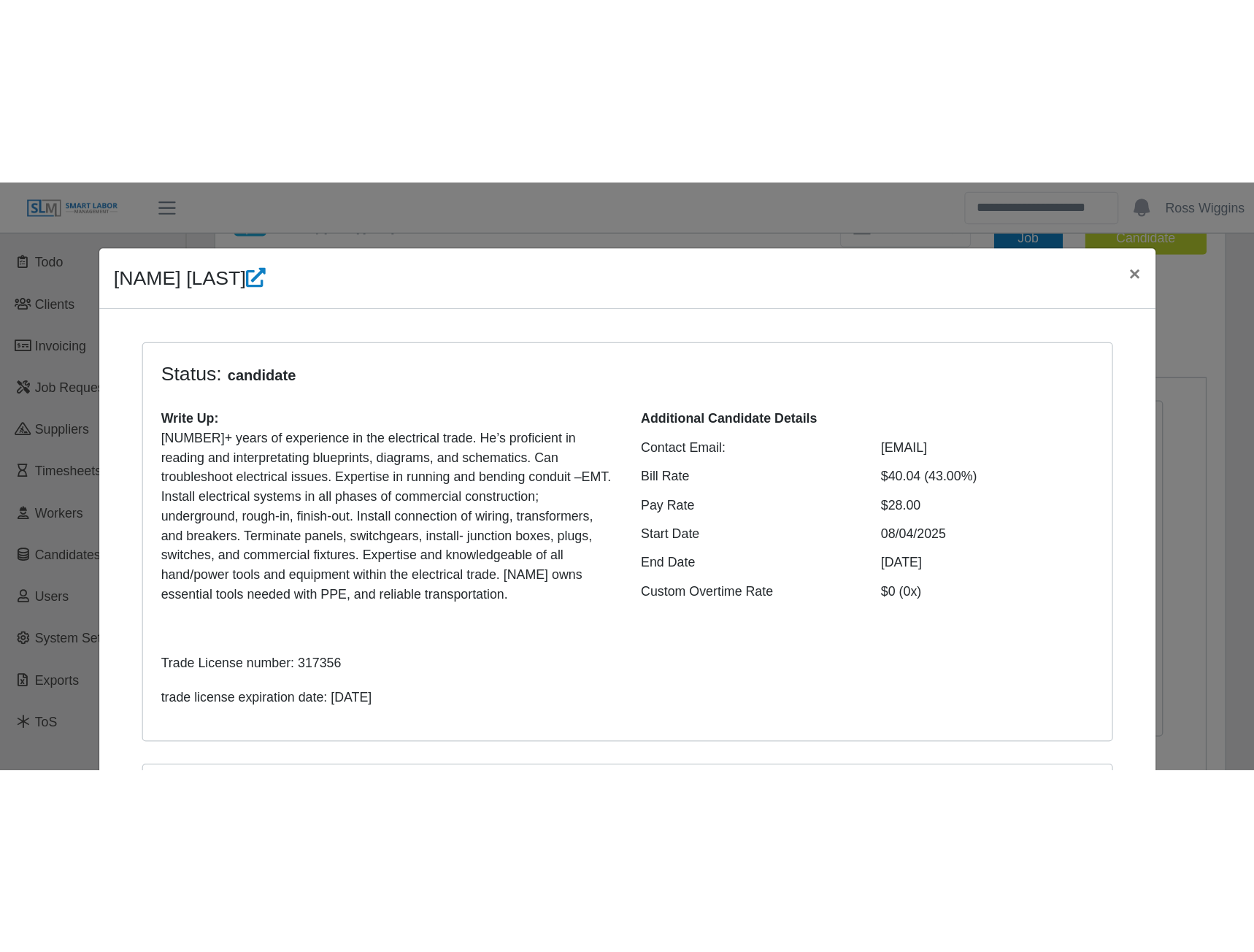 scroll, scrollTop: 0, scrollLeft: 0, axis: both 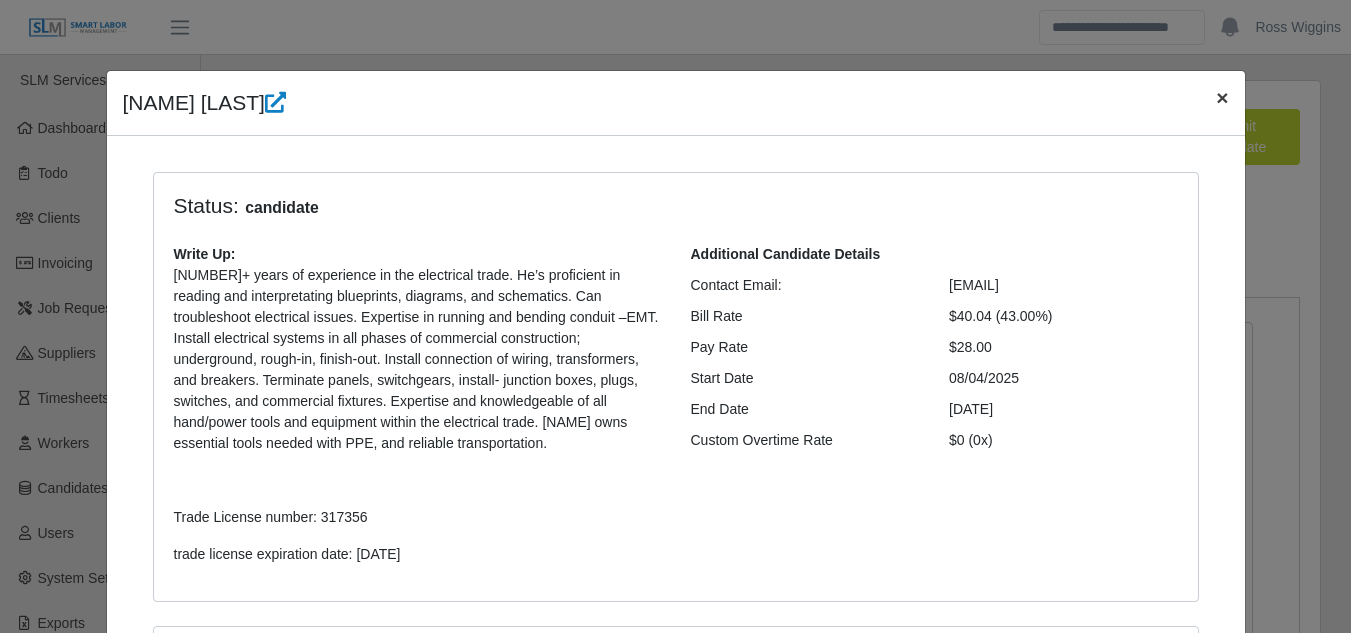 click on "×" at bounding box center [1222, 97] 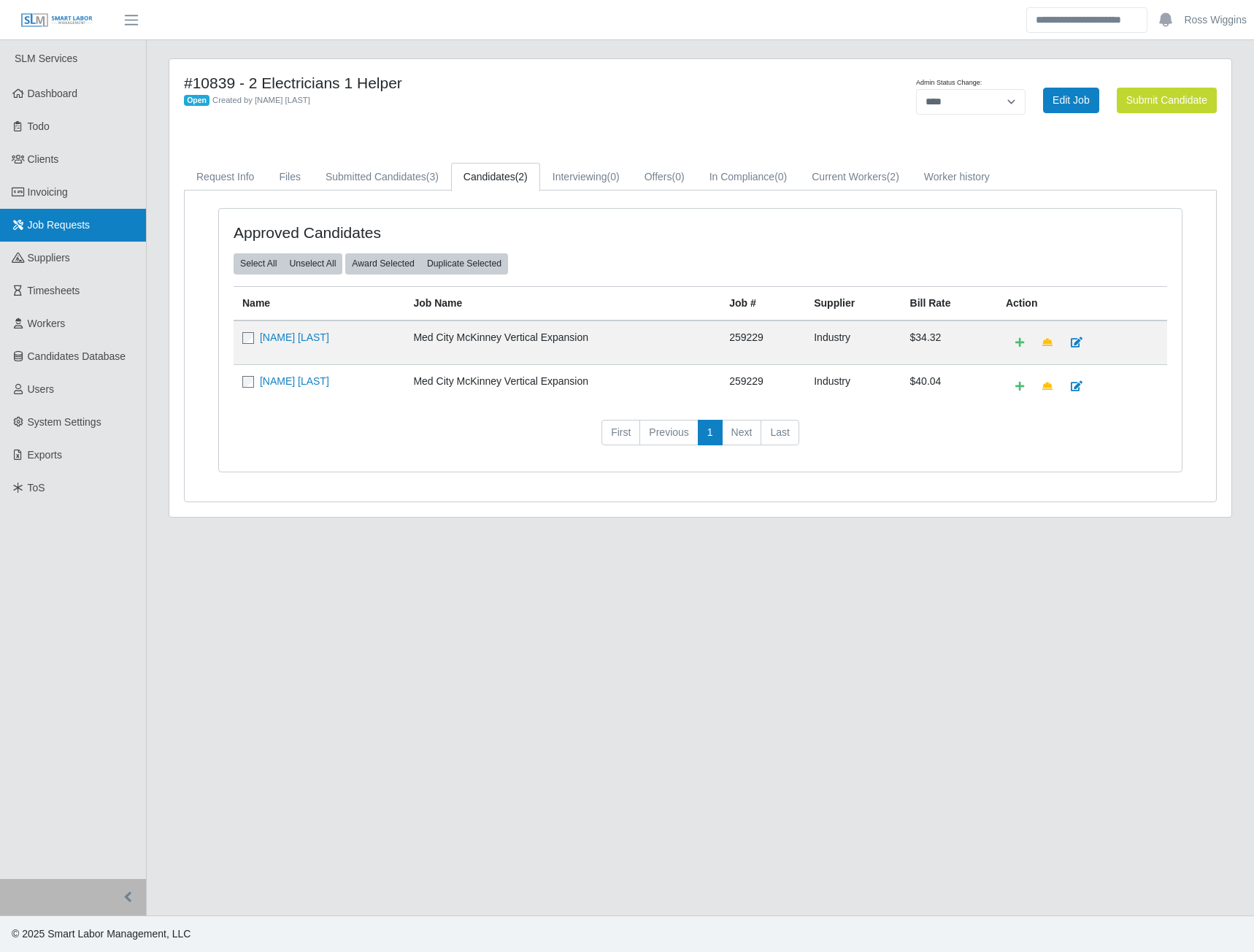 click on "Job Requests" at bounding box center [59, 225] 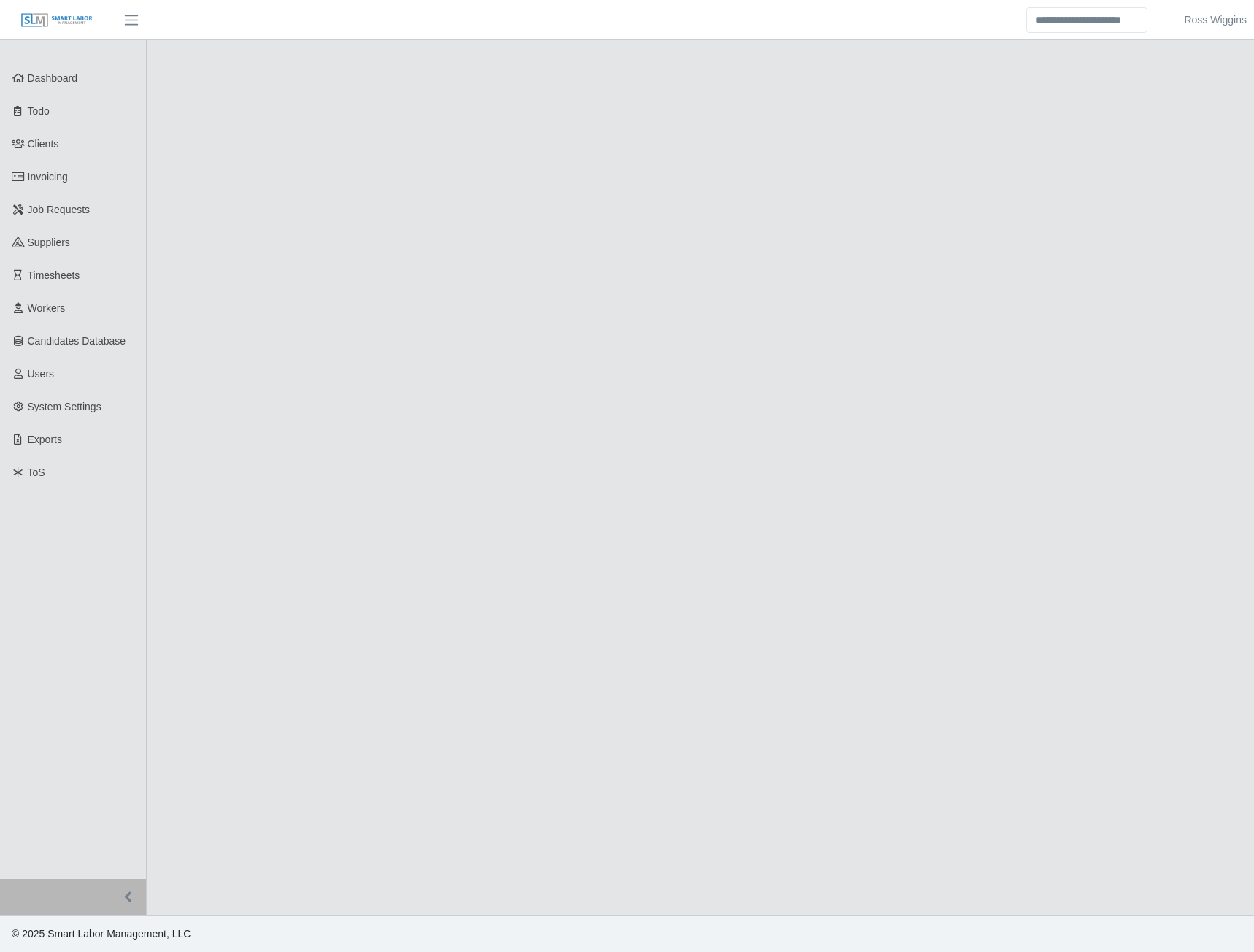 scroll, scrollTop: 0, scrollLeft: 0, axis: both 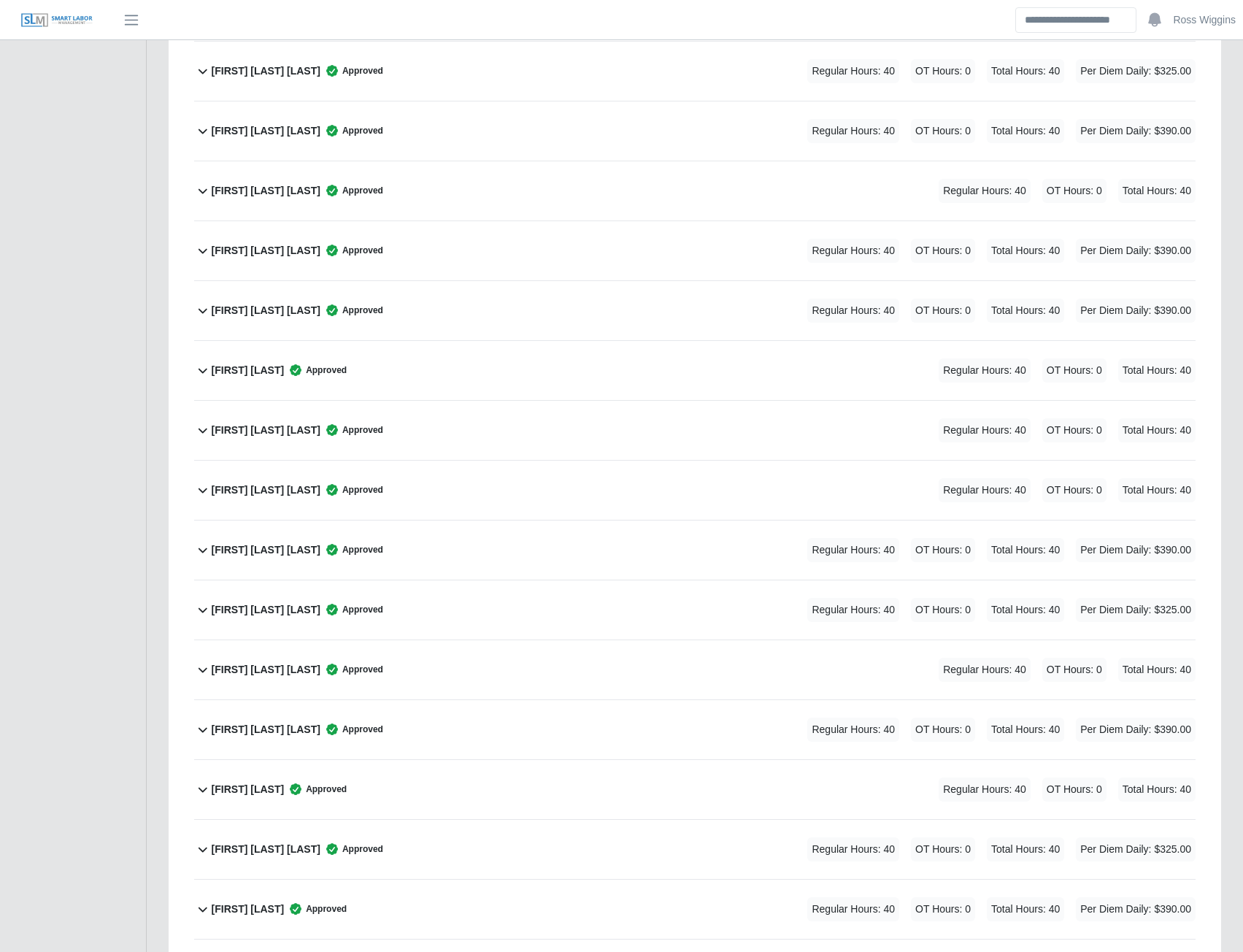 click on "Fredy Rodriguez Vasconcelos" at bounding box center (266, 729) 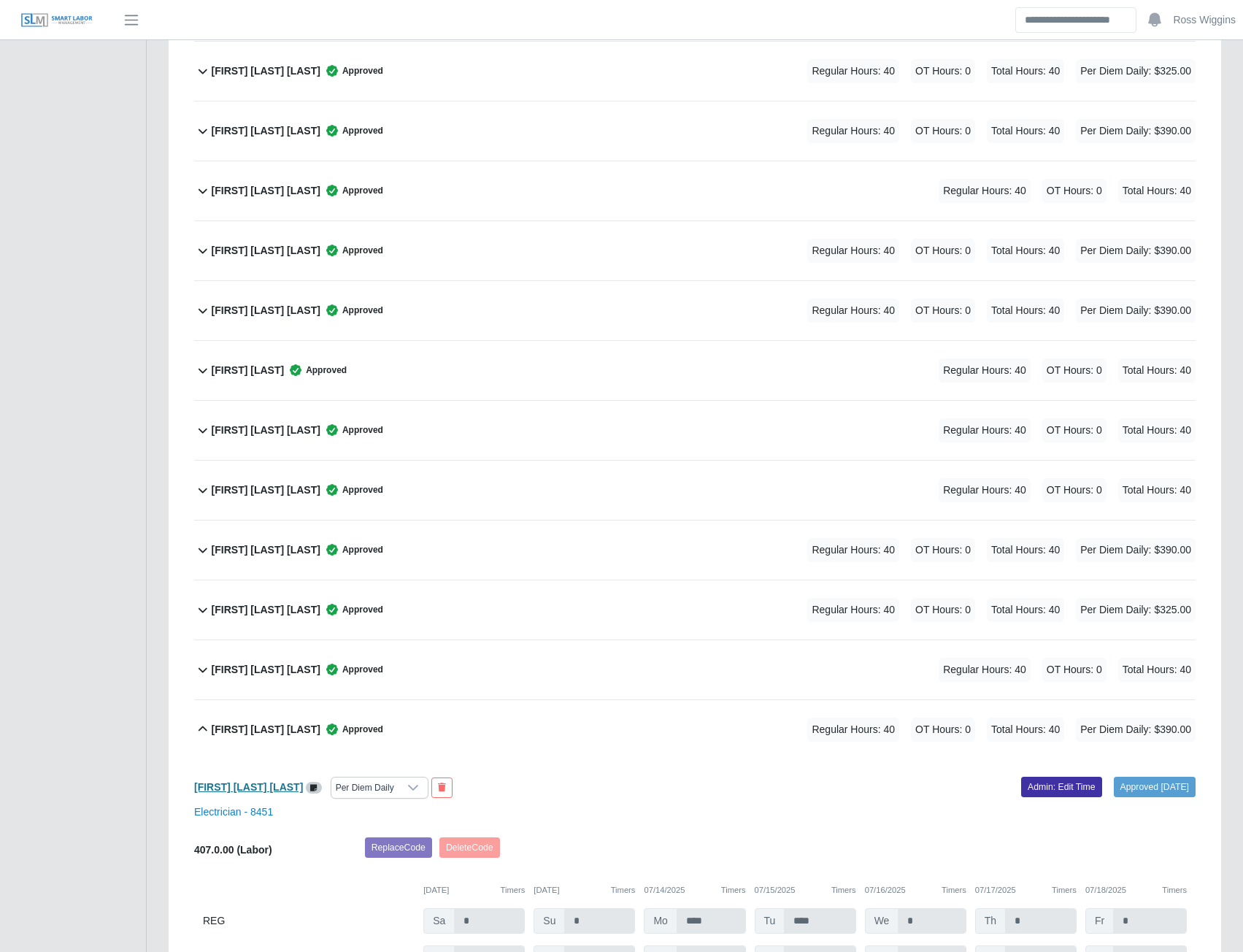 click on "Fredy Rodriguez Vasconcelos" at bounding box center (248, 787) 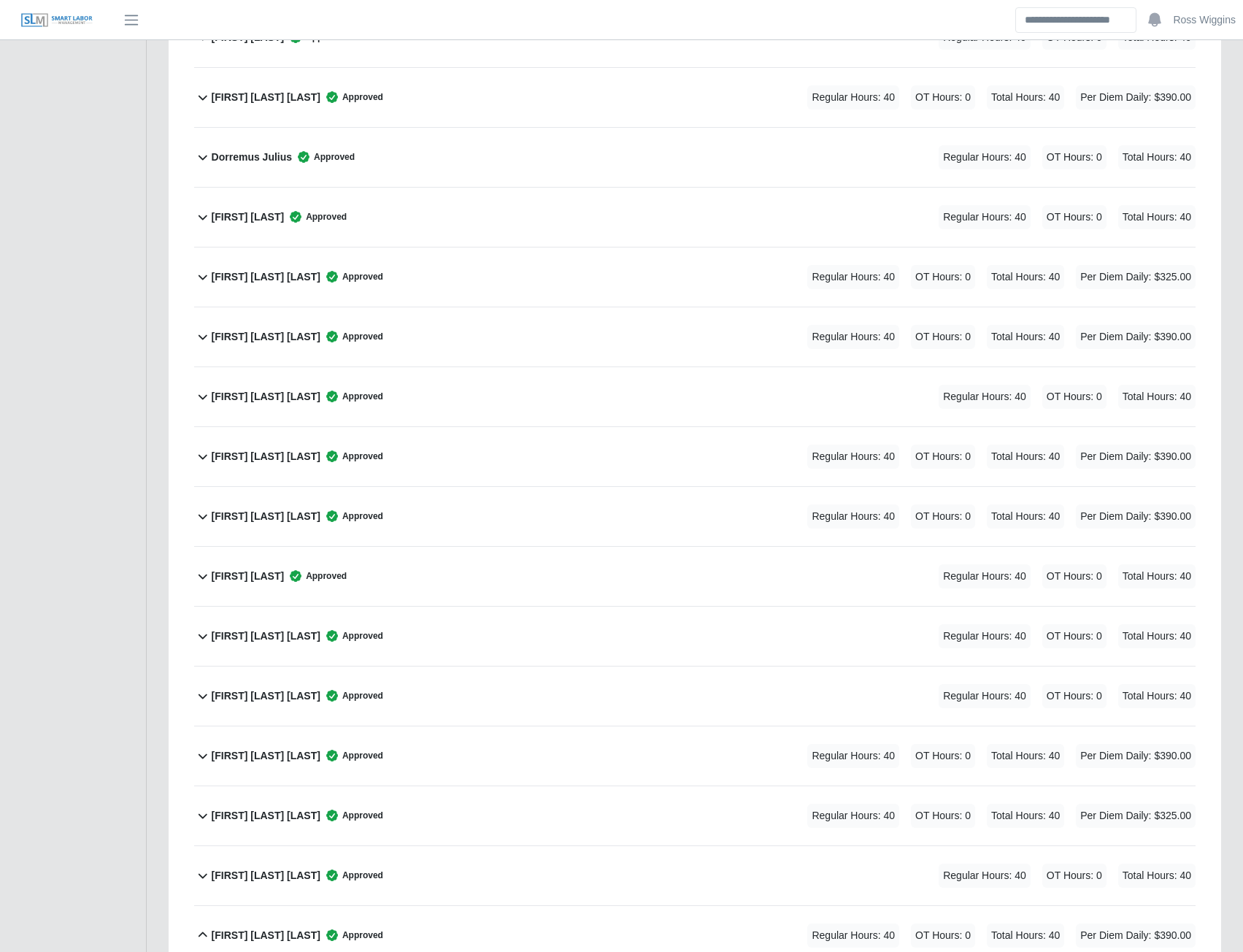 scroll, scrollTop: 1095, scrollLeft: 0, axis: vertical 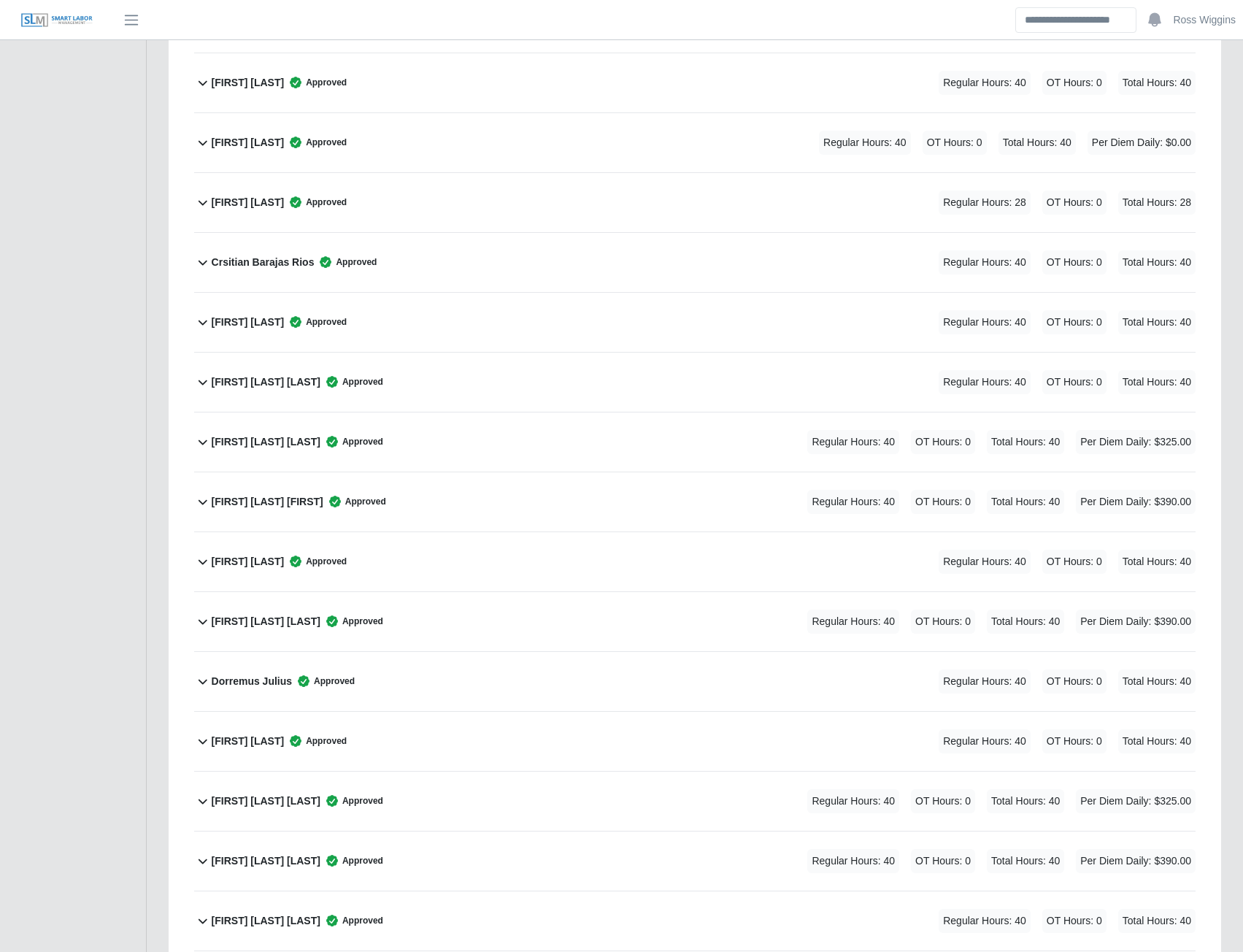 click on "[FIRST] [LAST] [LAST]" at bounding box center (266, 442) 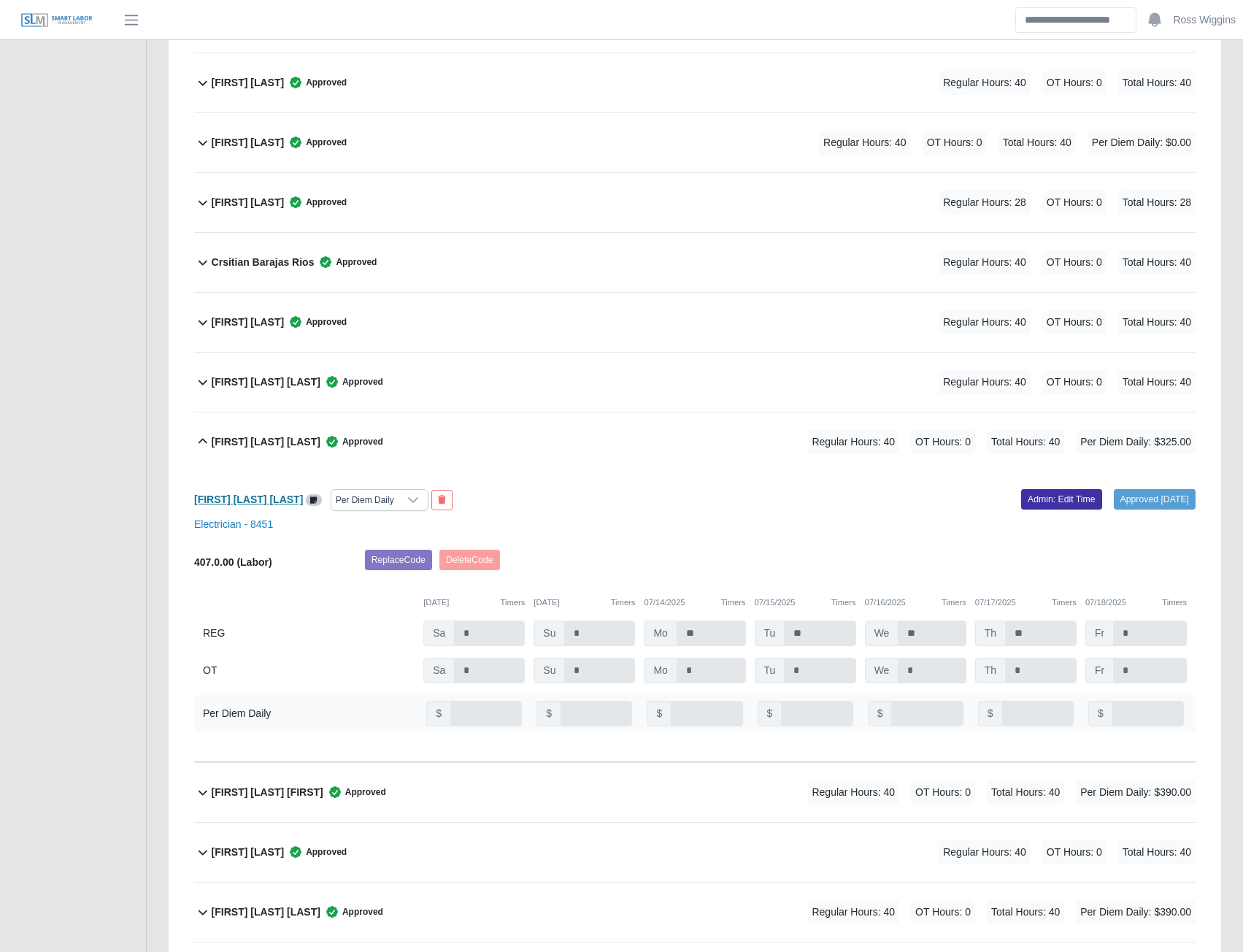 click on "Darlin Ardiano Lopez" at bounding box center (248, 499) 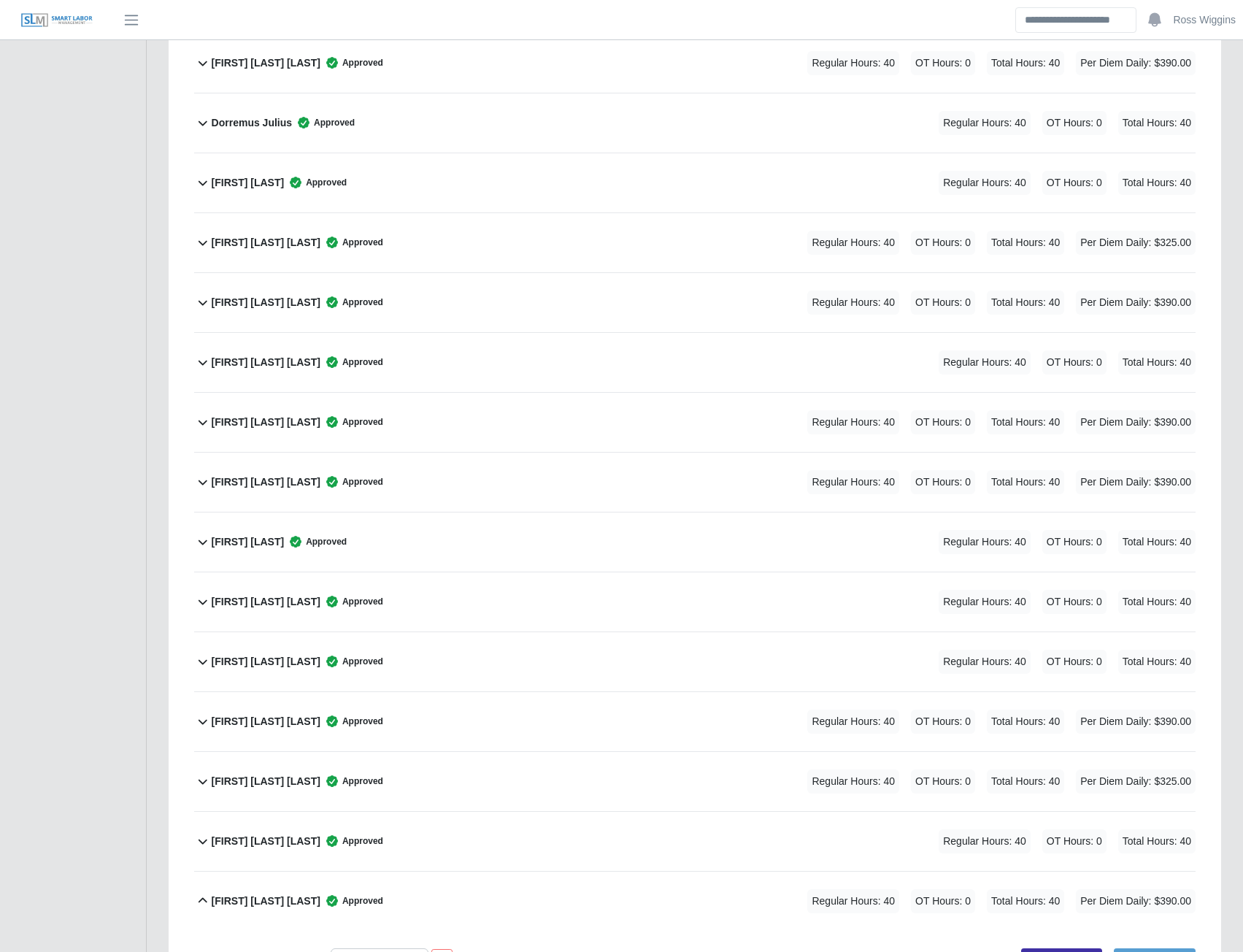 scroll, scrollTop: 1971, scrollLeft: 0, axis: vertical 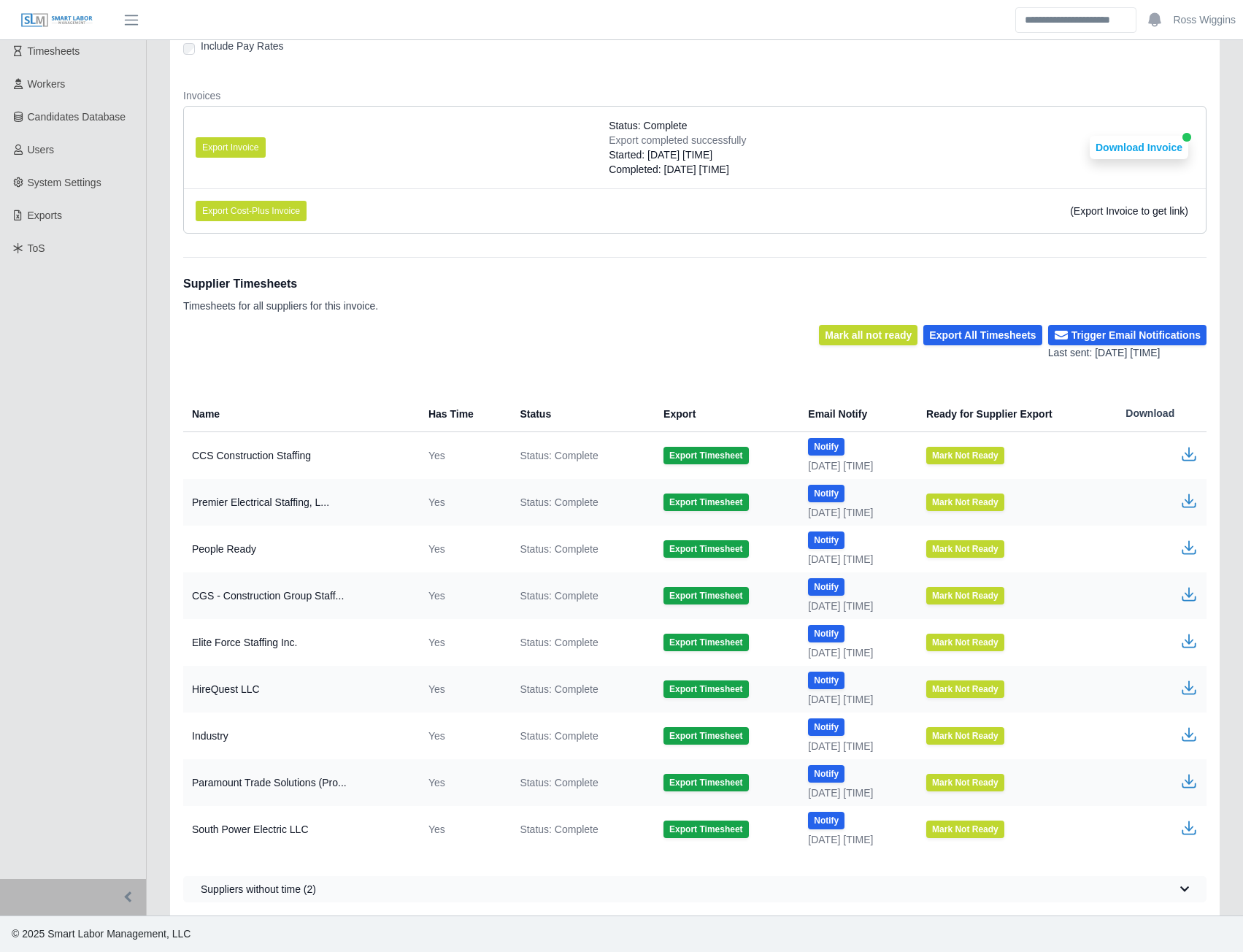 click 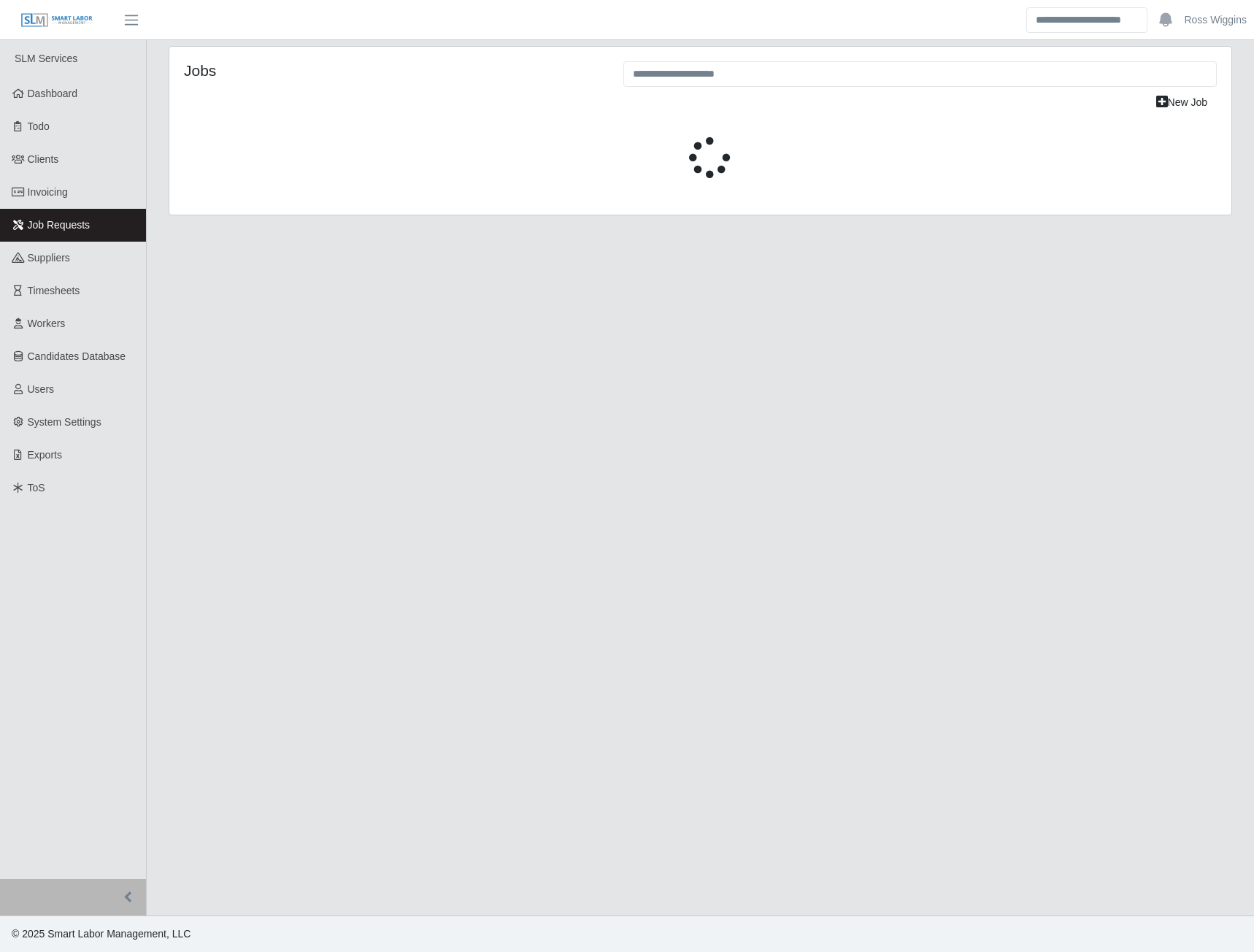 scroll, scrollTop: 0, scrollLeft: 0, axis: both 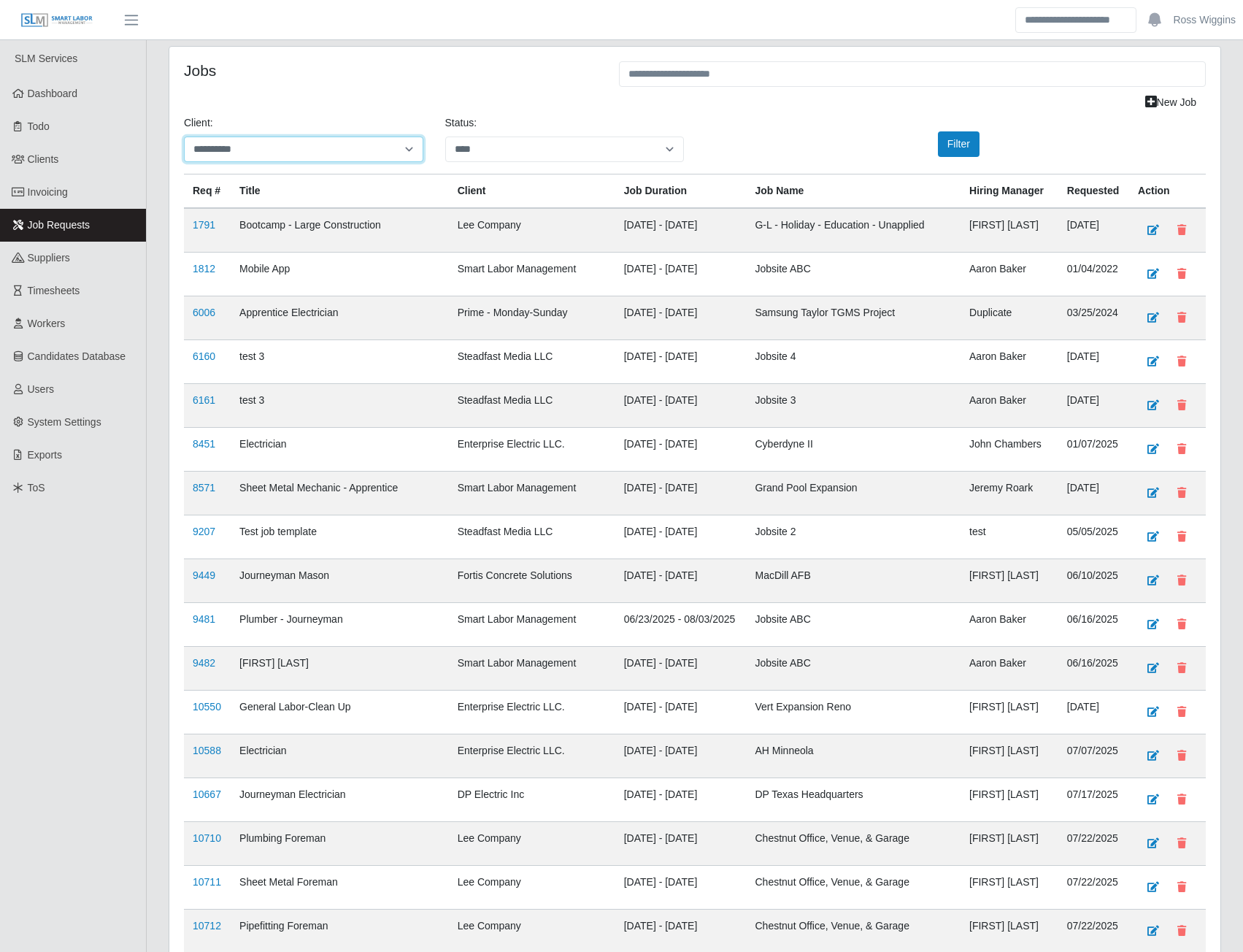click on "**********" at bounding box center [304, 149] 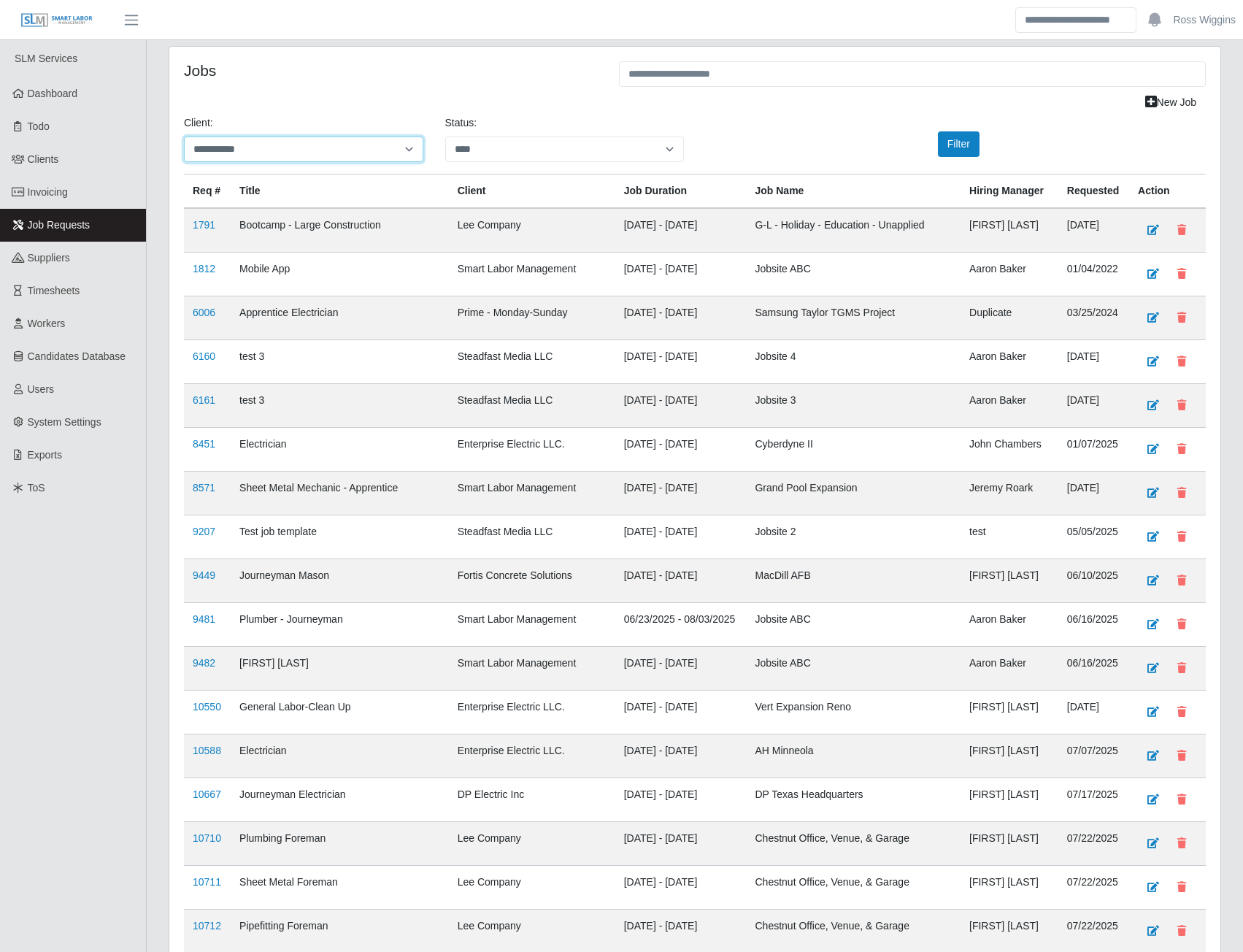 click on "**********" at bounding box center (304, 149) 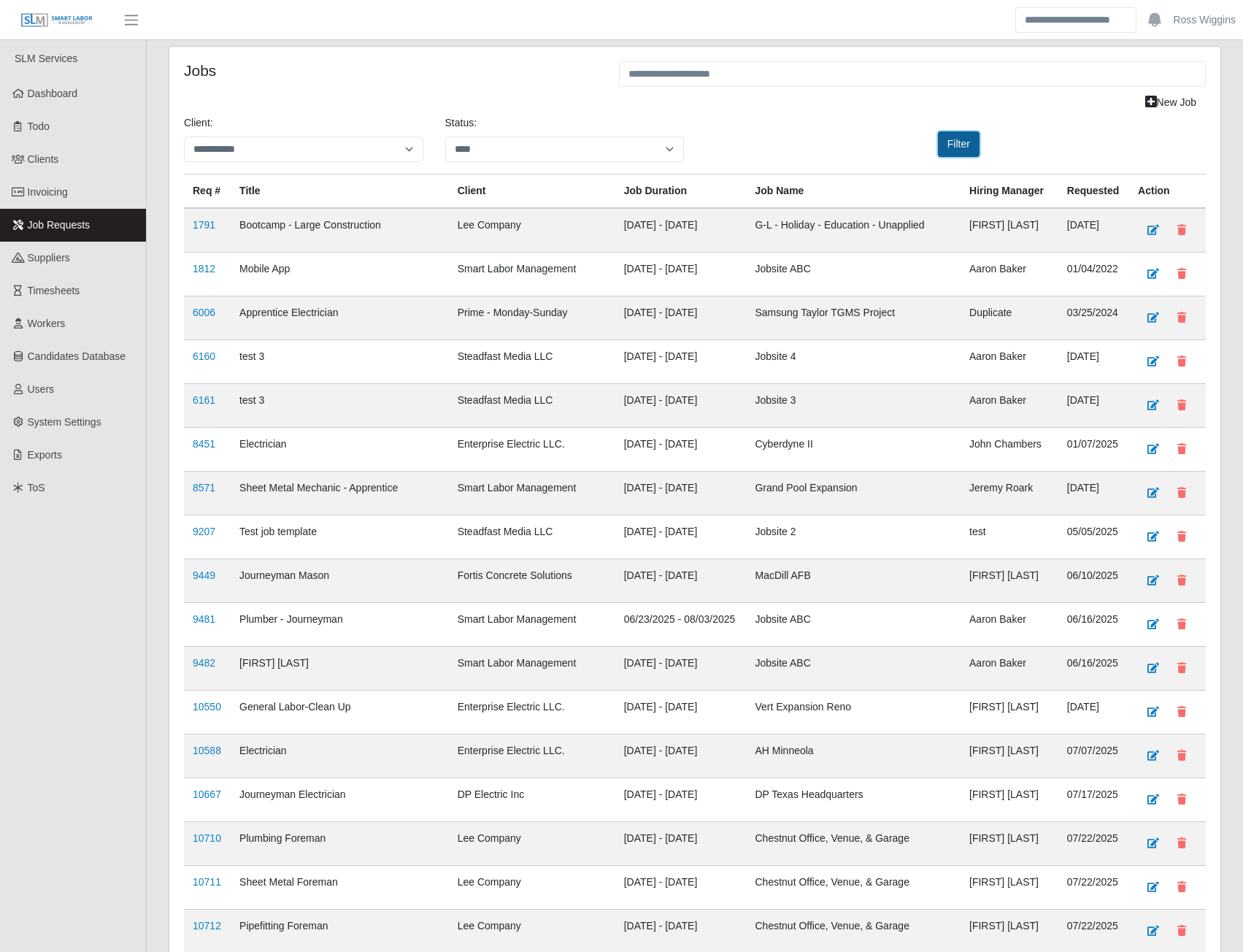 click on "Filter" at bounding box center [958, 144] 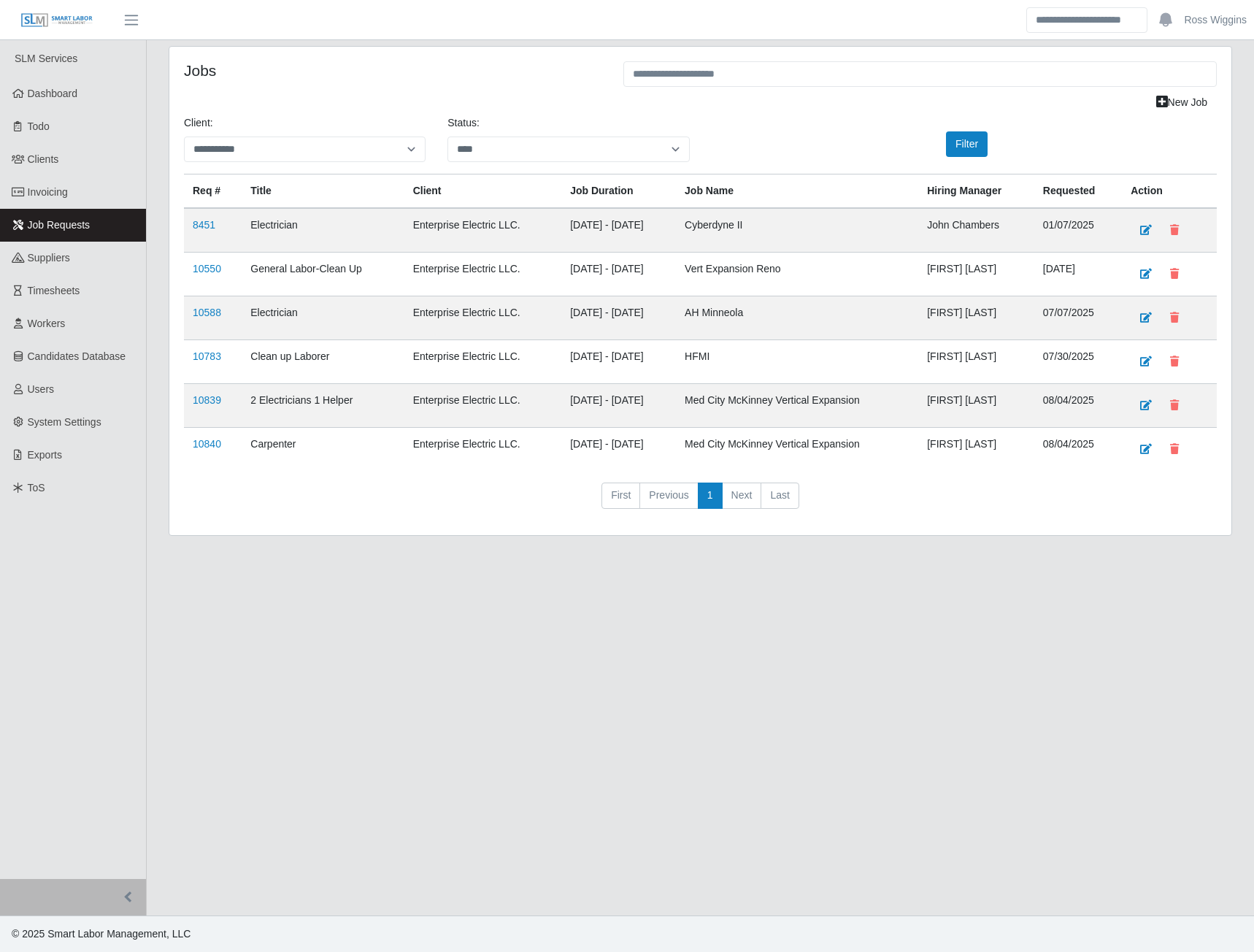 click on "10839" at bounding box center (212, 406) 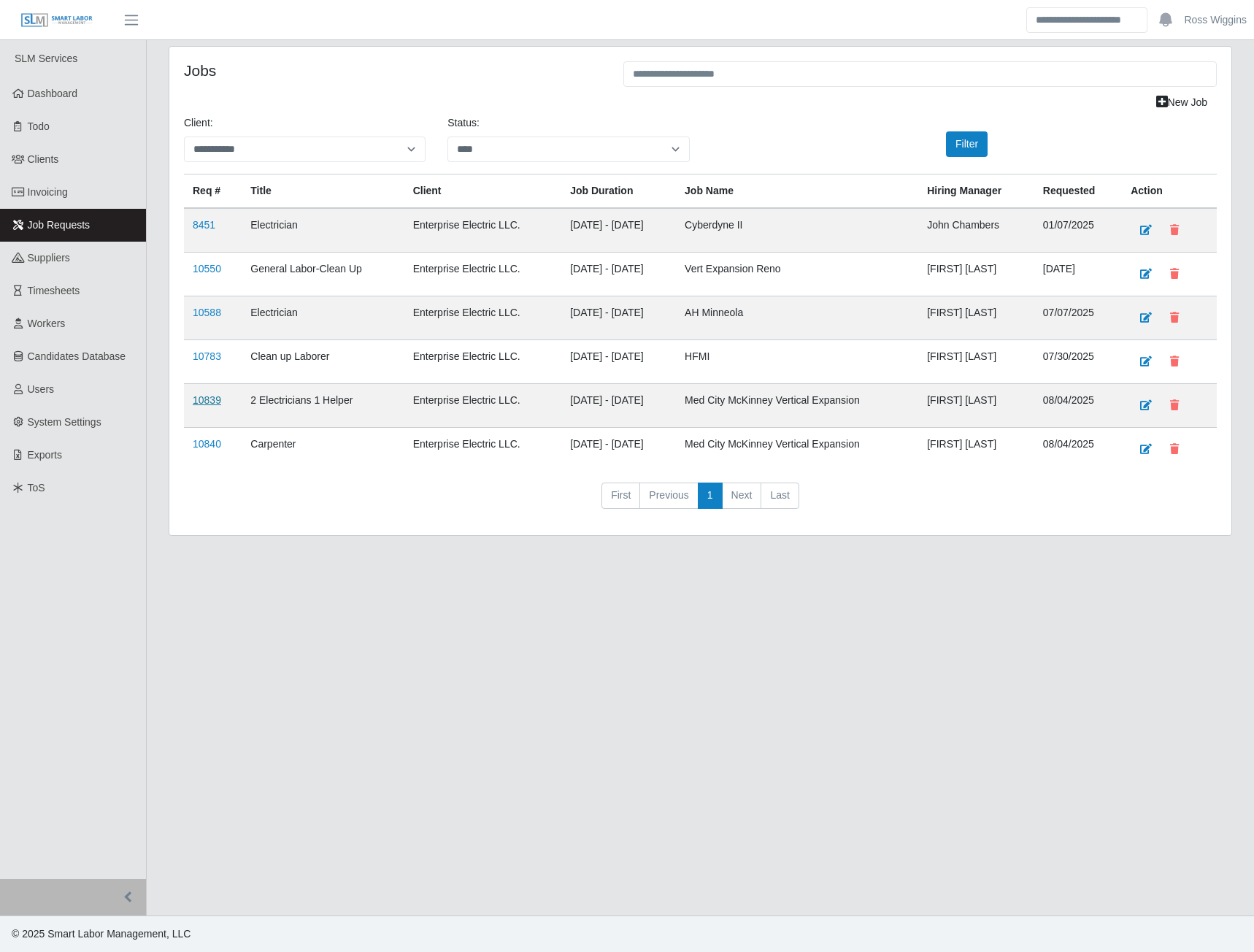 click on "10839" at bounding box center [207, 400] 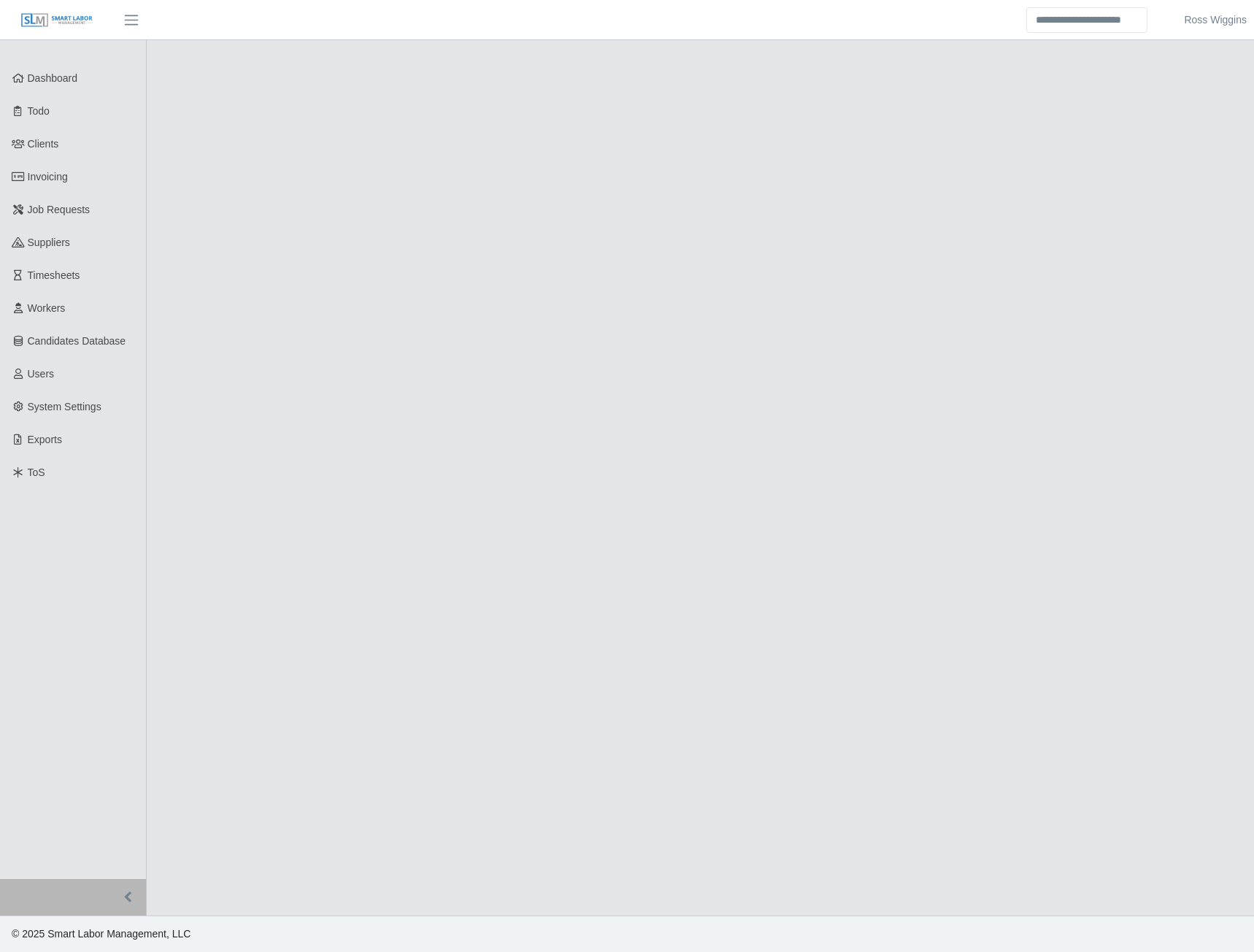 scroll, scrollTop: 0, scrollLeft: 0, axis: both 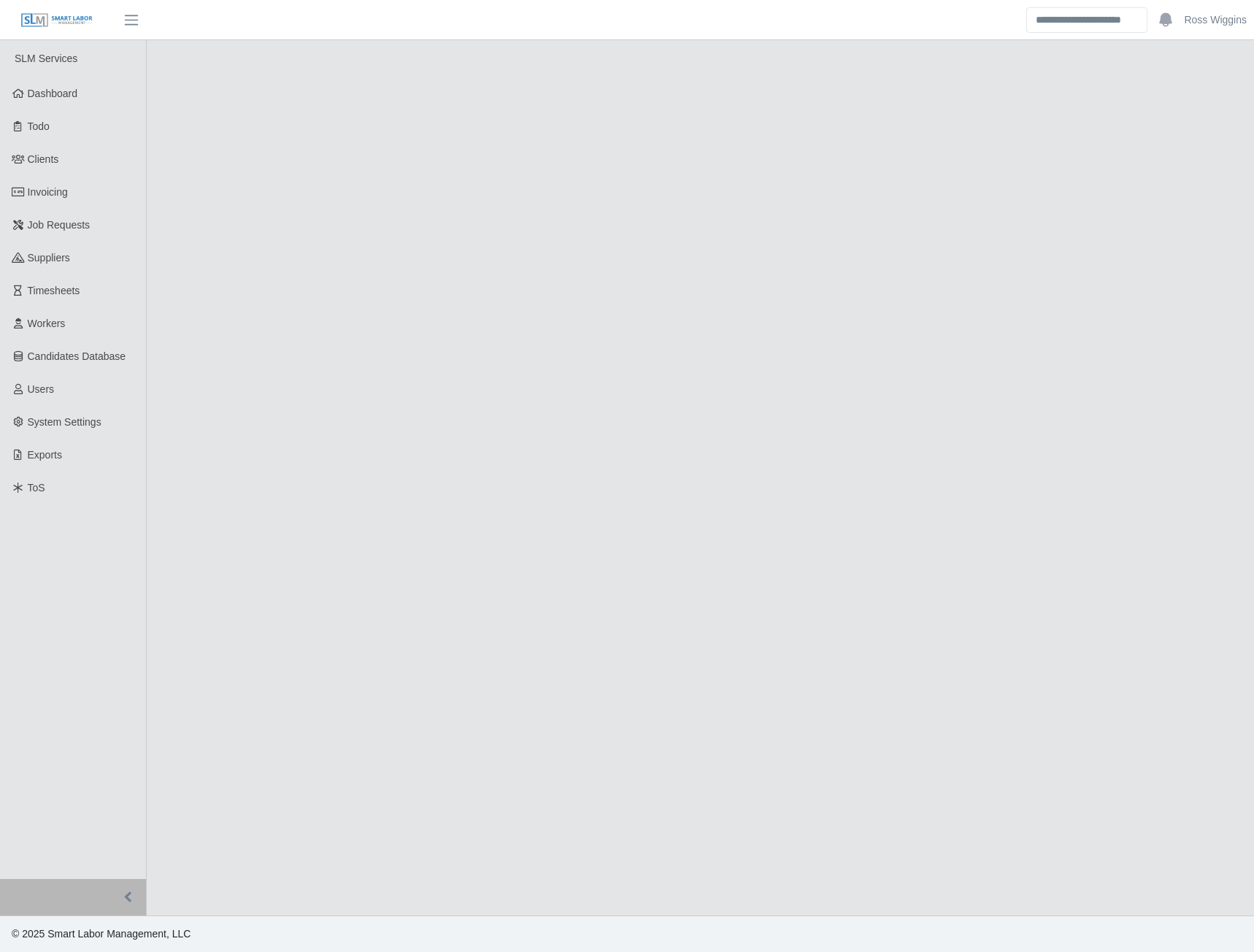 select on "****" 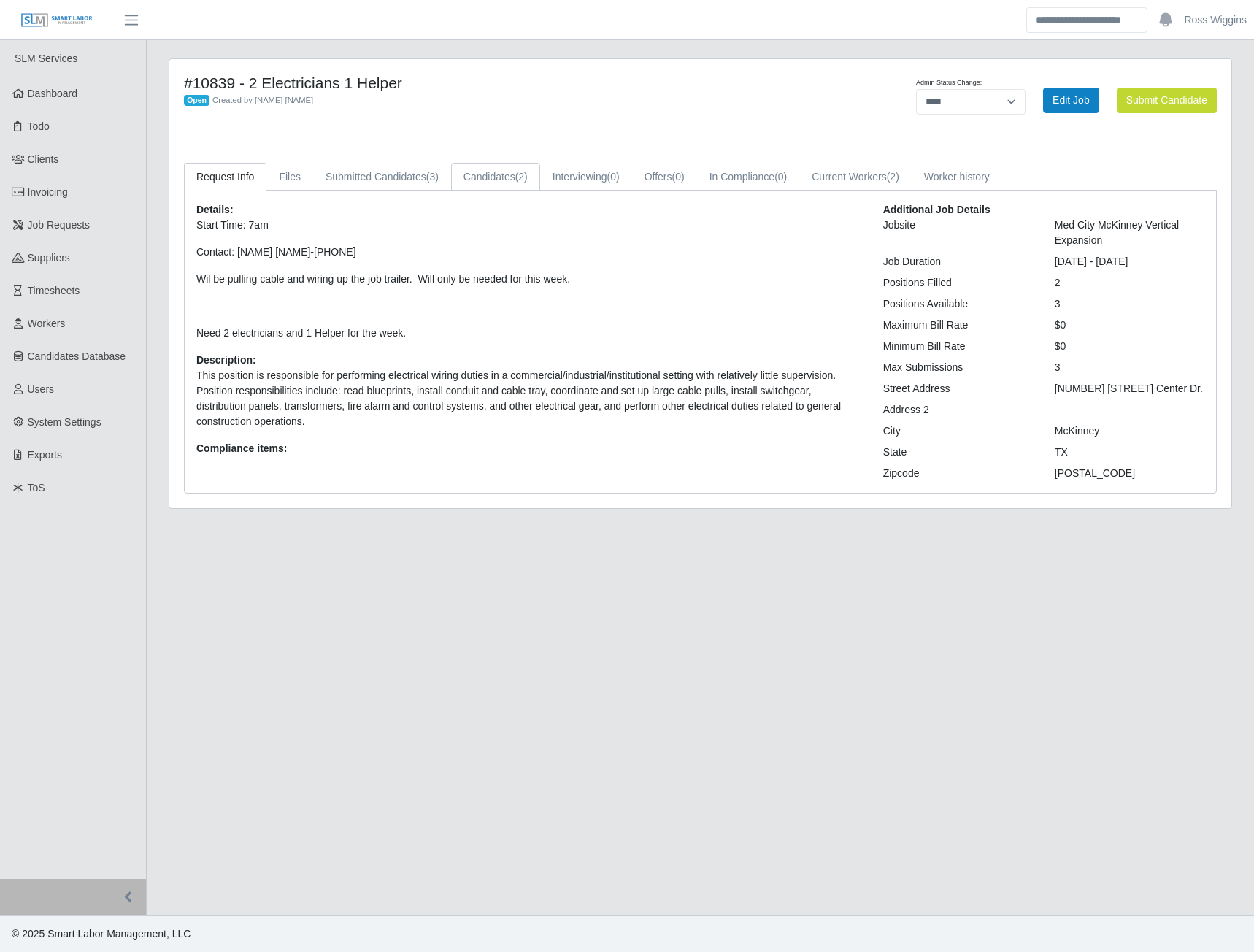 click on "Candidates  (2)" at bounding box center [496, 177] 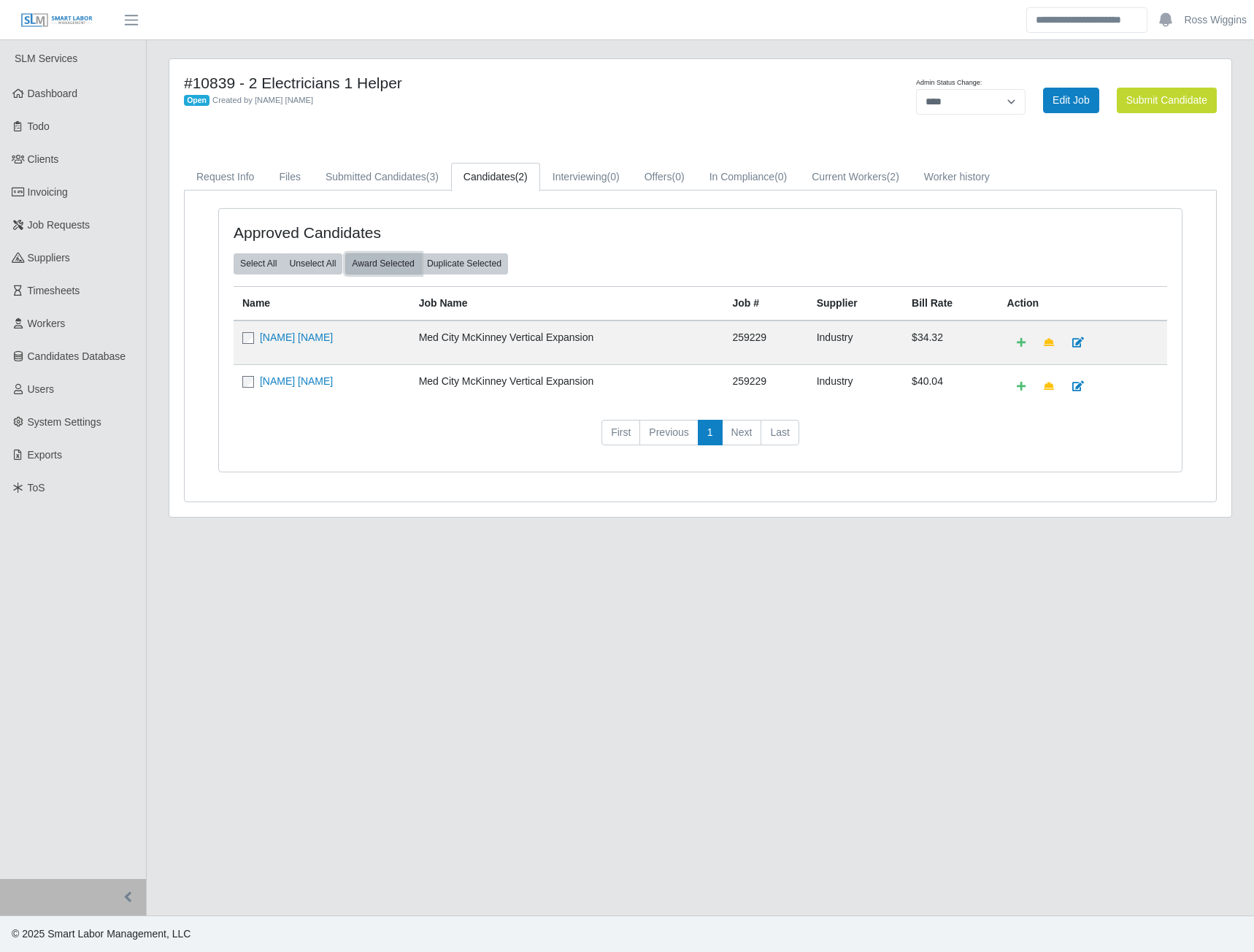 click on "Award Selected" at bounding box center (383, 264) 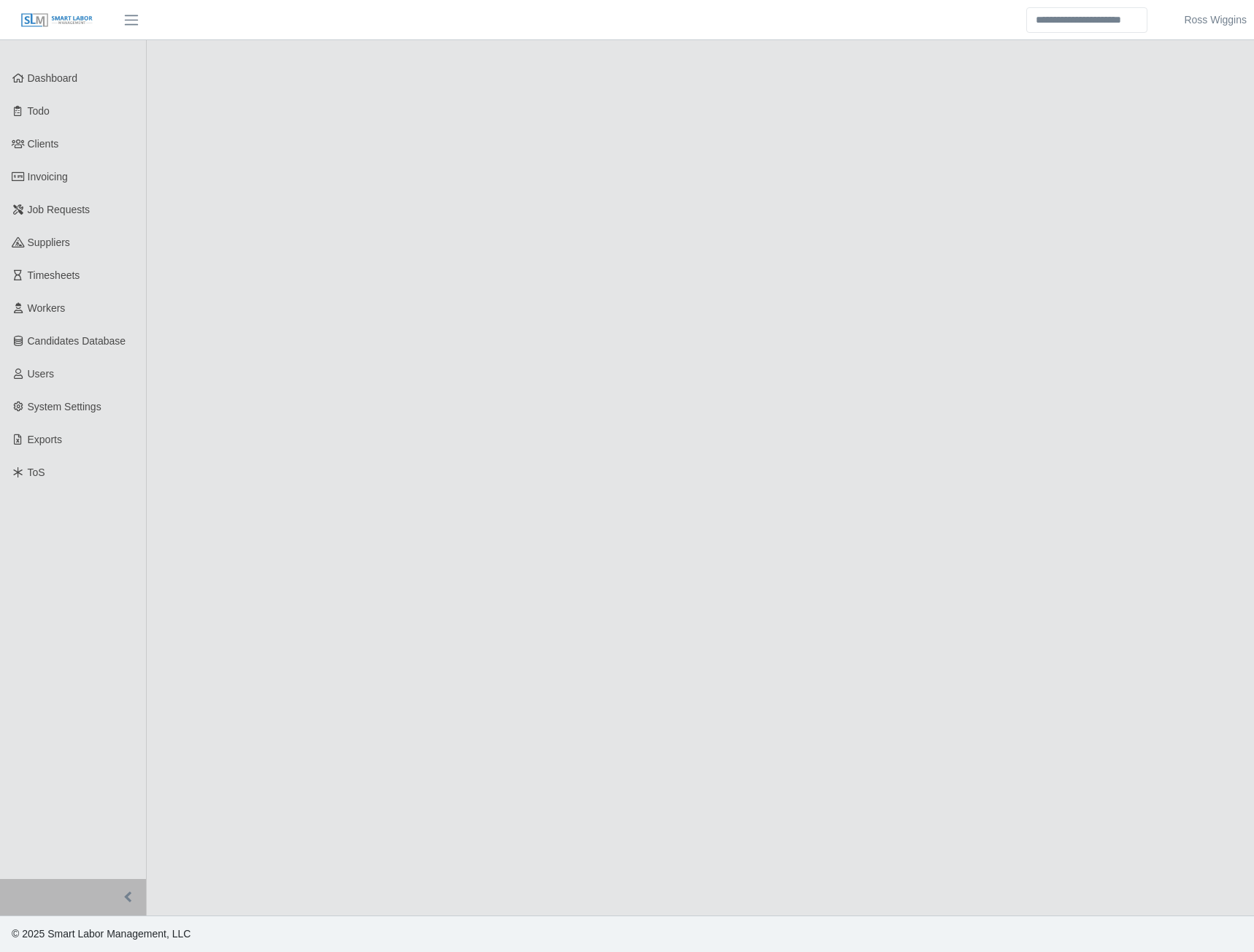 scroll, scrollTop: 0, scrollLeft: 0, axis: both 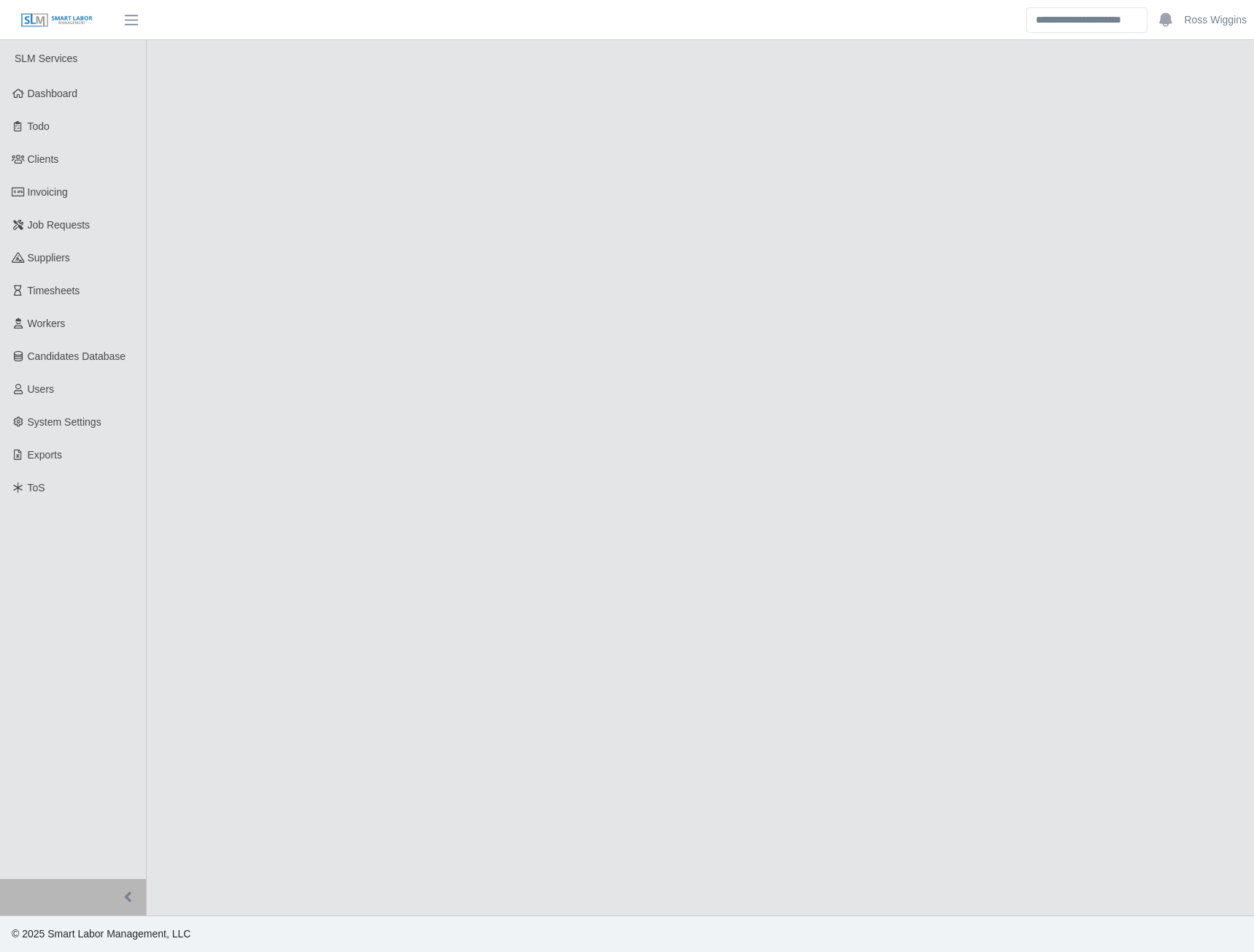select on "****" 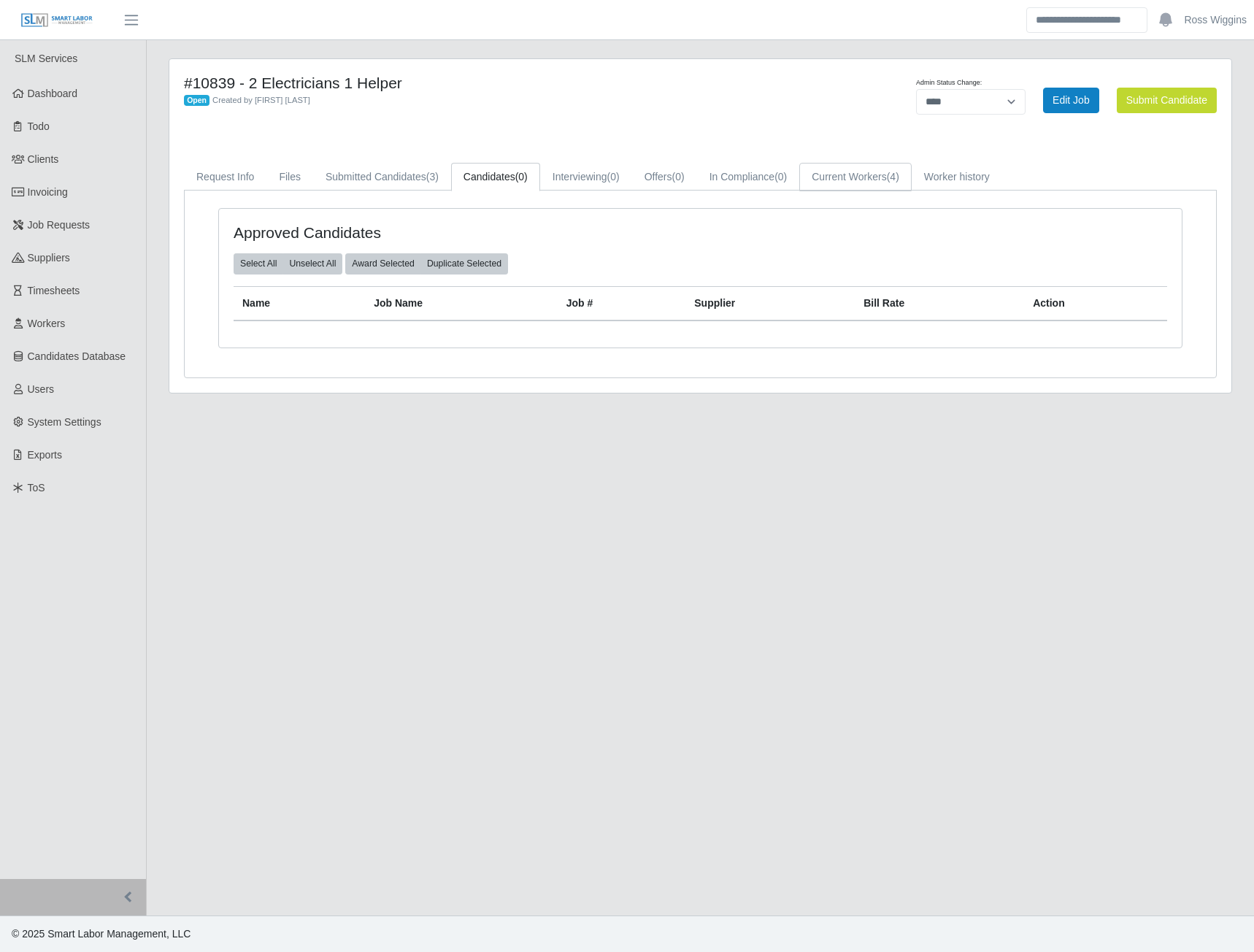 click on "Current Workers  (4)" at bounding box center (855, 177) 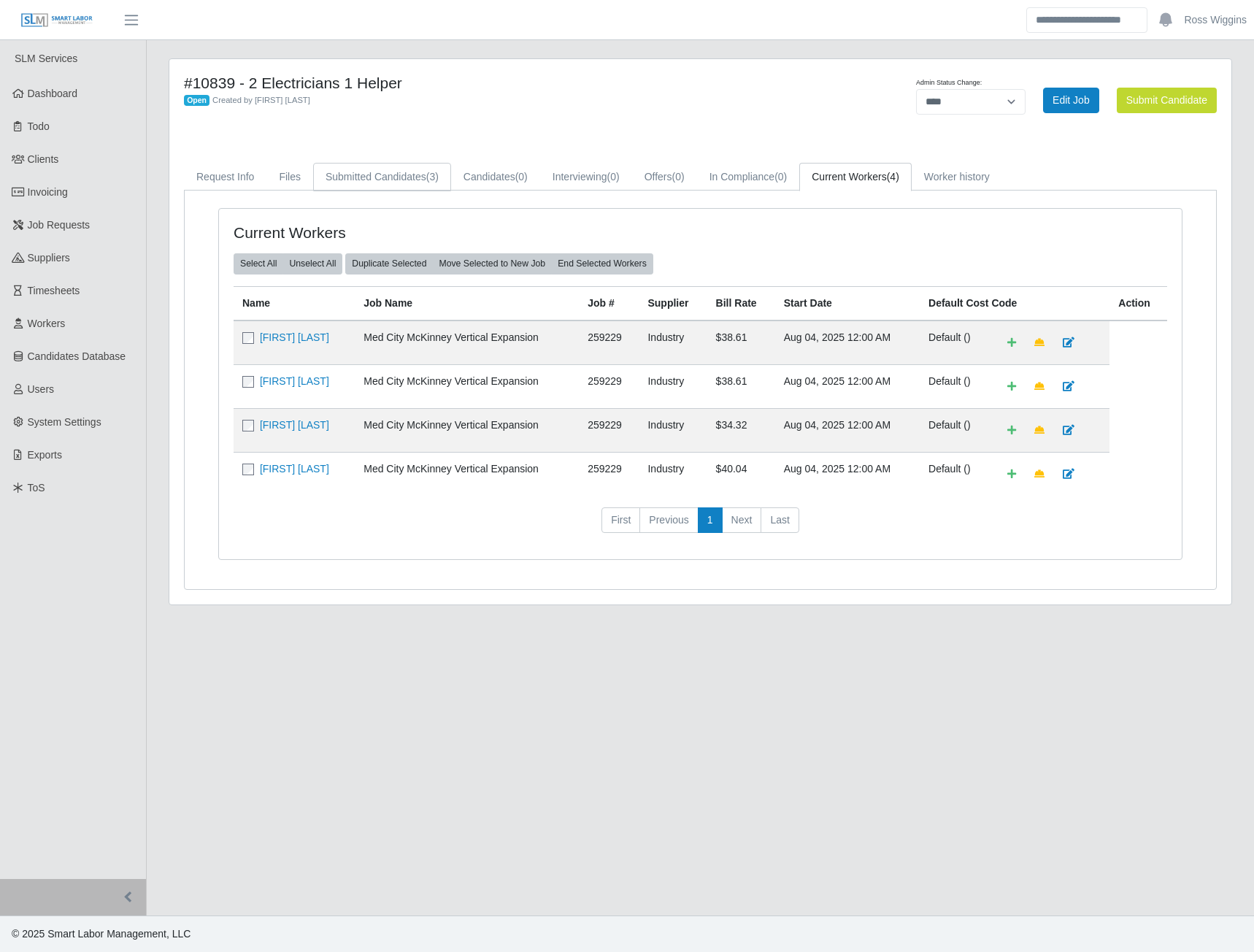 click on "Submitted Candidates
(3)" at bounding box center (382, 177) 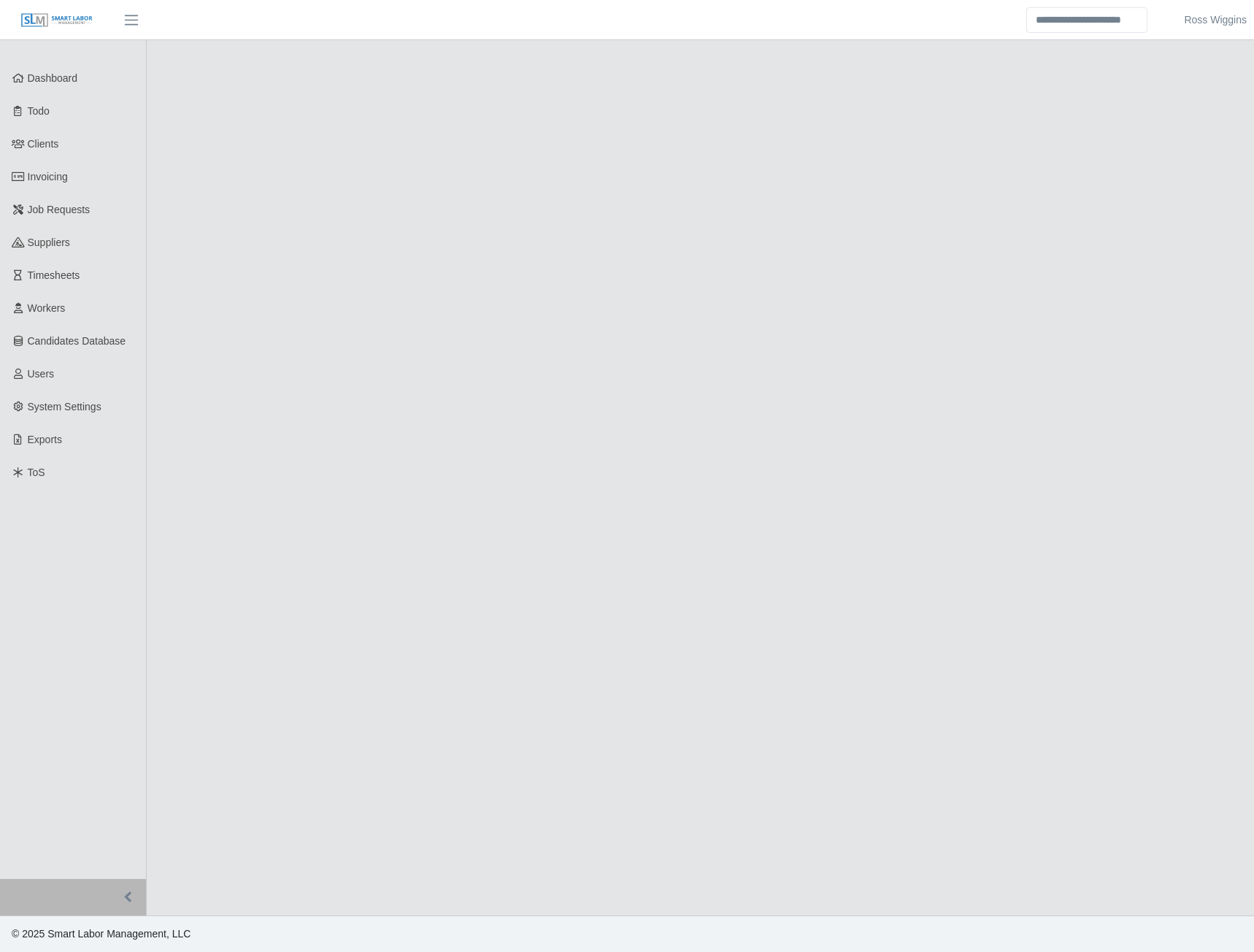 scroll, scrollTop: 0, scrollLeft: 0, axis: both 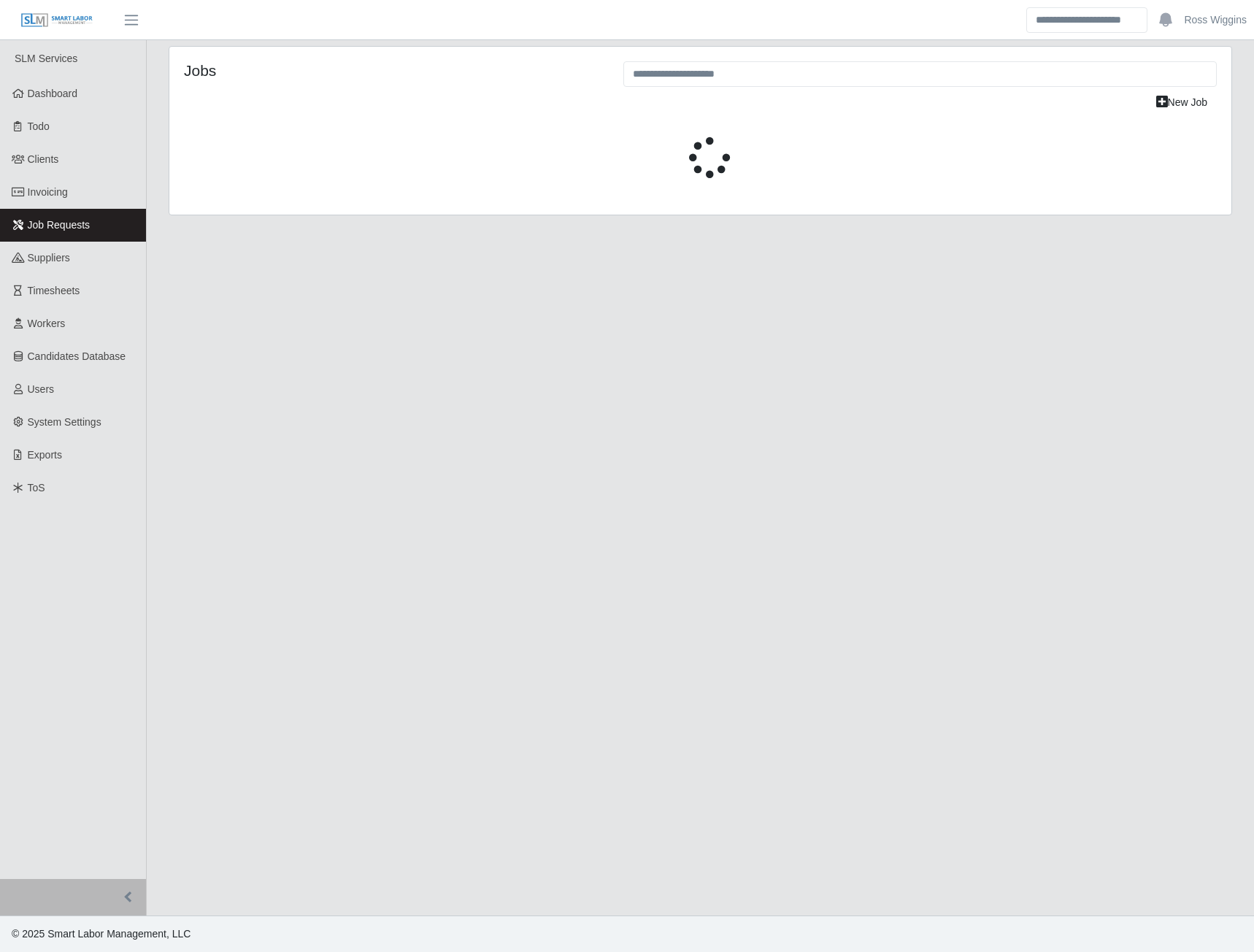 select on "****" 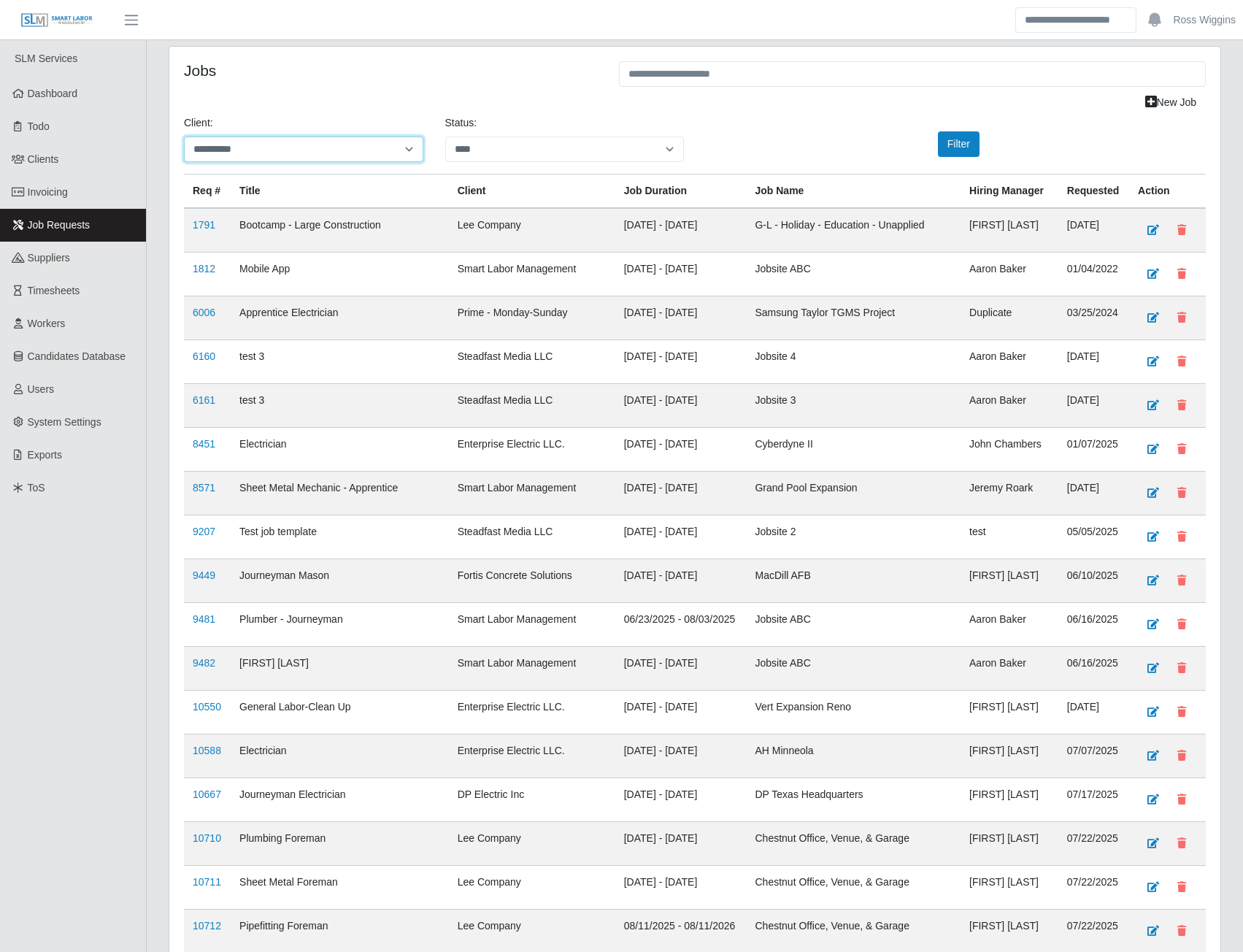 click on "**********" at bounding box center (304, 149) 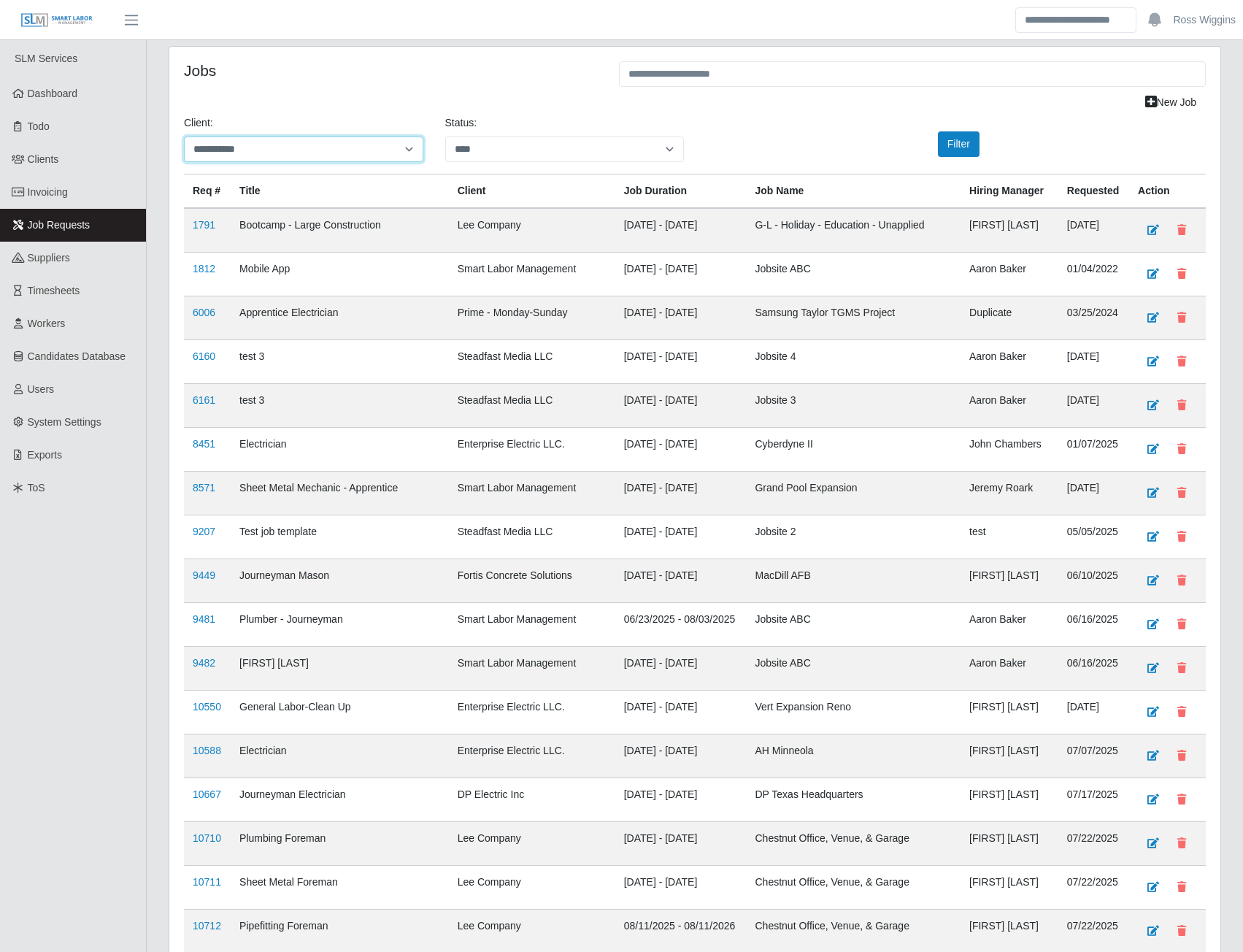 click on "**********" at bounding box center (304, 149) 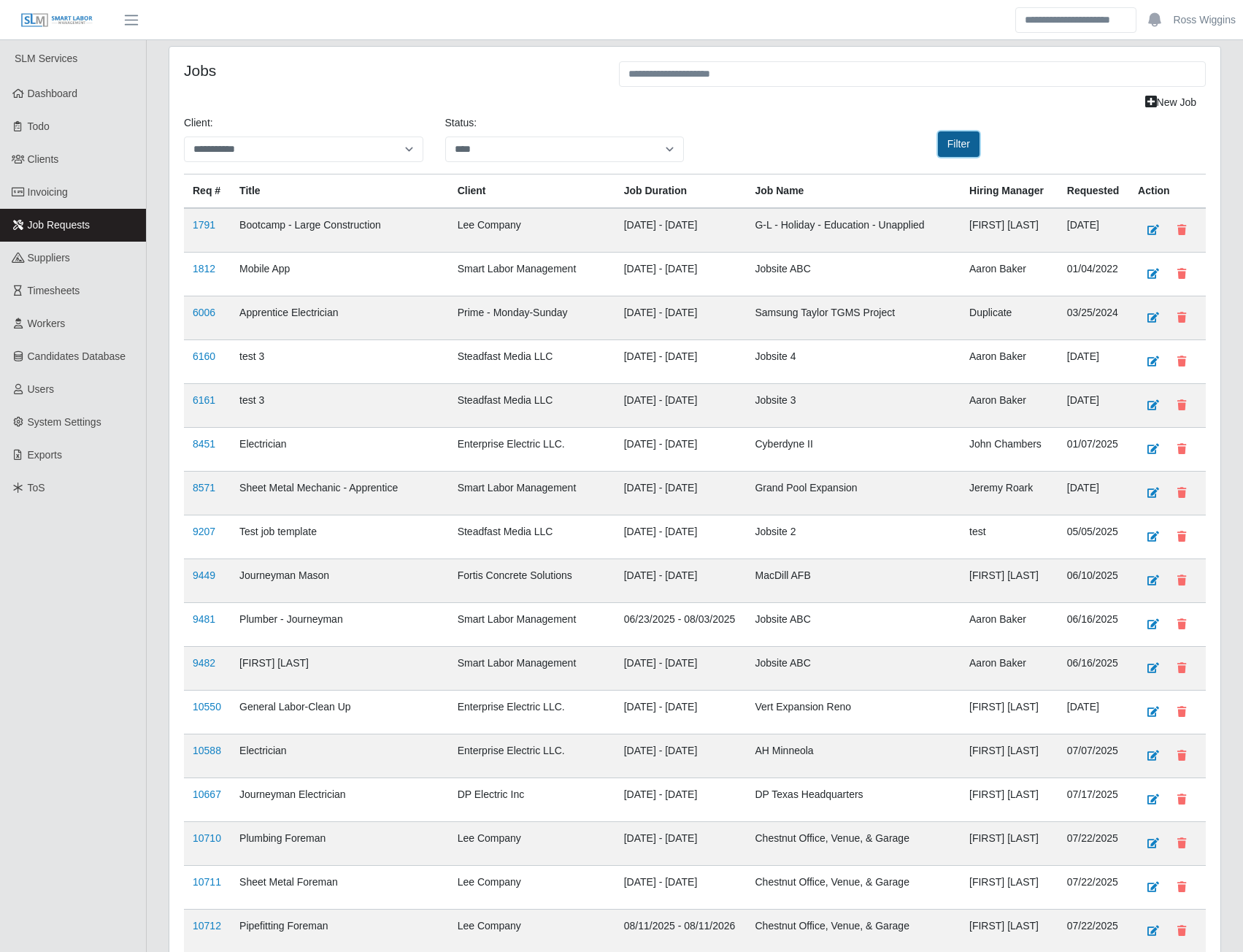 click on "Filter" at bounding box center (958, 144) 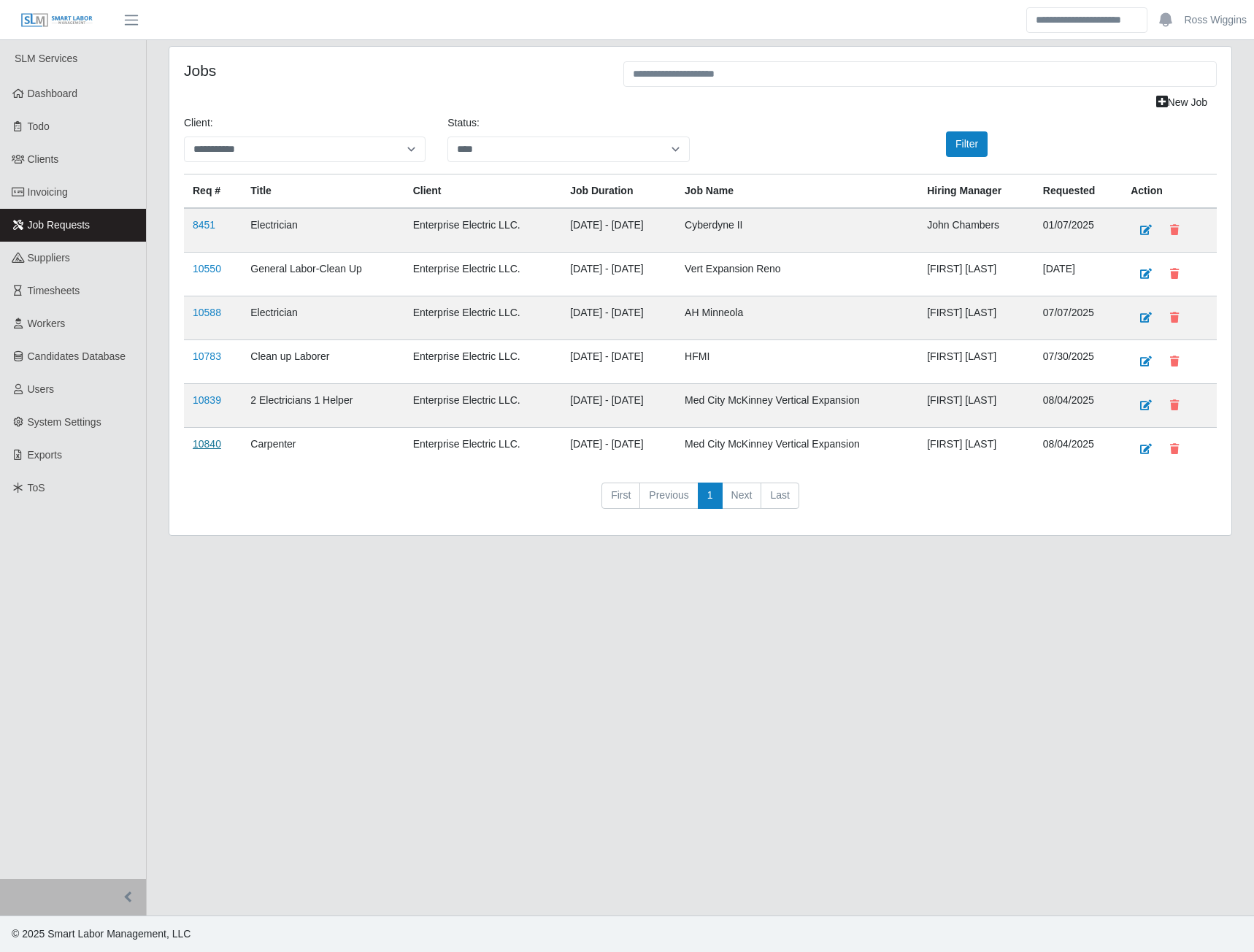 click on "10840" at bounding box center [207, 444] 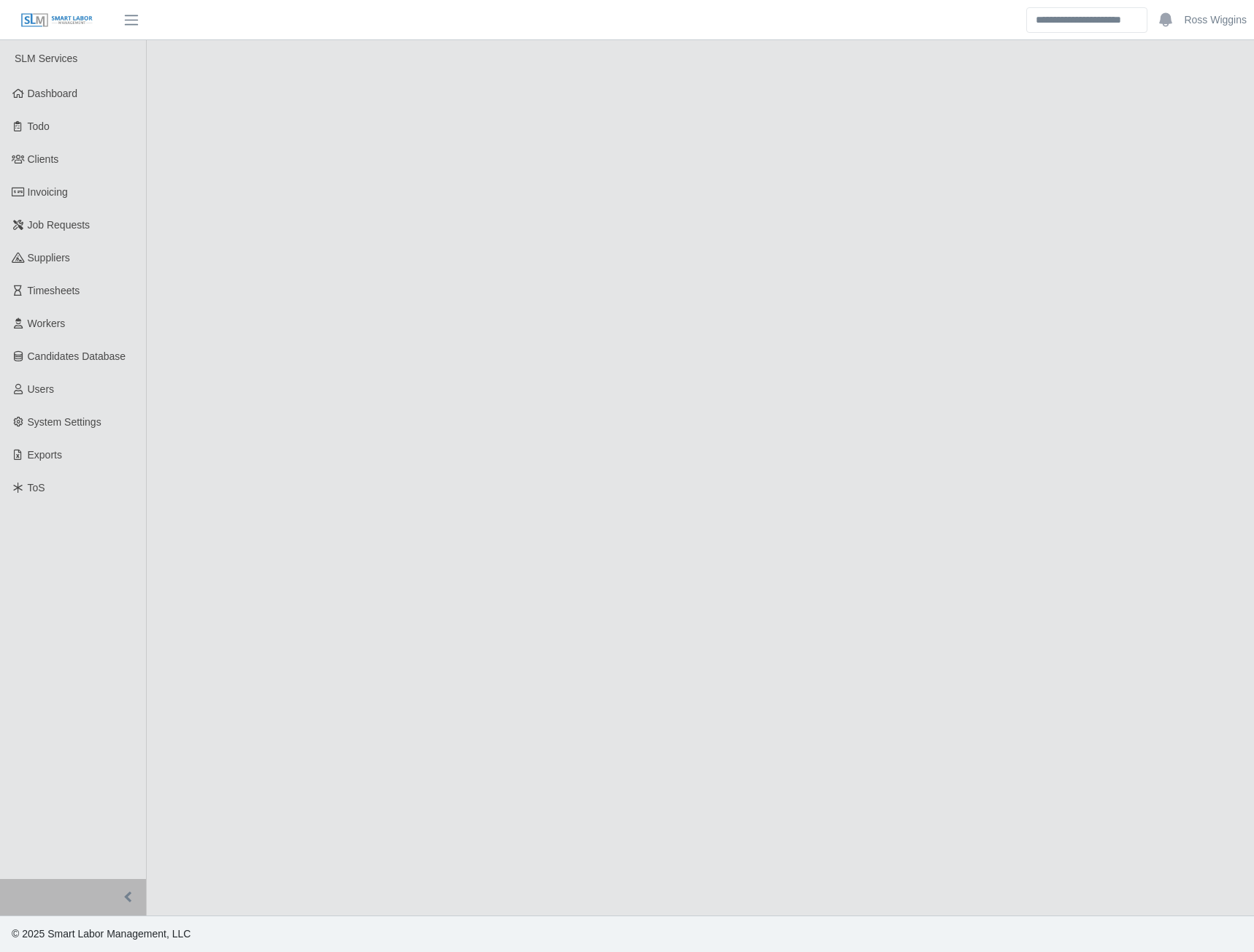 scroll, scrollTop: 0, scrollLeft: 0, axis: both 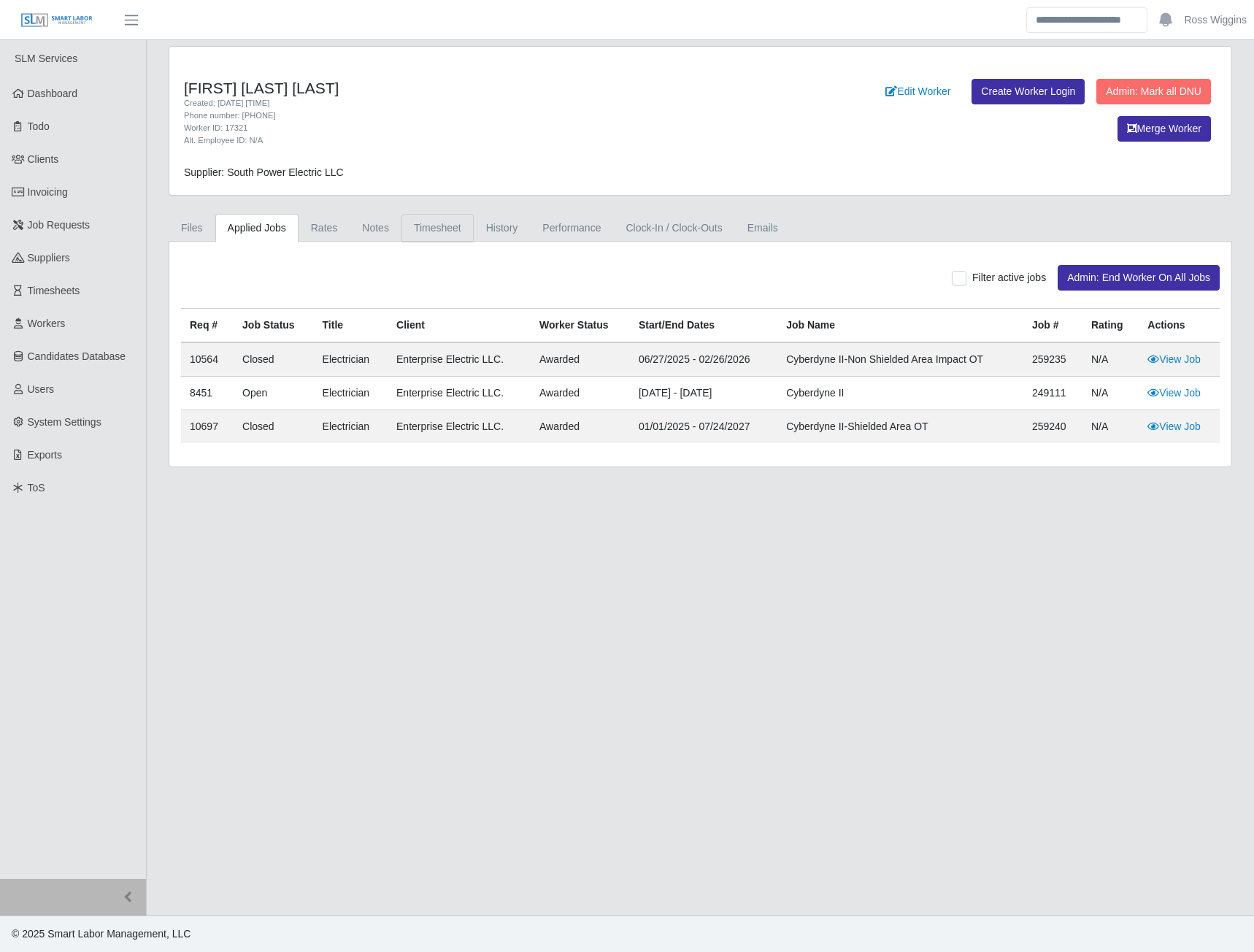 click on "Timesheet" at bounding box center (437, 228) 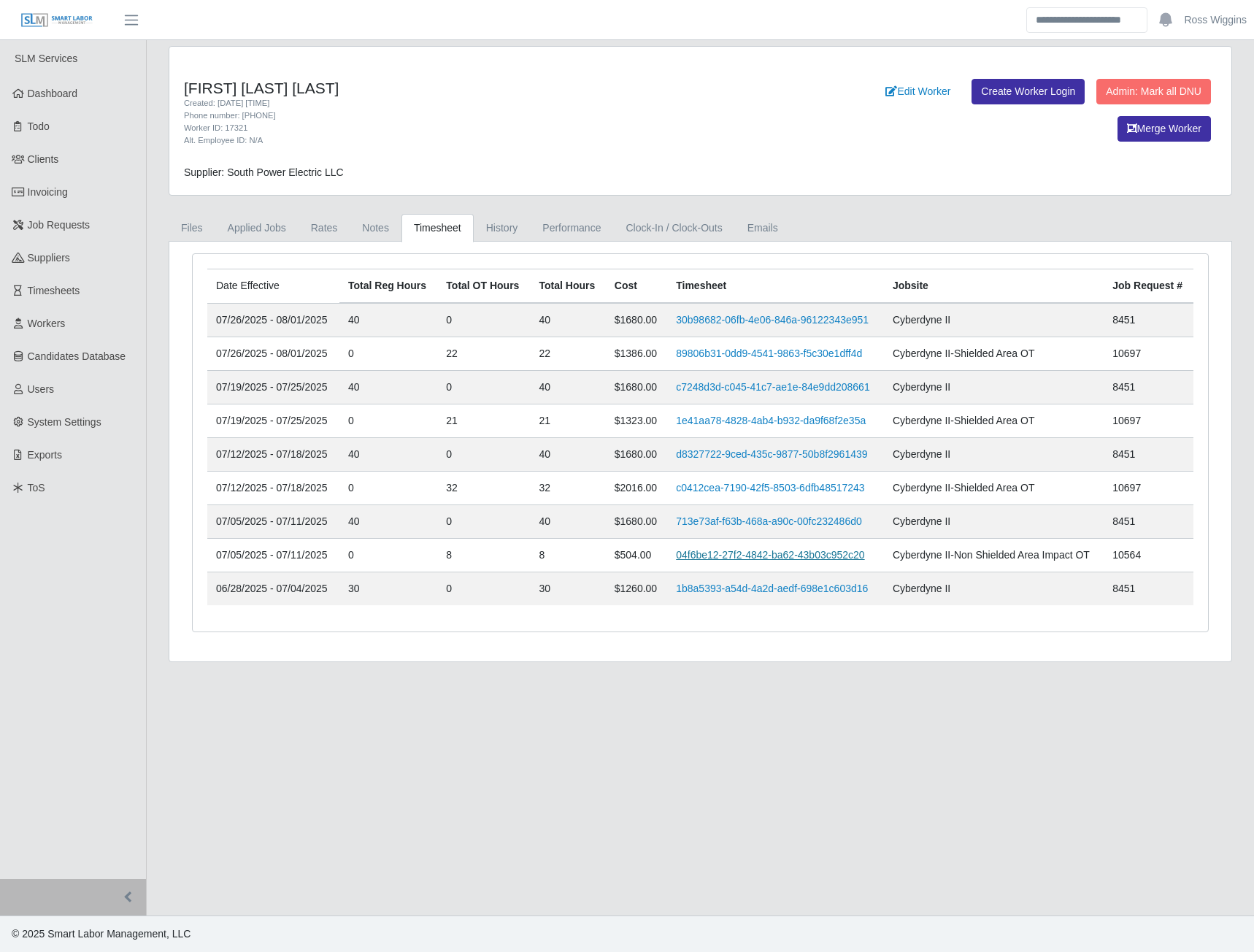 click on "04f6be12-27f2-4842-ba62-43b03c952c20" at bounding box center [770, 555] 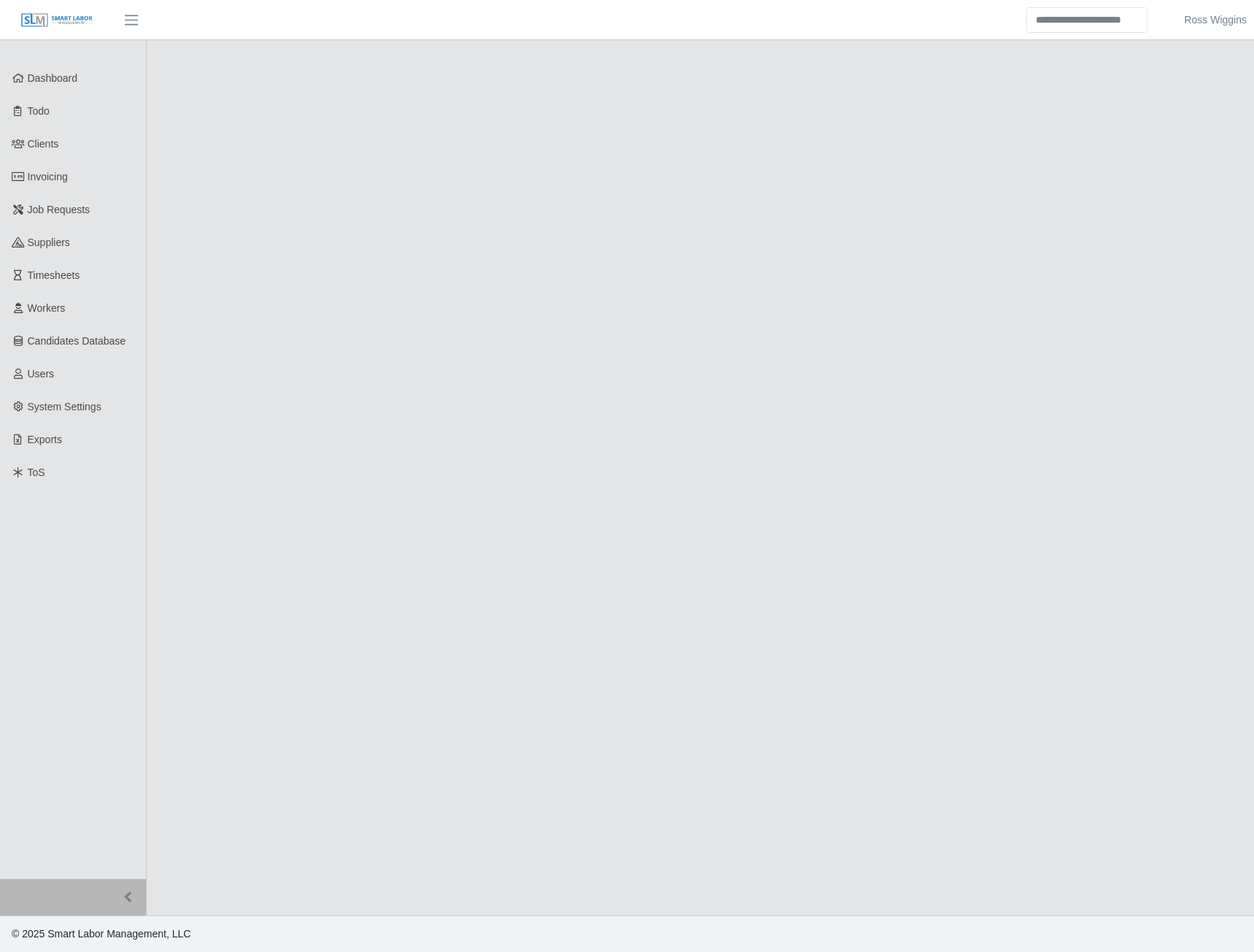 scroll, scrollTop: 0, scrollLeft: 0, axis: both 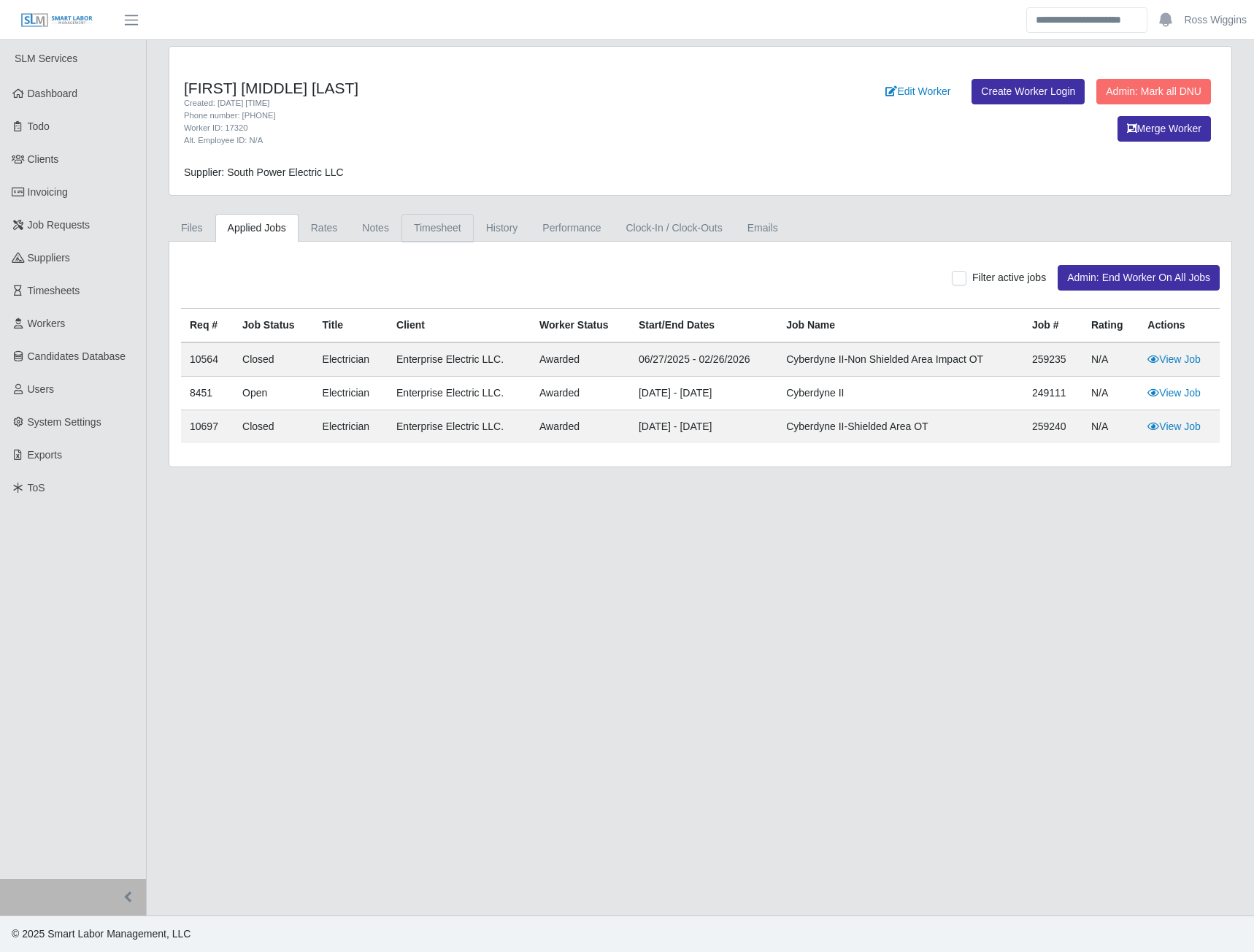 click on "Timesheet" at bounding box center (437, 228) 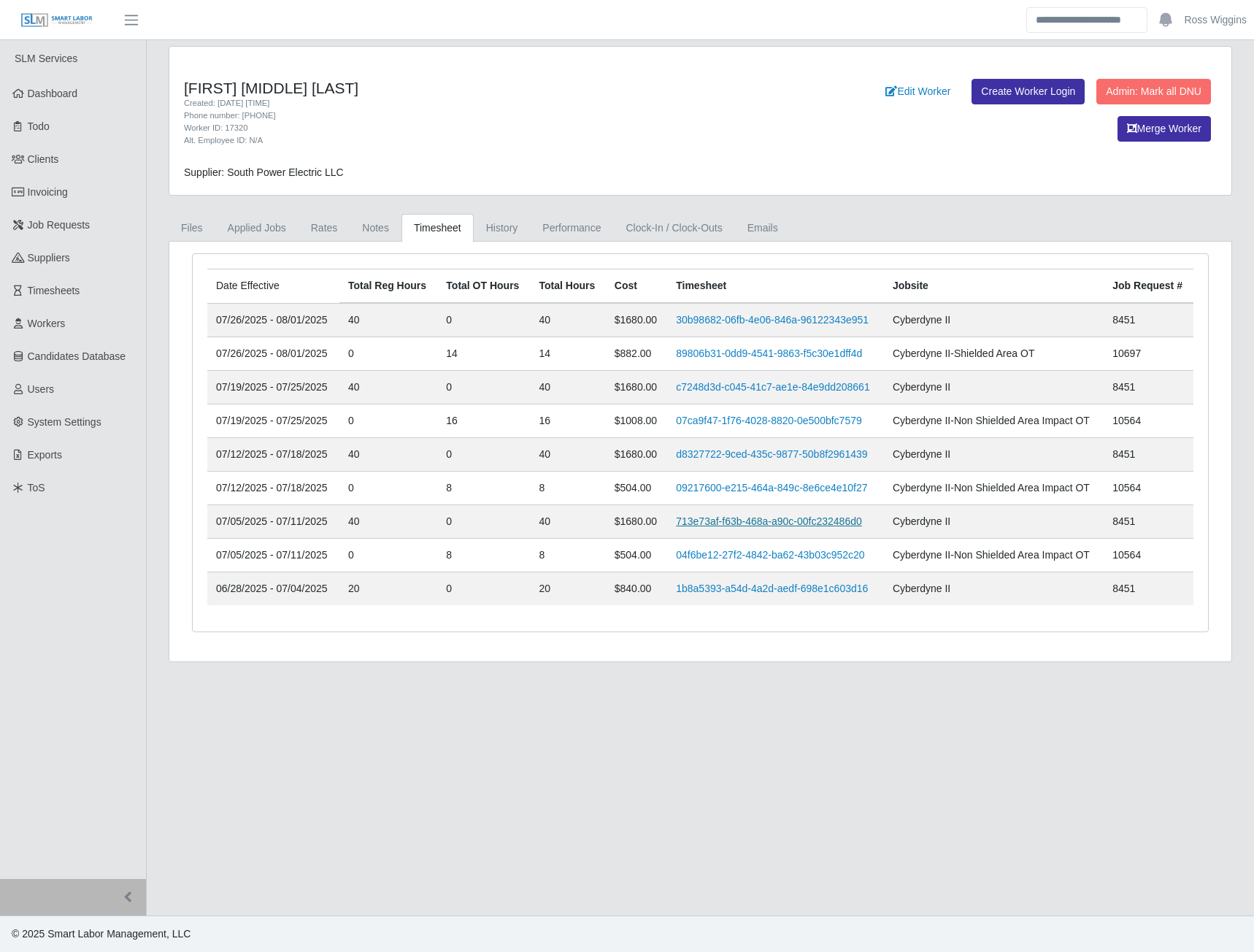 click on "713e73af-f63b-468a-a90c-00fc232486d0" at bounding box center (769, 521) 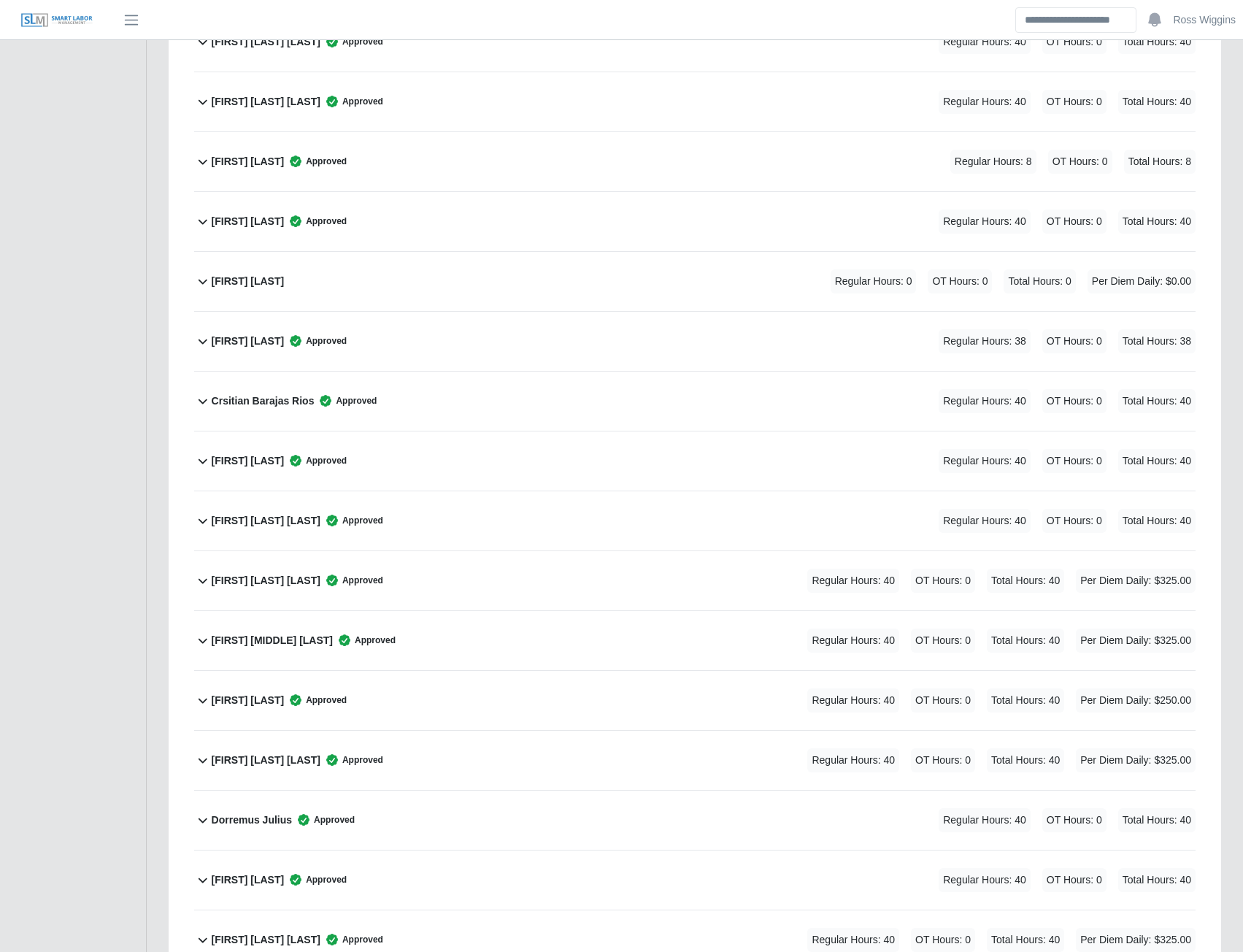 scroll, scrollTop: 1022, scrollLeft: 0, axis: vertical 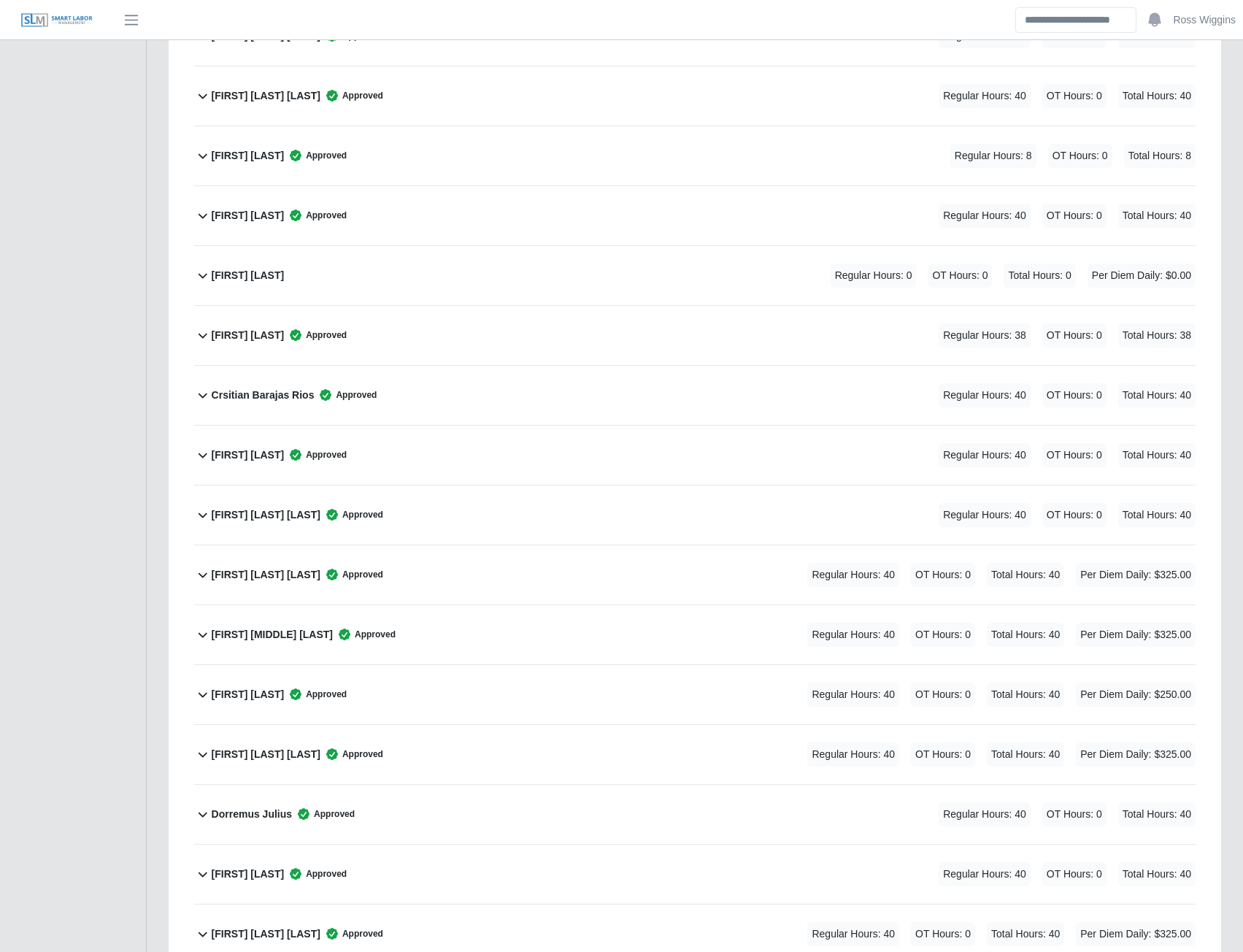 click on "[FIRST] [LAST] [LAST]" at bounding box center [266, 575] 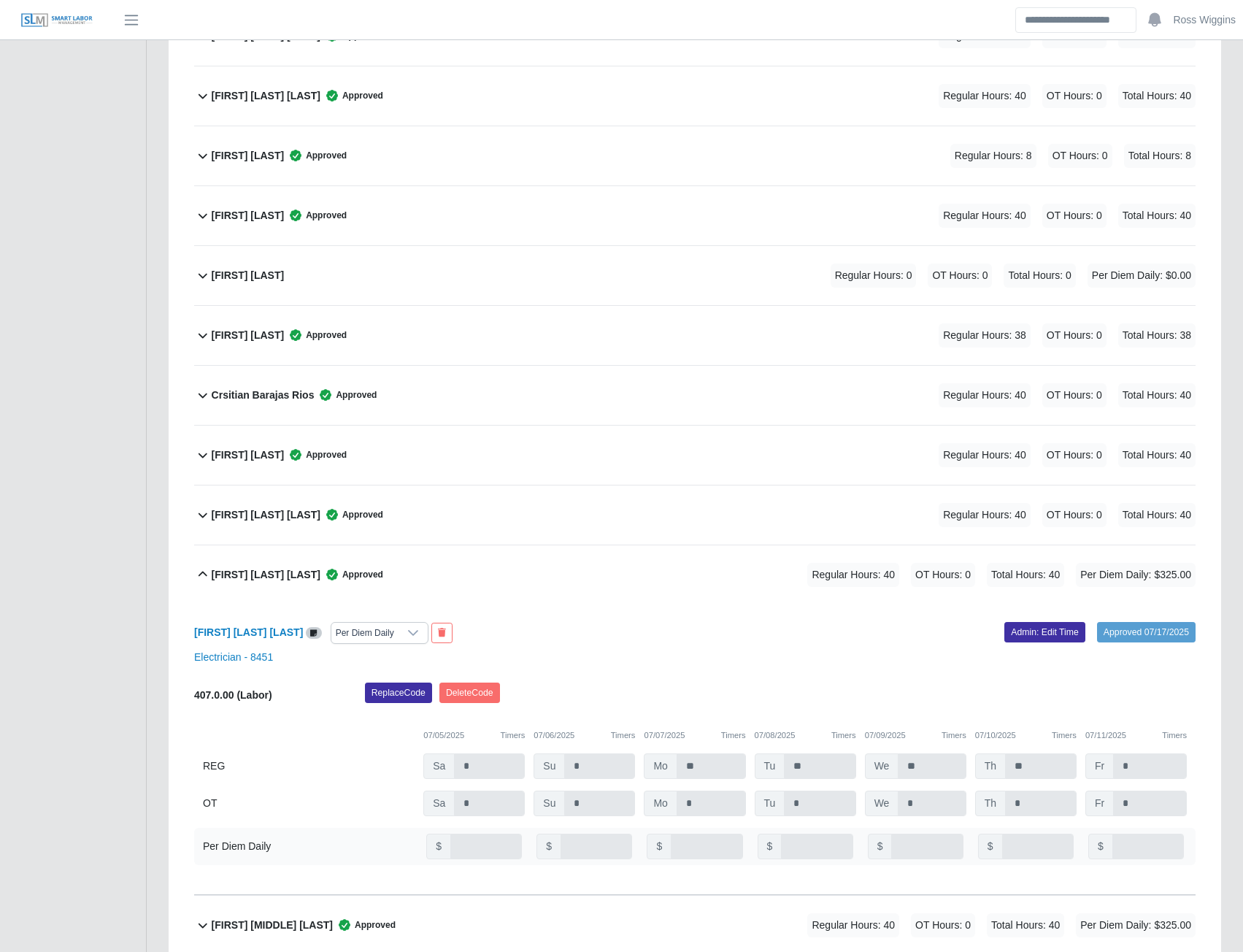 click on "Darlin Ardiano Lopez" at bounding box center [266, 575] 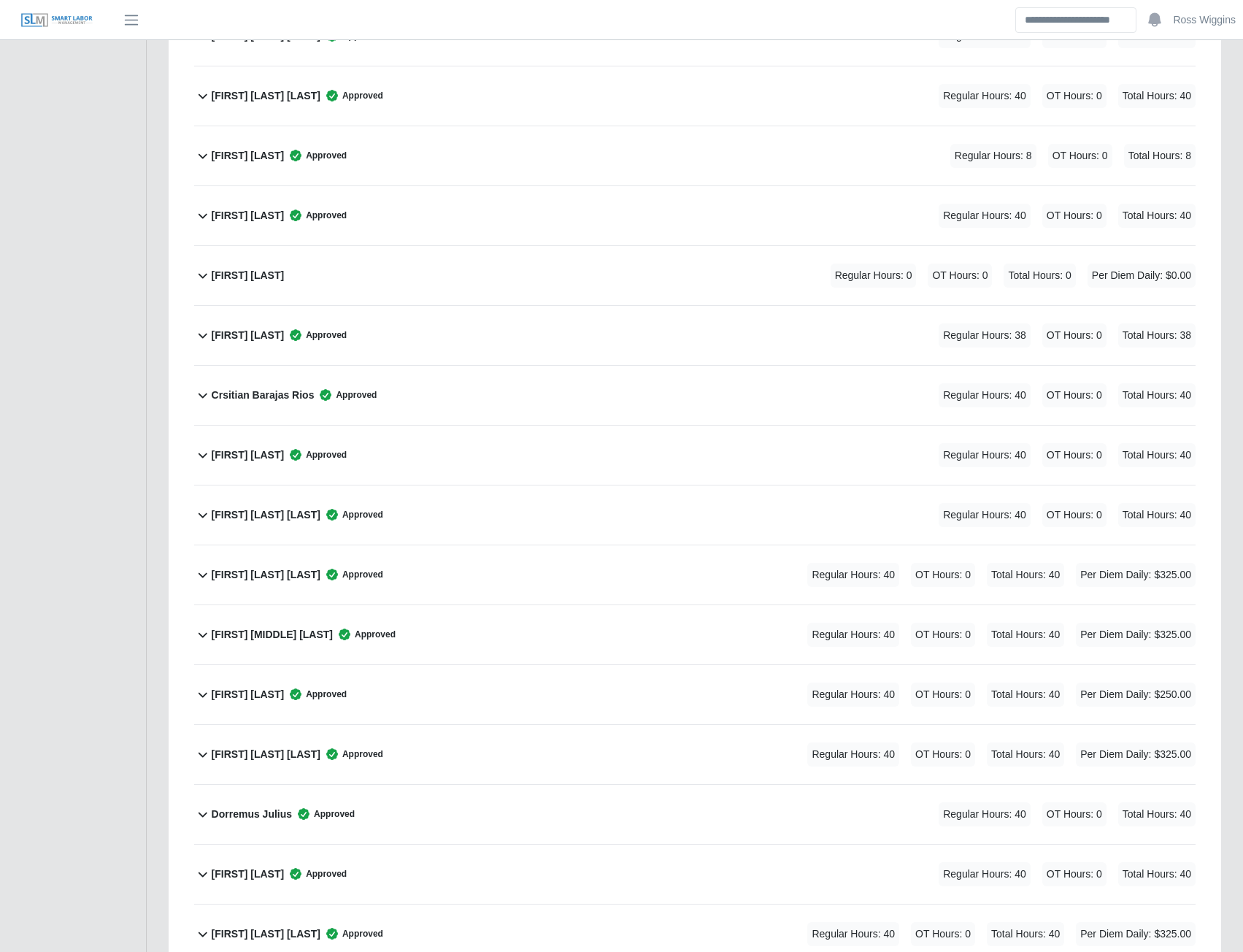click on "Deante Myeshaud Shannon" at bounding box center [272, 634] 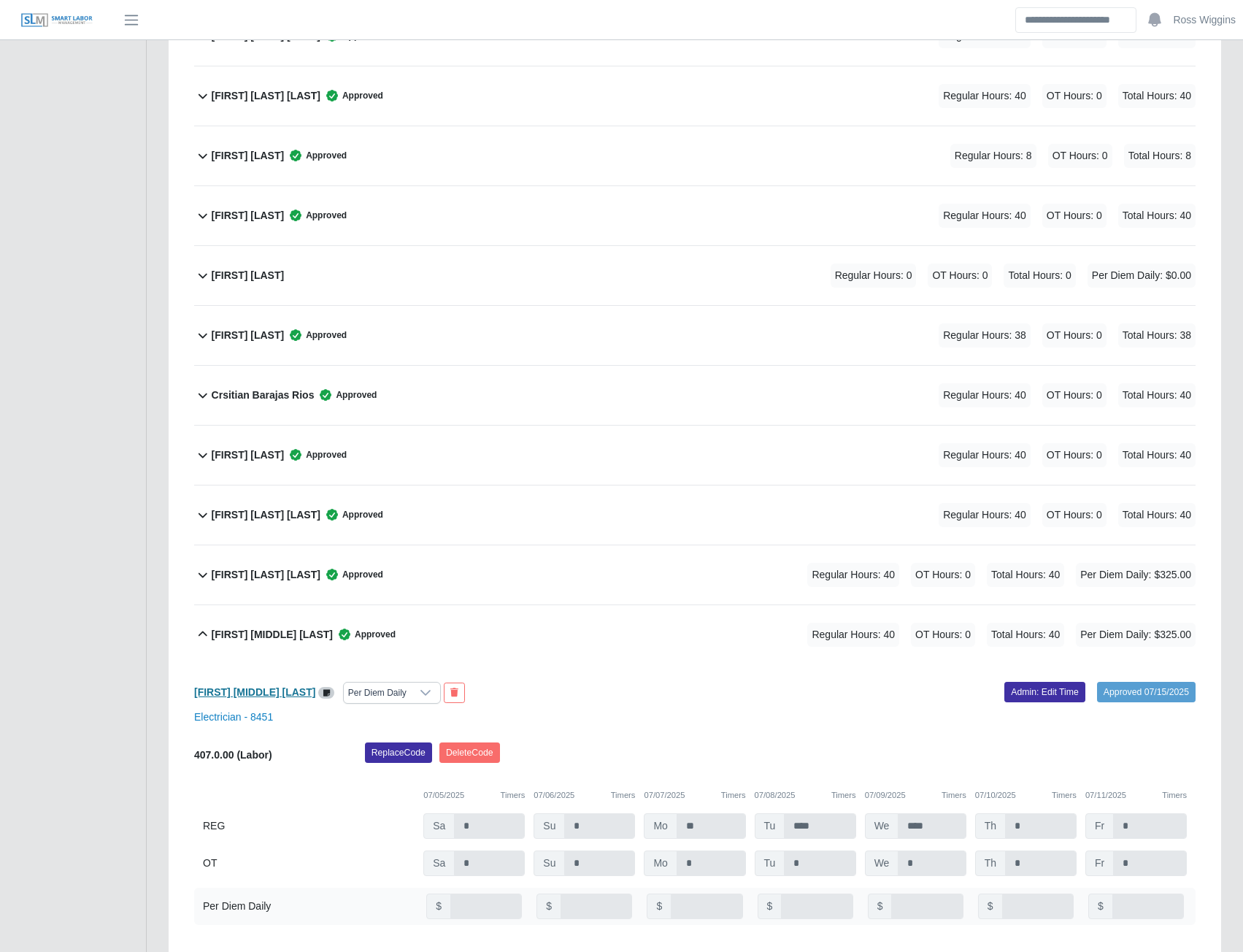 click on "[FIRST] [MIDDLE] [LAST]" at bounding box center (255, 692) 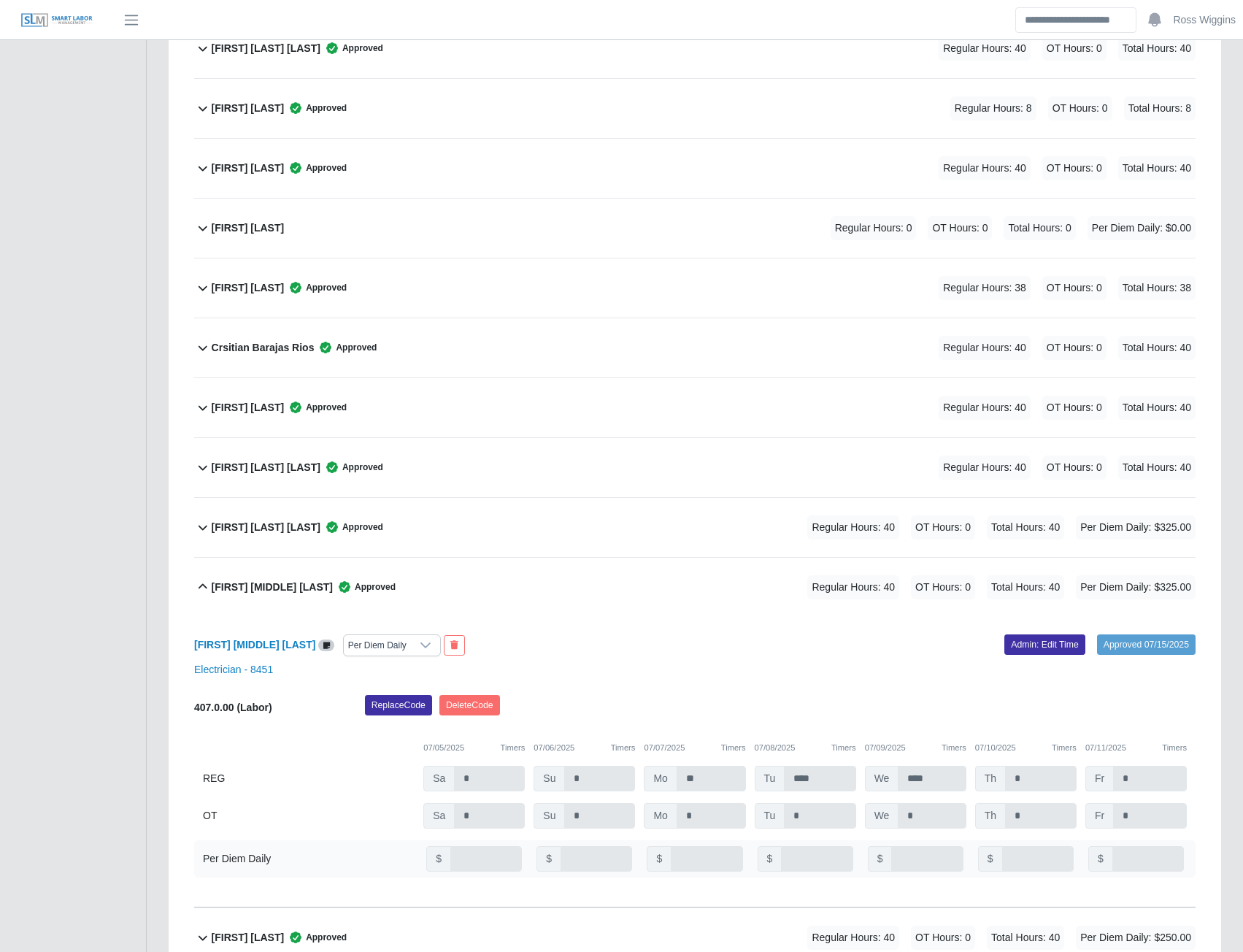 scroll, scrollTop: 1095, scrollLeft: 0, axis: vertical 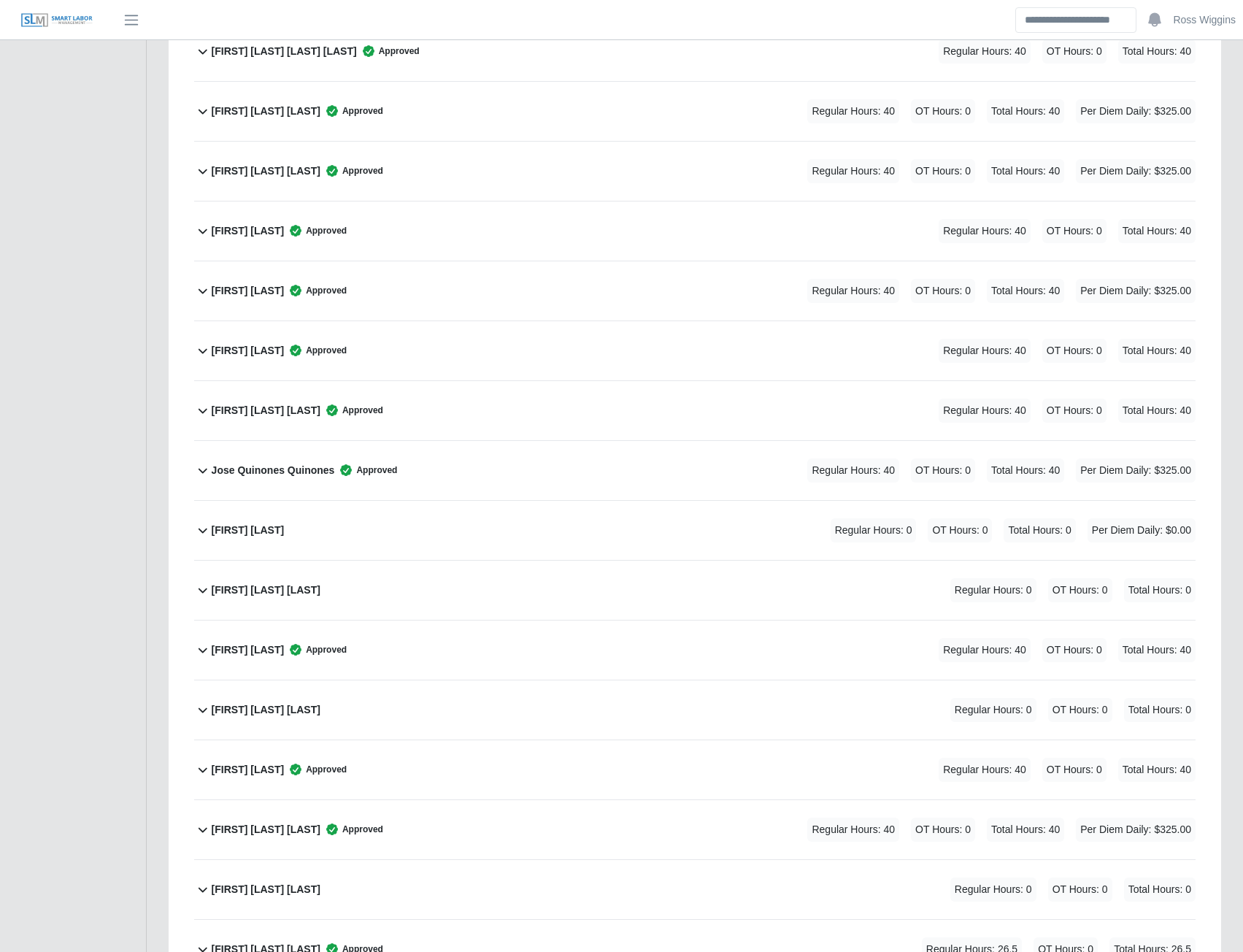 click on "[FIRST] [LAST] [LAST]" at bounding box center [266, 111] 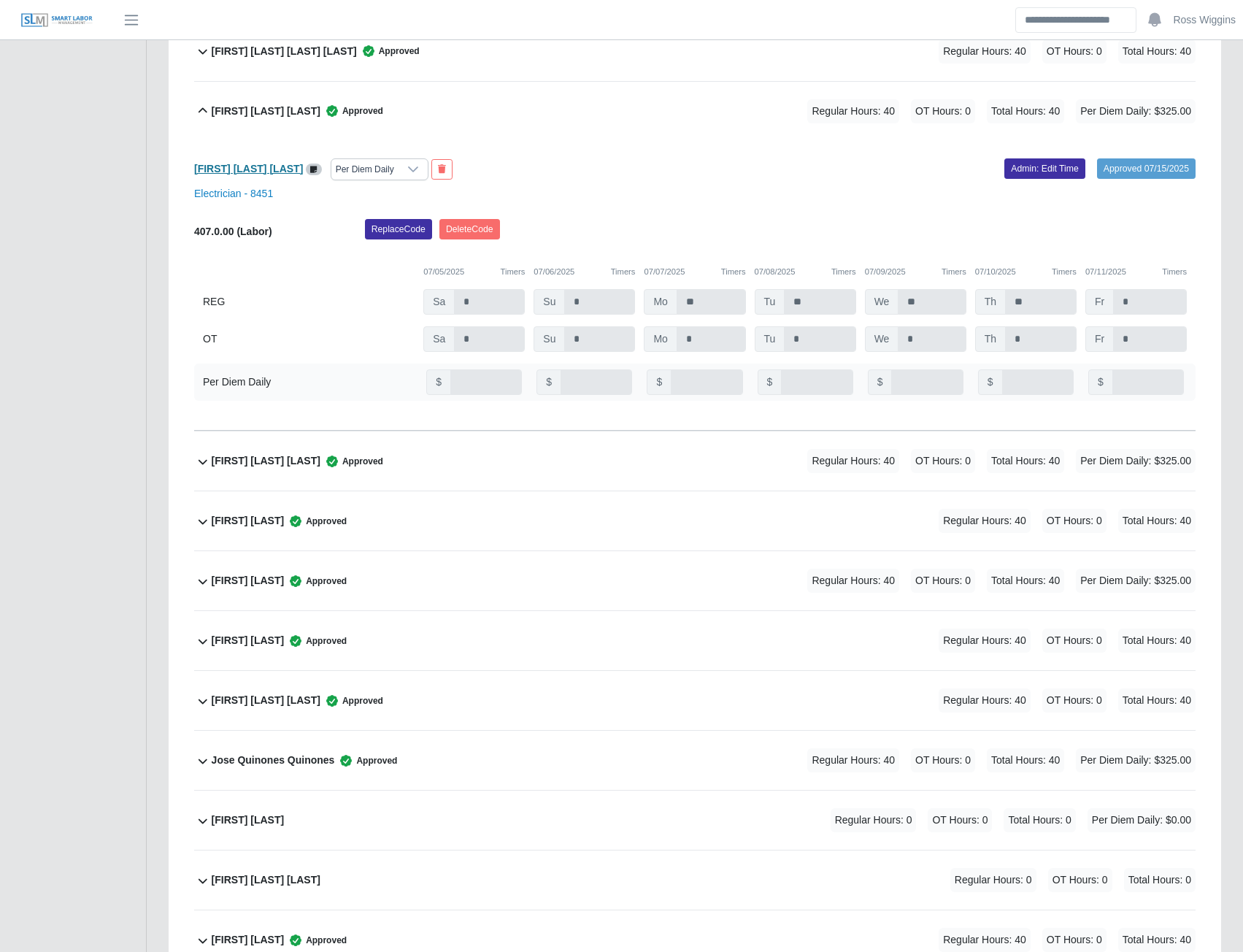 click on "Joan Torres Lopez" at bounding box center (248, 169) 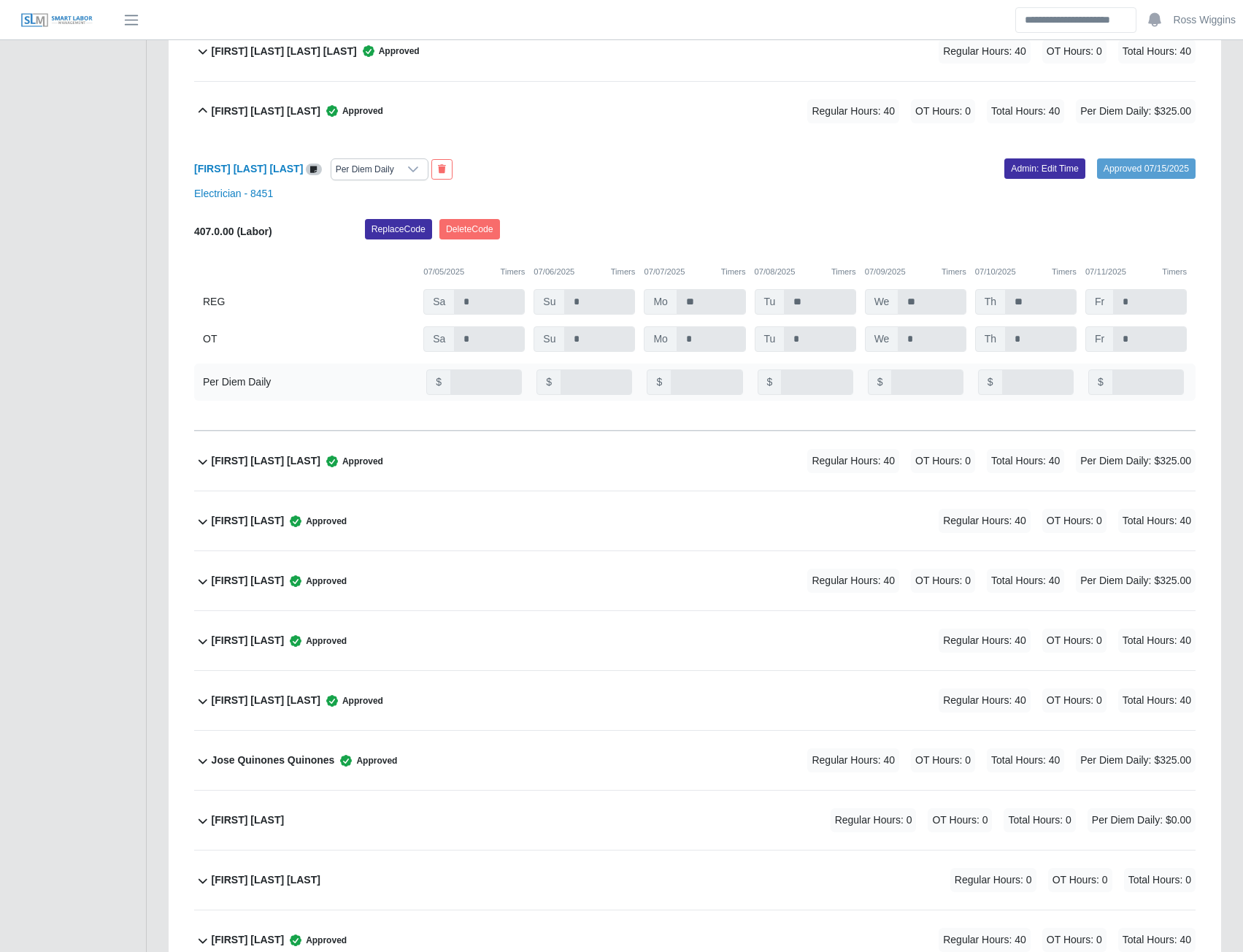 click on "Johan Aquino Morales" at bounding box center [266, 461] 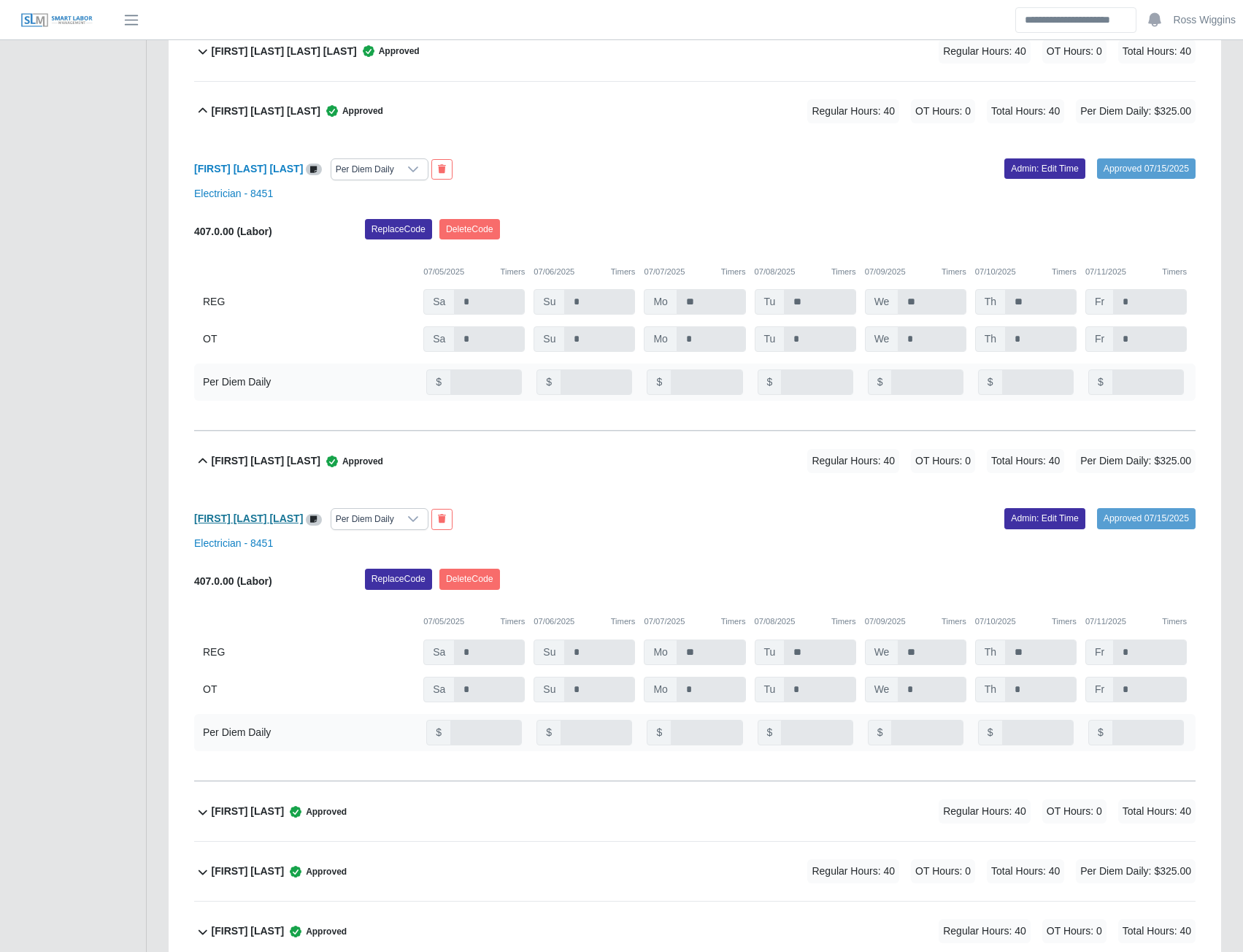 click on "Johan Aquino Morales" at bounding box center (248, 518) 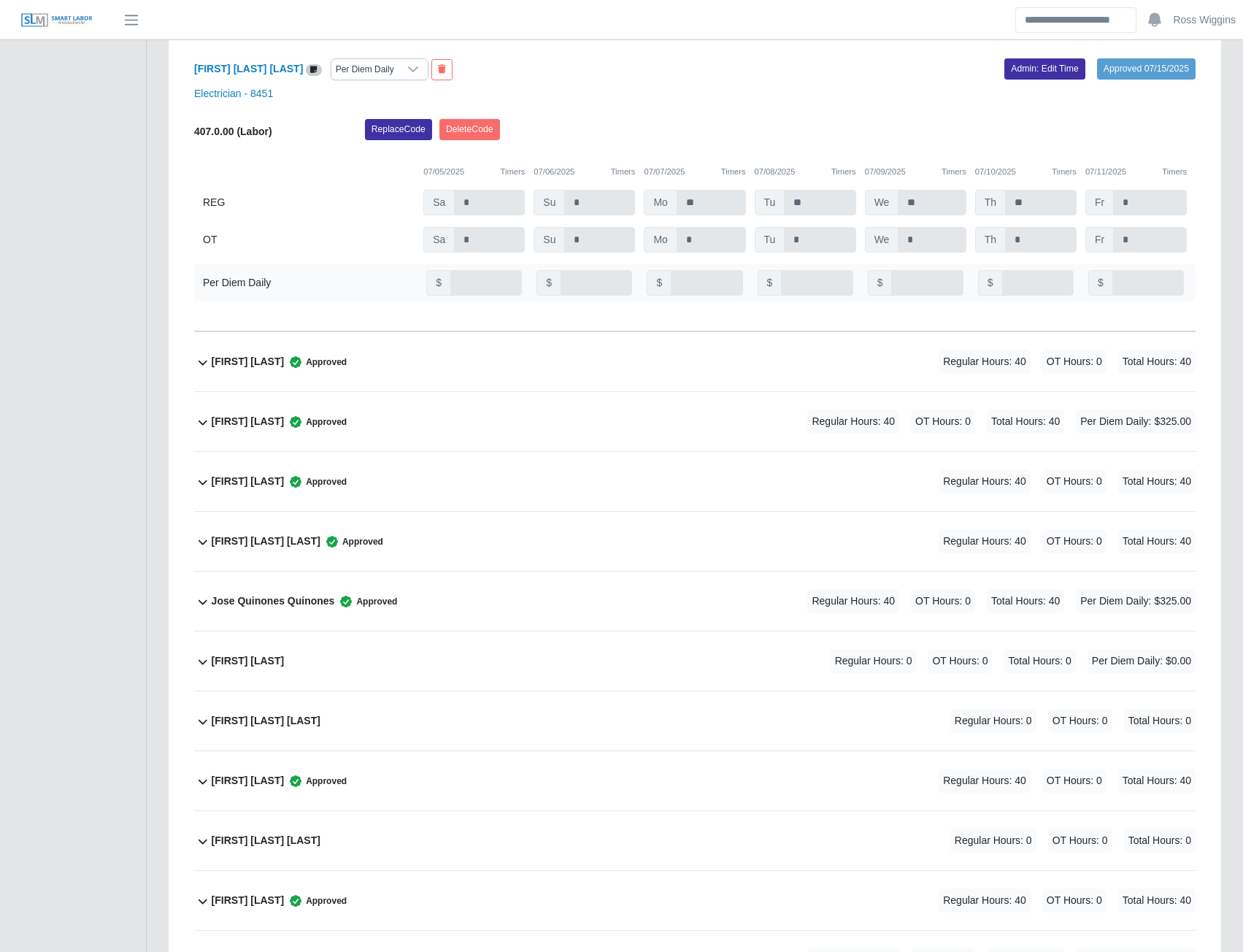 scroll, scrollTop: 4203, scrollLeft: 0, axis: vertical 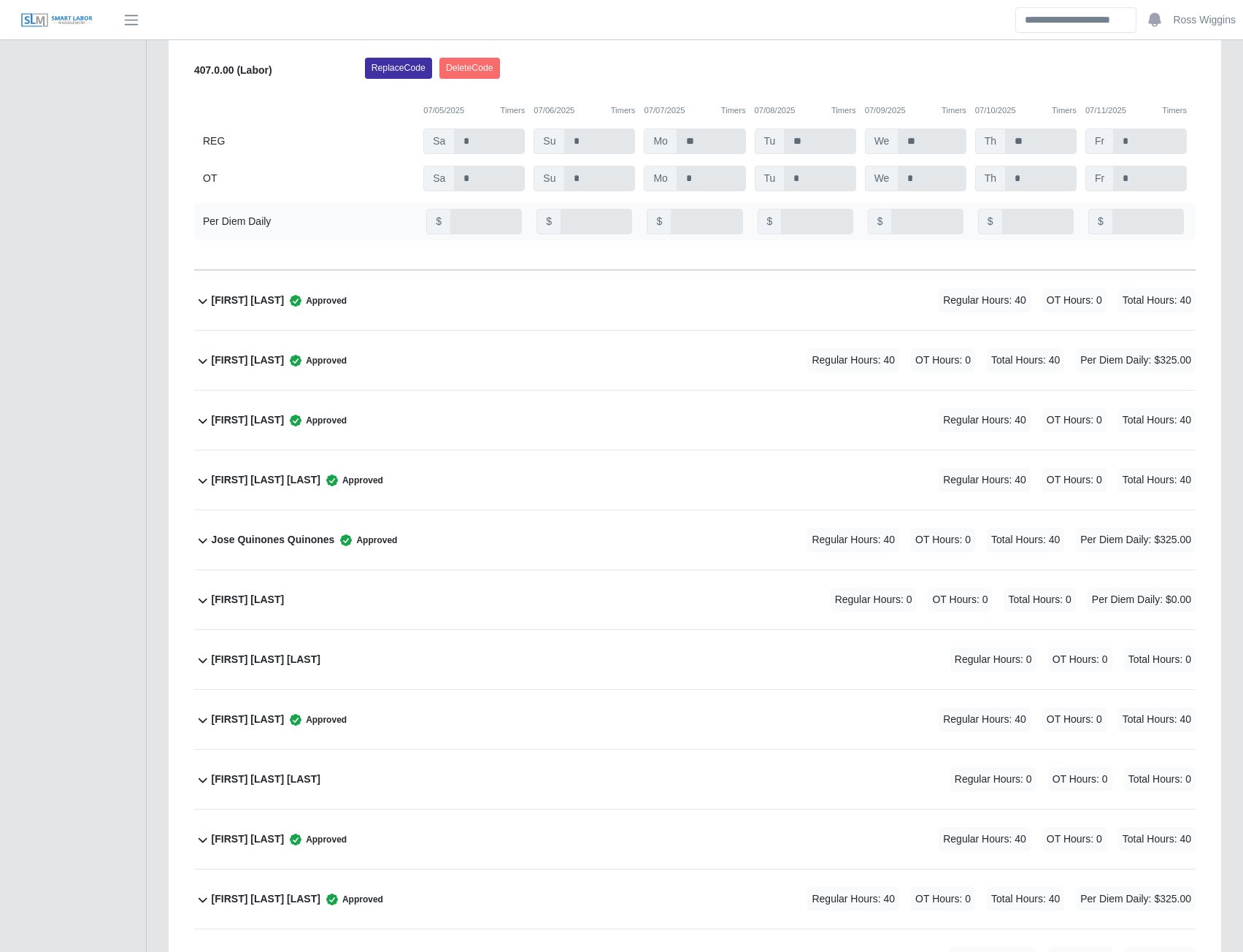 click on "Jose Quinones Quinones" at bounding box center [273, 540] 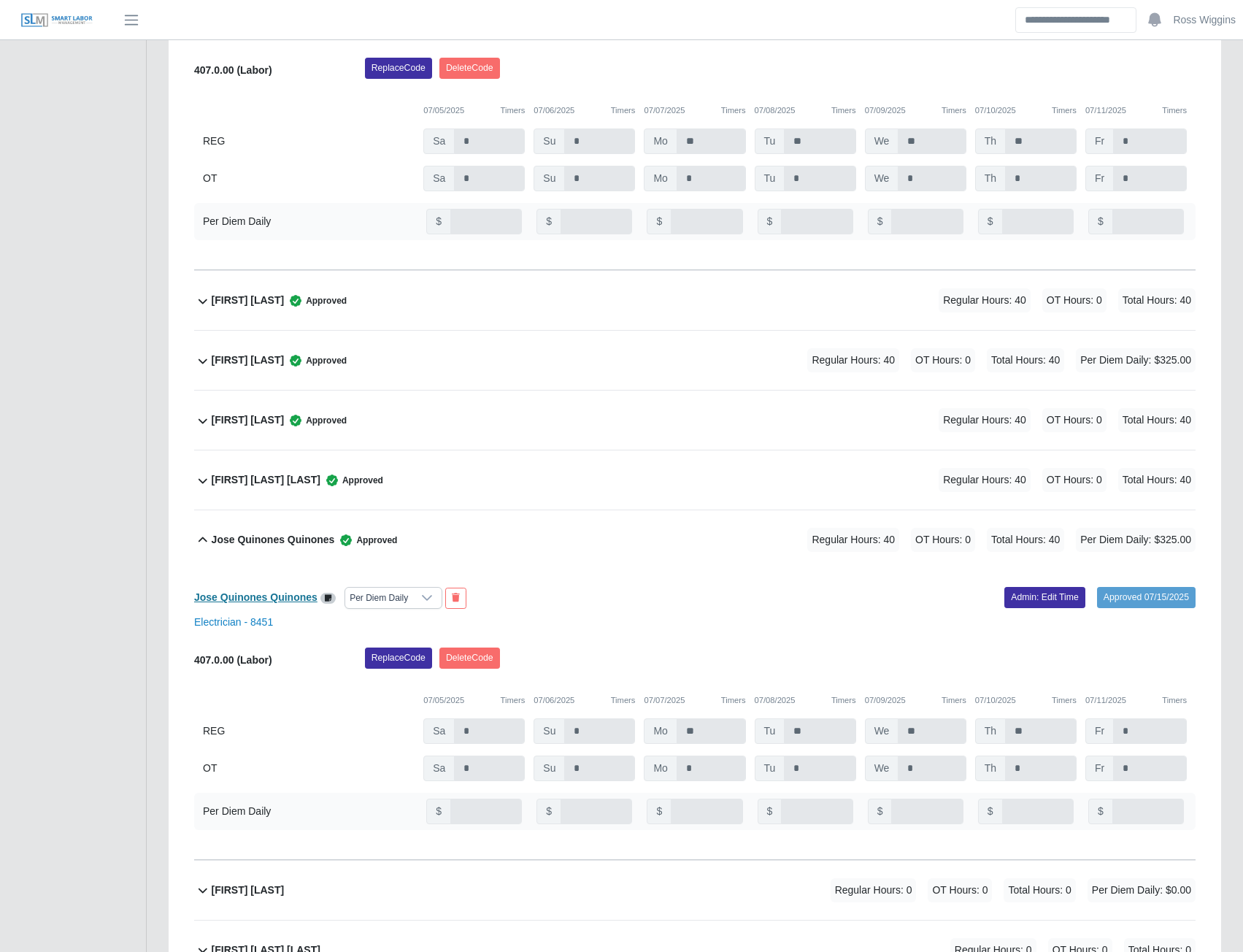 click on "Jose Quinones Quinones" at bounding box center (255, 597) 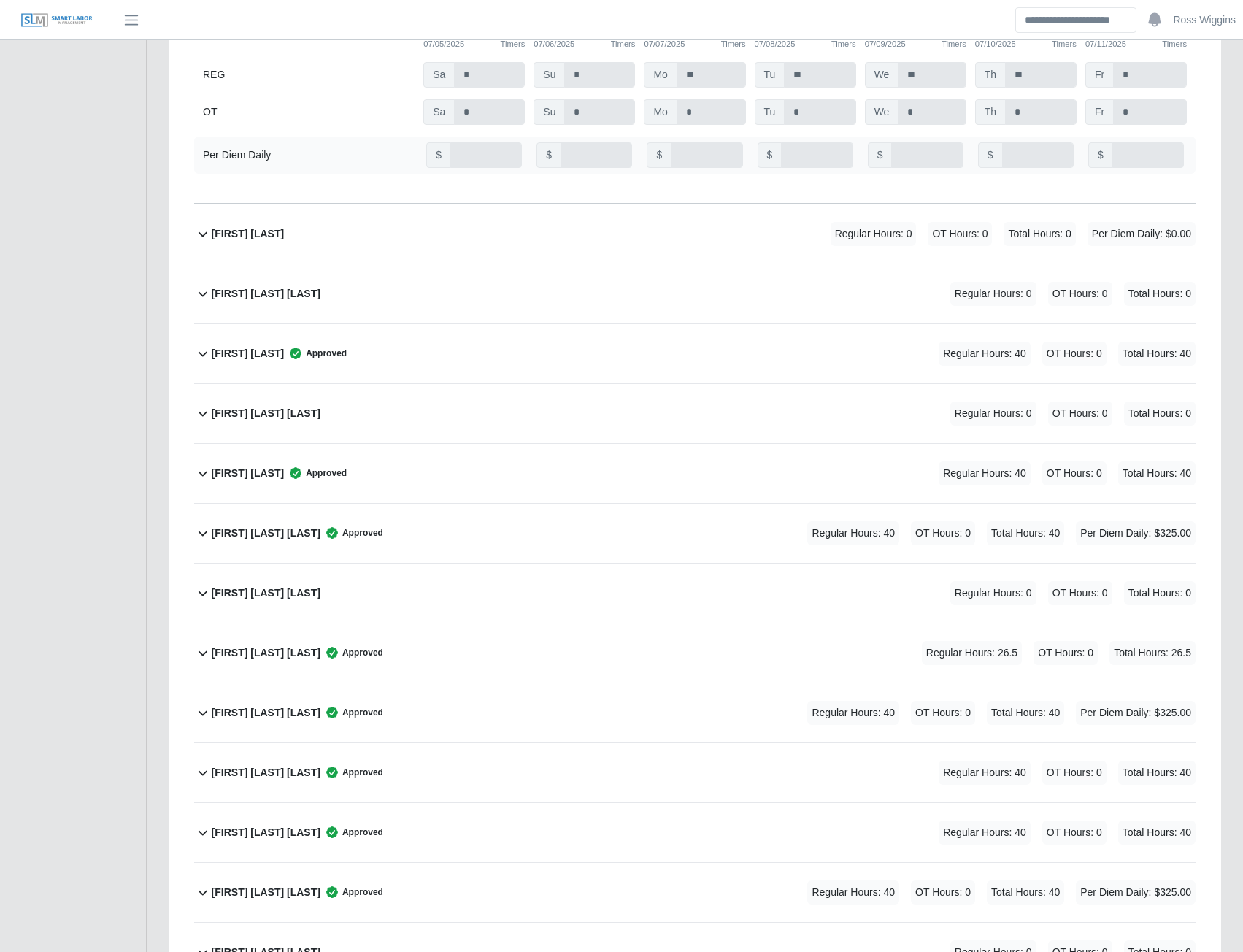 scroll, scrollTop: 4860, scrollLeft: 0, axis: vertical 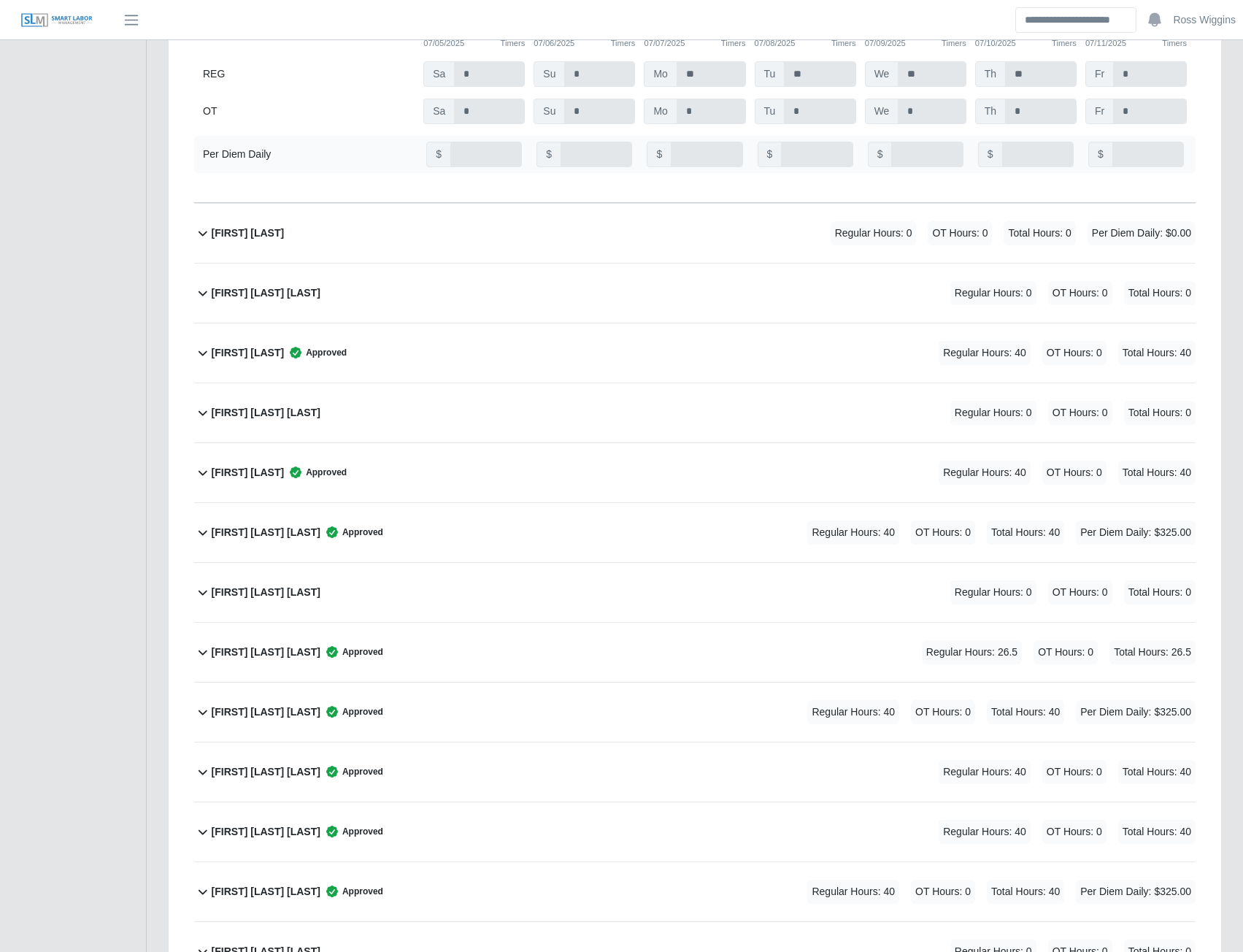 click on "[FIRST] [LAST] [LAST]" at bounding box center (266, 712) 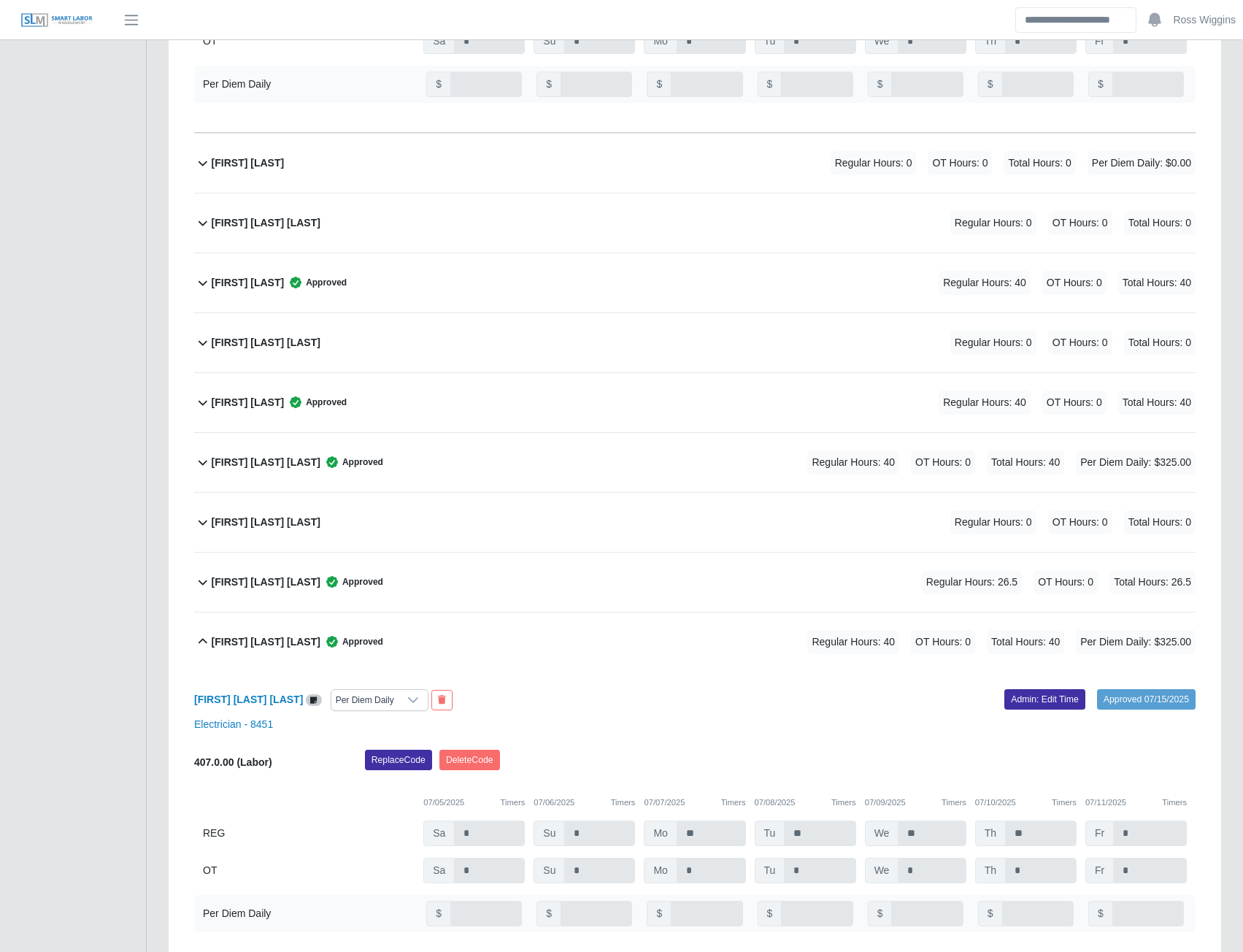 scroll, scrollTop: 5079, scrollLeft: 0, axis: vertical 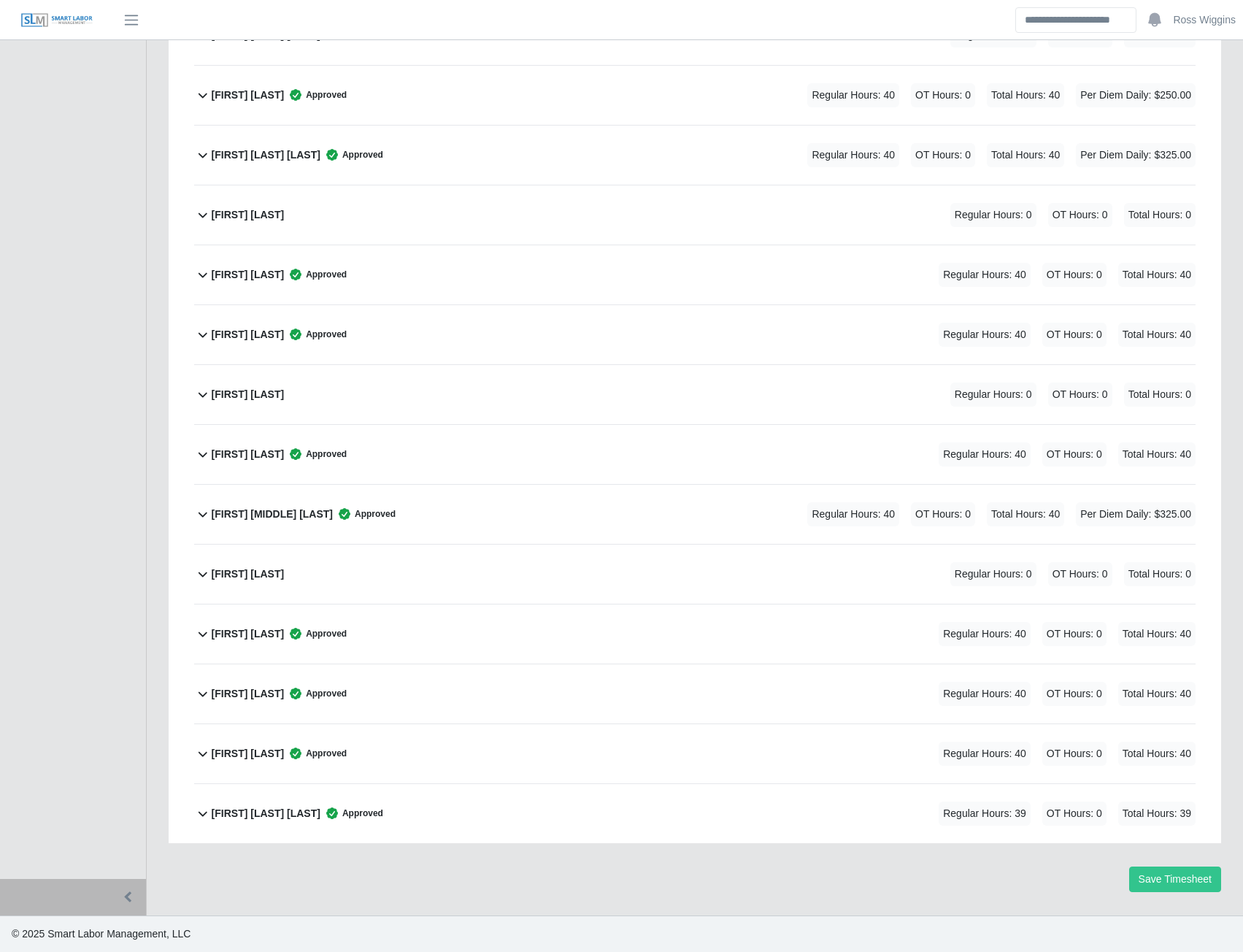 click on "[FIRST] [LAST] [LAST]" at bounding box center [272, 514] 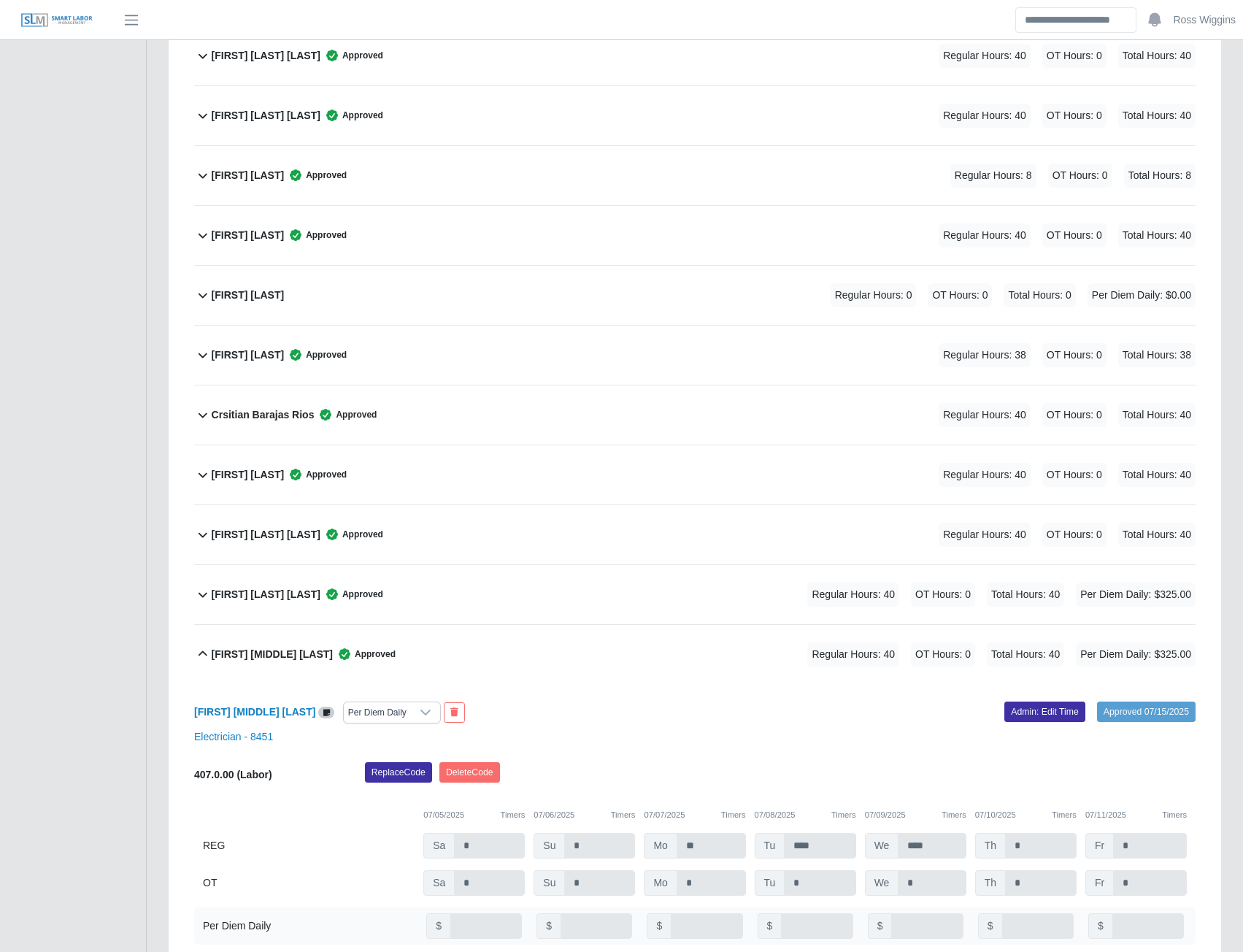 scroll, scrollTop: 0, scrollLeft: 0, axis: both 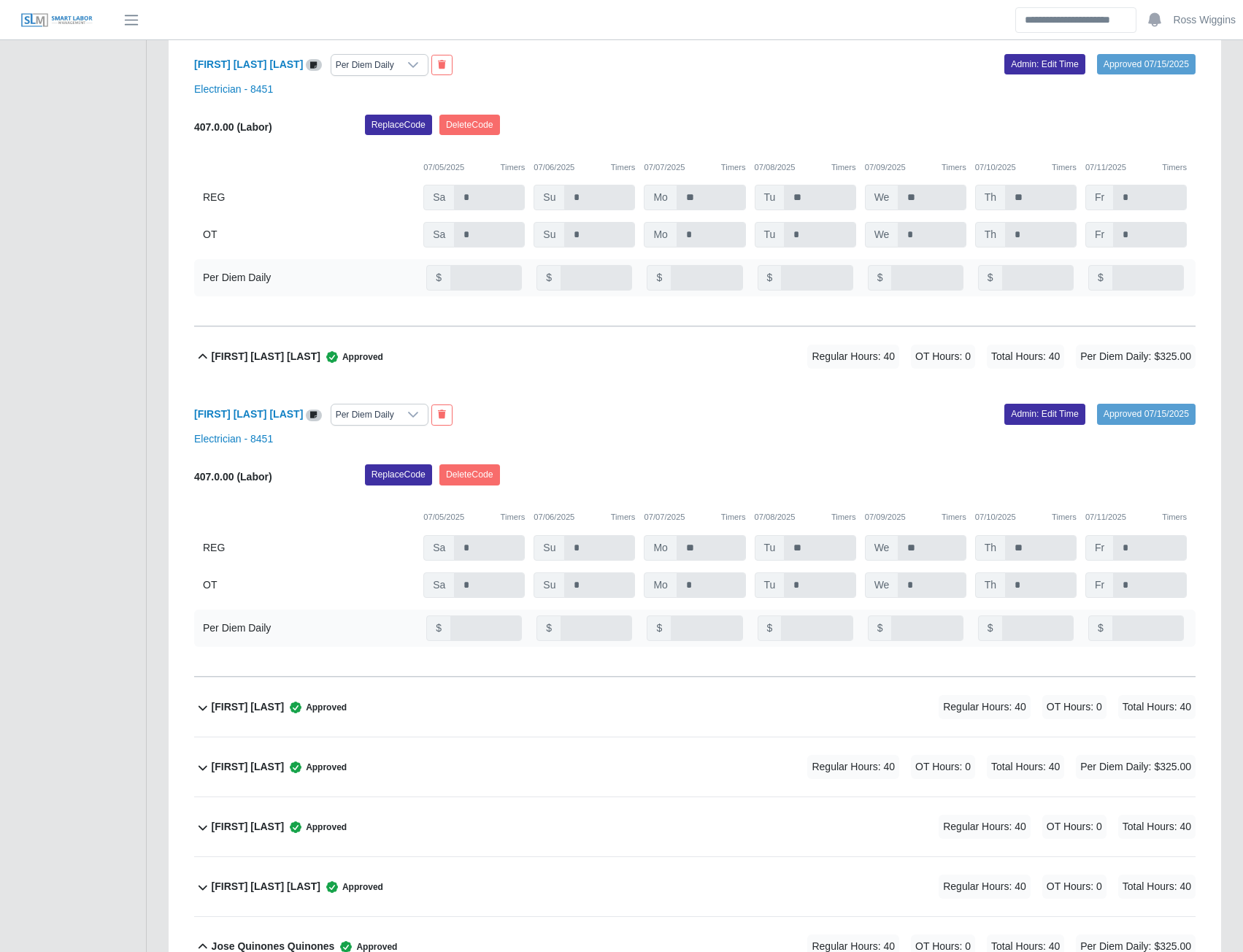 click on "[FIRST] [LAST]" at bounding box center [248, 707] 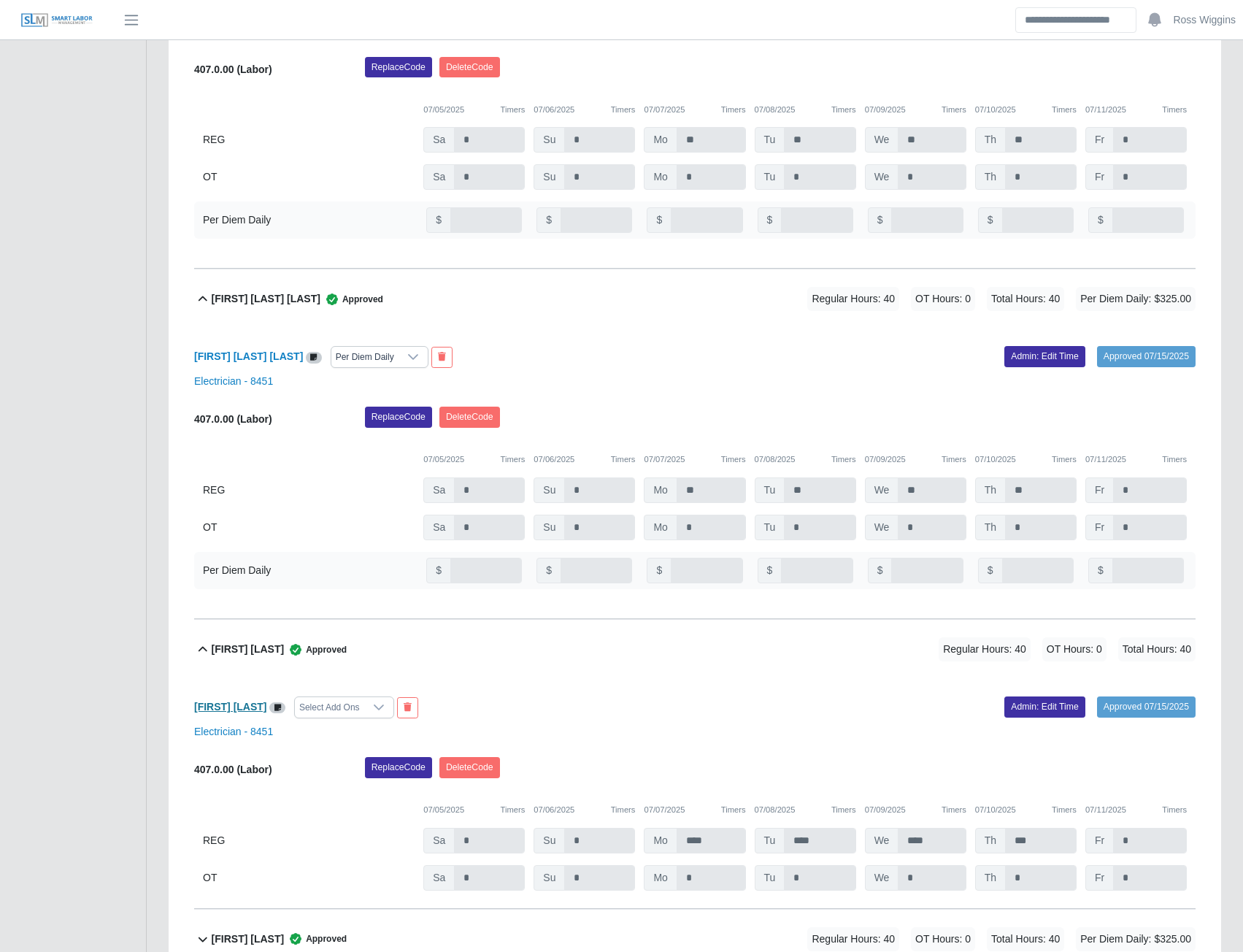 scroll, scrollTop: 3942, scrollLeft: 0, axis: vertical 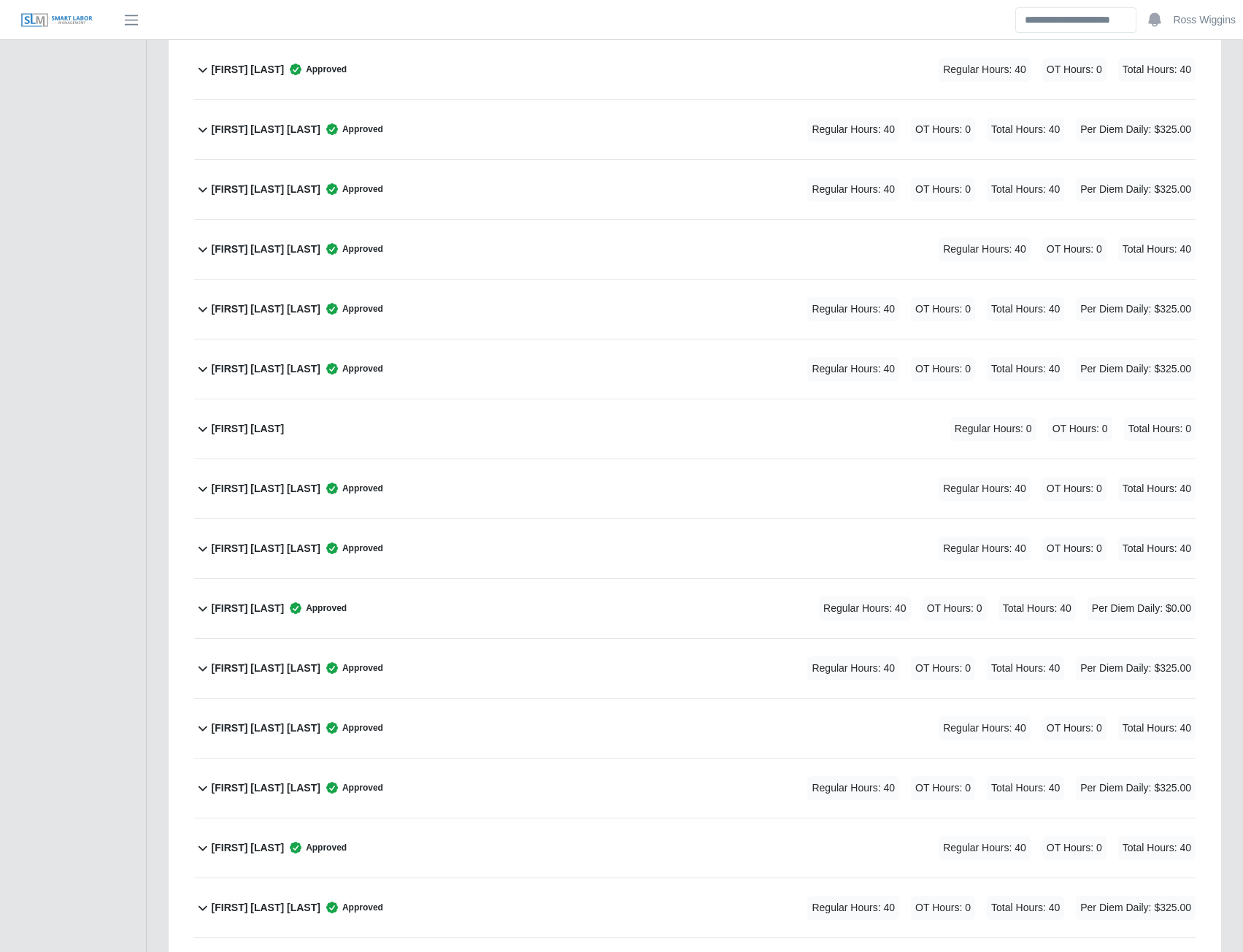 click on "[FIRST] [LAST]" at bounding box center (248, 608) 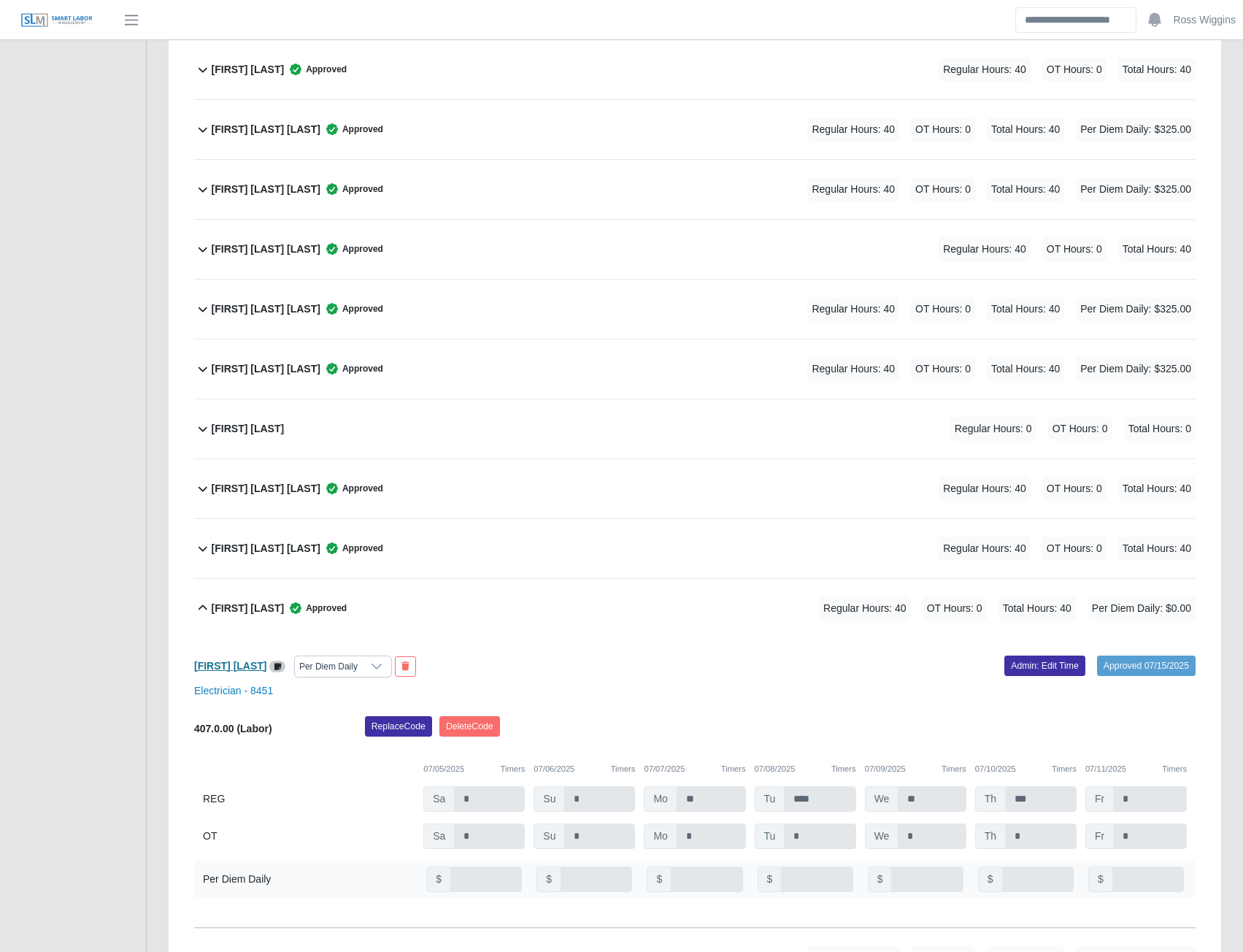 click on "[FIRST] [LAST]" at bounding box center [231, 666] 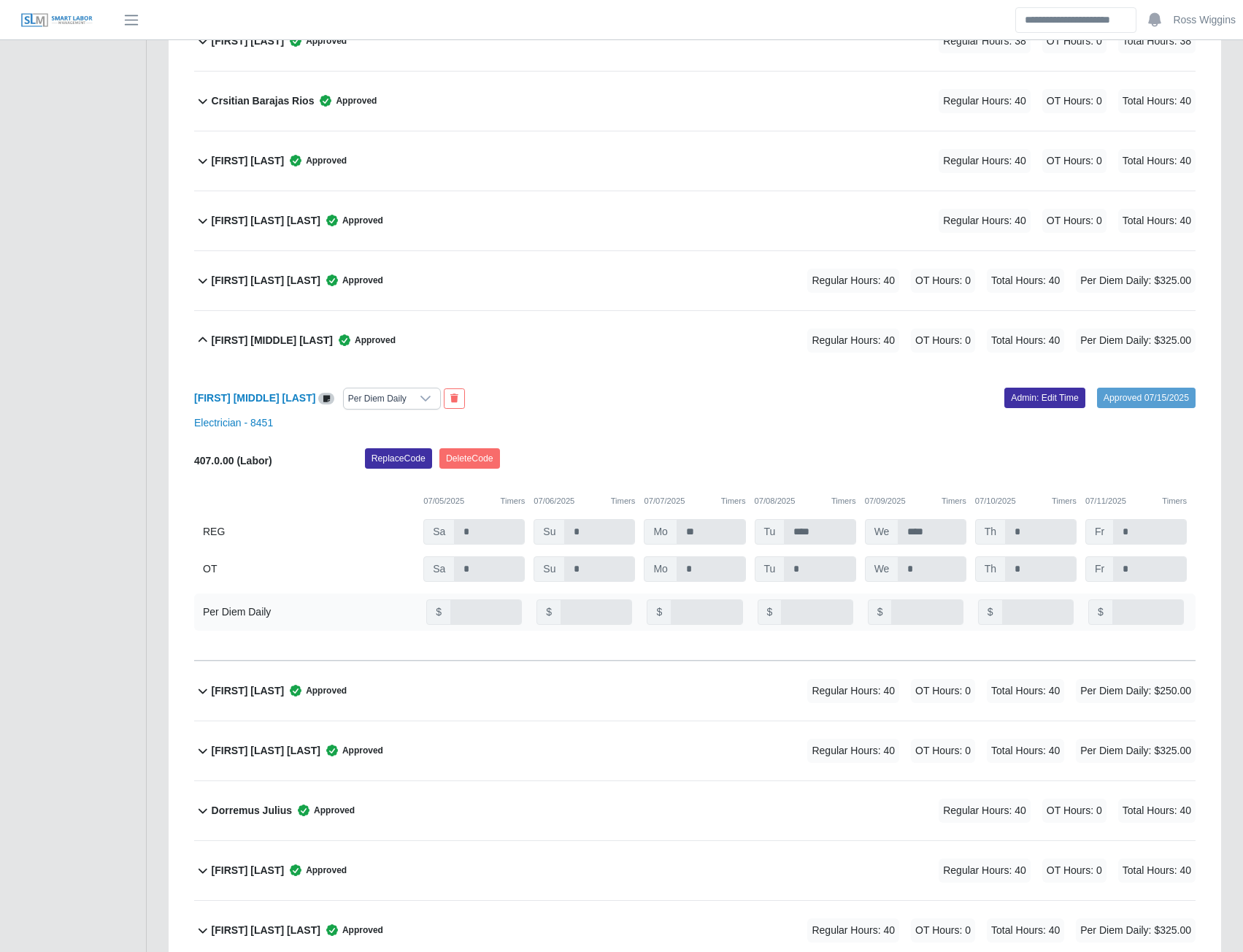 scroll, scrollTop: 1314, scrollLeft: 0, axis: vertical 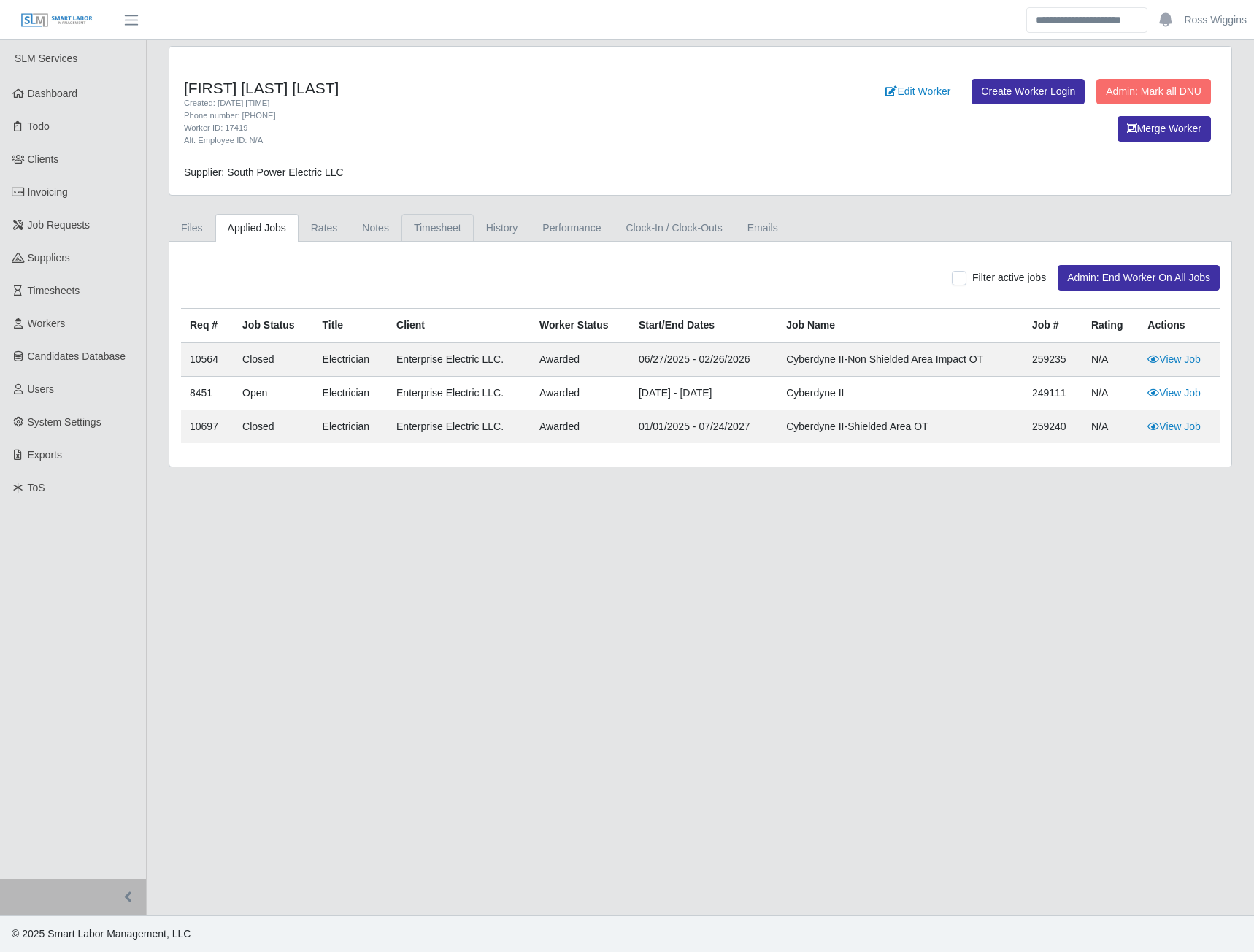 click on "Timesheet" at bounding box center (437, 228) 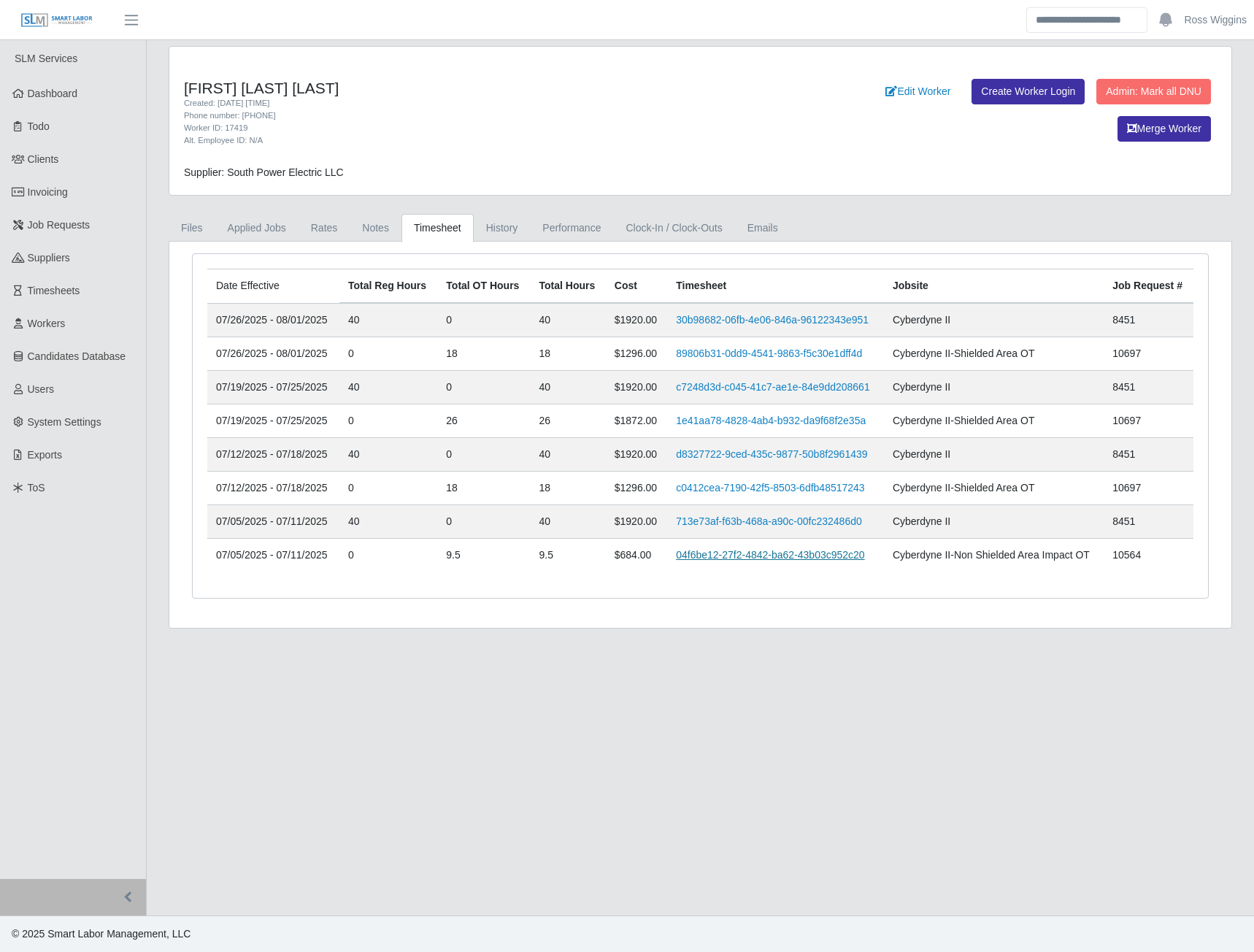 click on "04f6be12-27f2-4842-ba62-43b03c952c20" at bounding box center [770, 555] 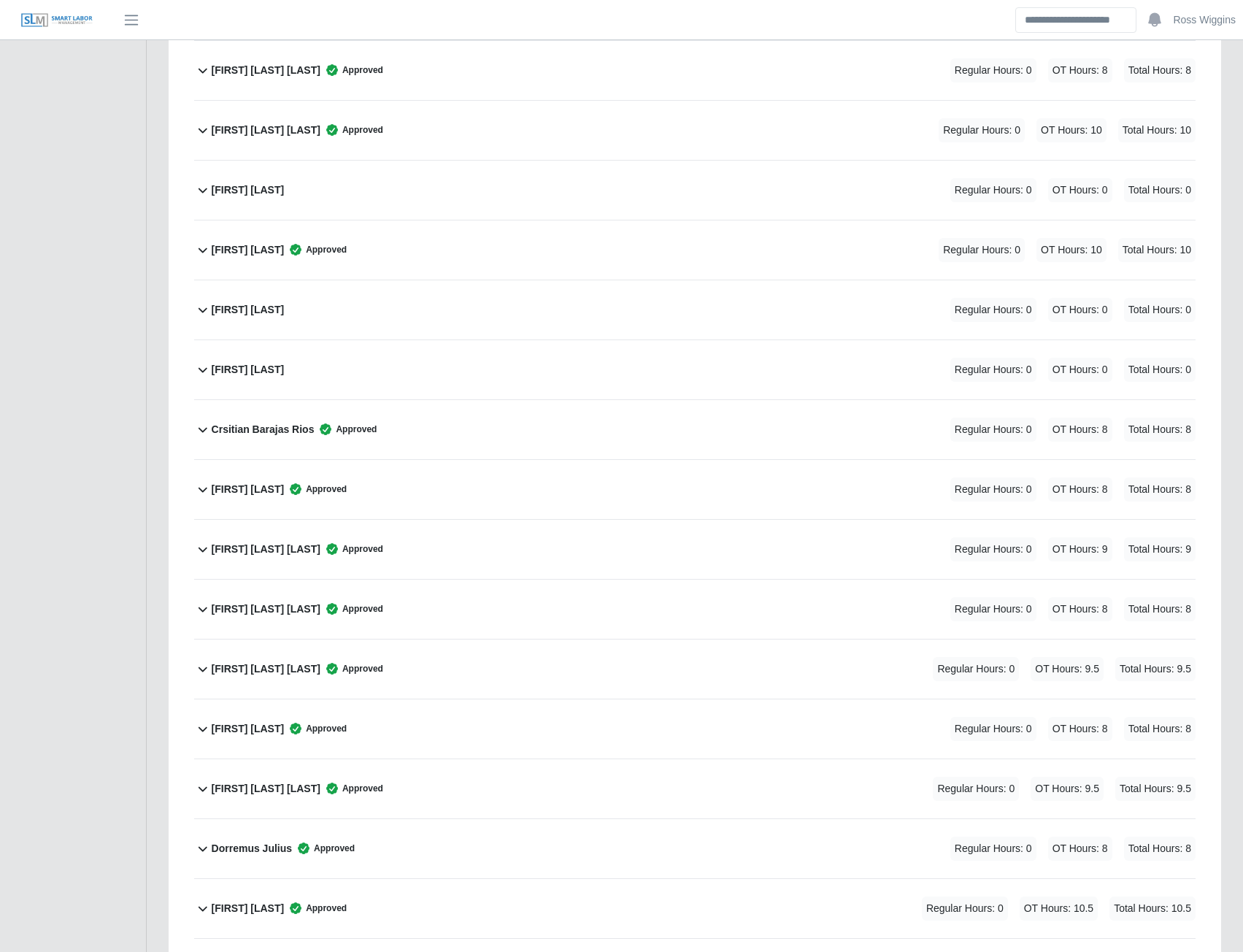 scroll, scrollTop: 949, scrollLeft: 0, axis: vertical 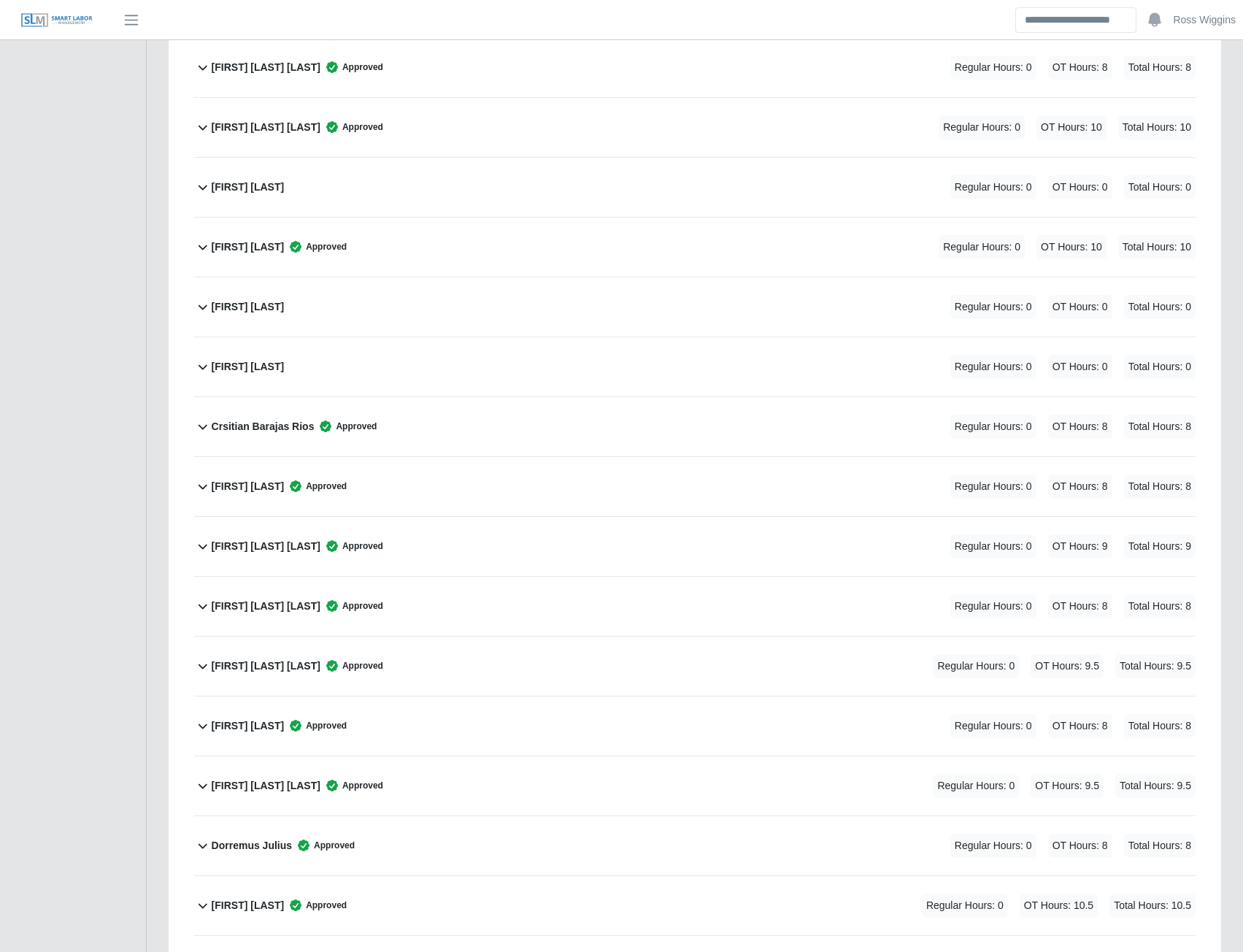 click on "Deante Myeshaud Shannon" at bounding box center [266, 666] 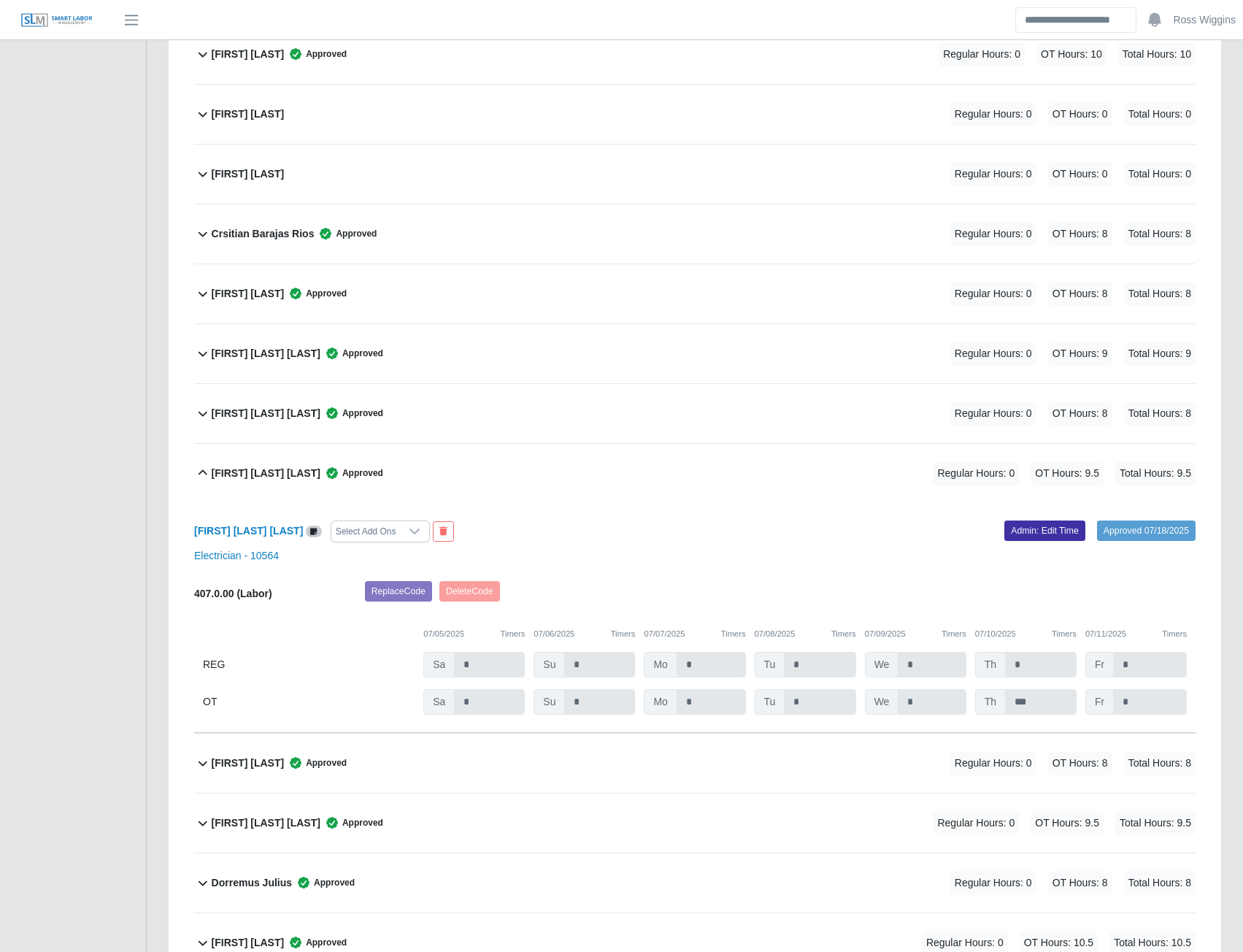 scroll, scrollTop: 1168, scrollLeft: 0, axis: vertical 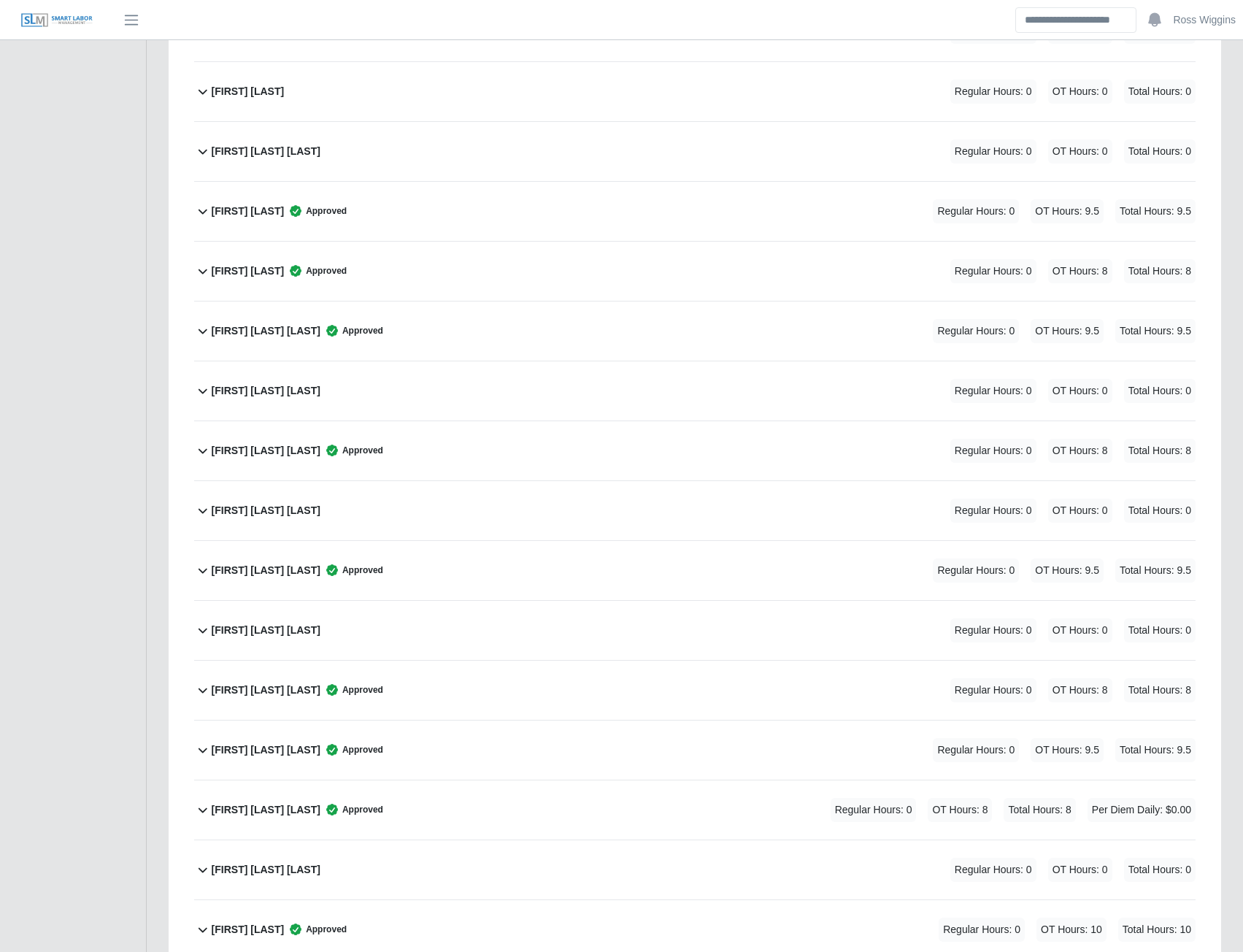 click on "[FIRST] [LAST] [LAST]" at bounding box center [266, 450] 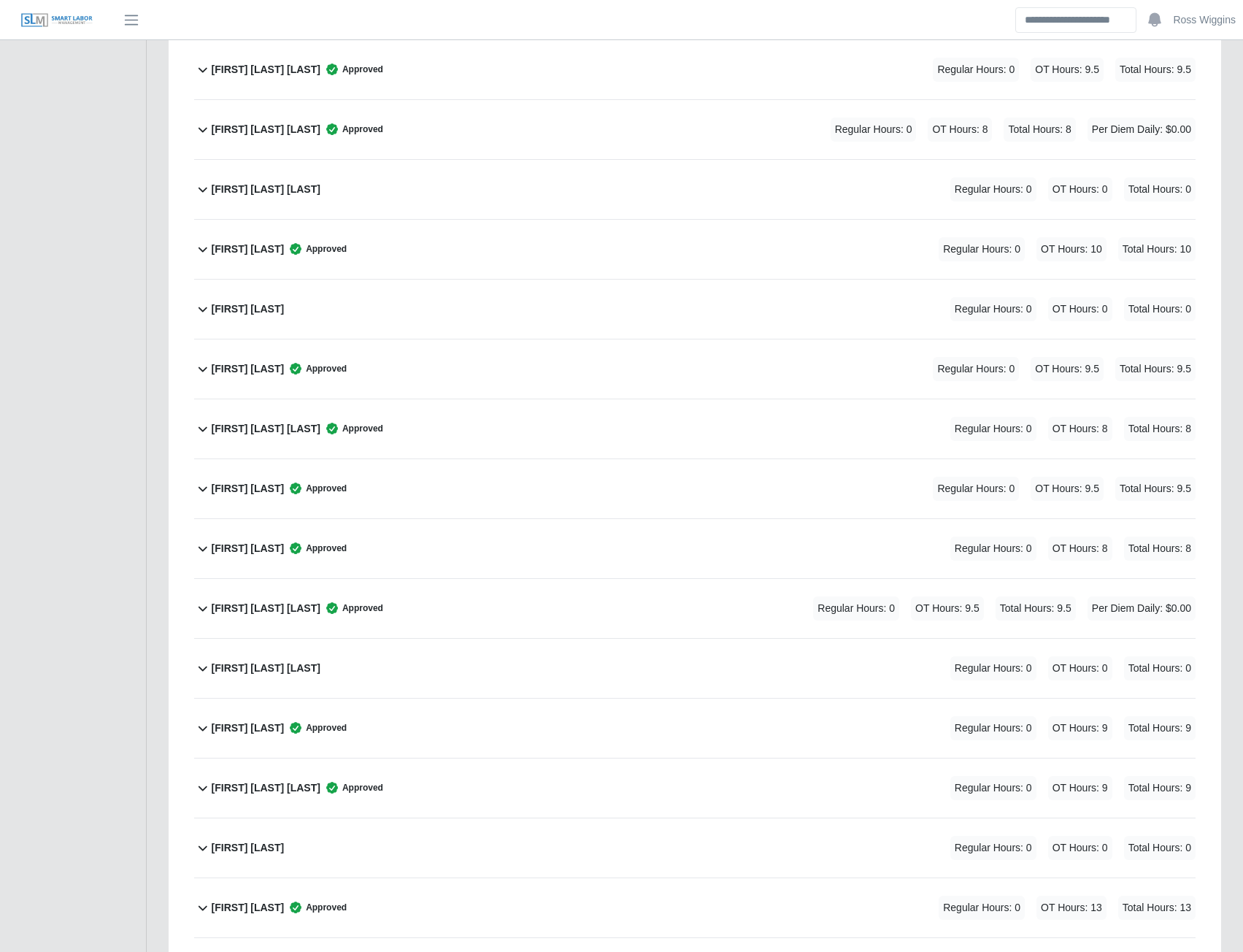 scroll, scrollTop: 5632, scrollLeft: 0, axis: vertical 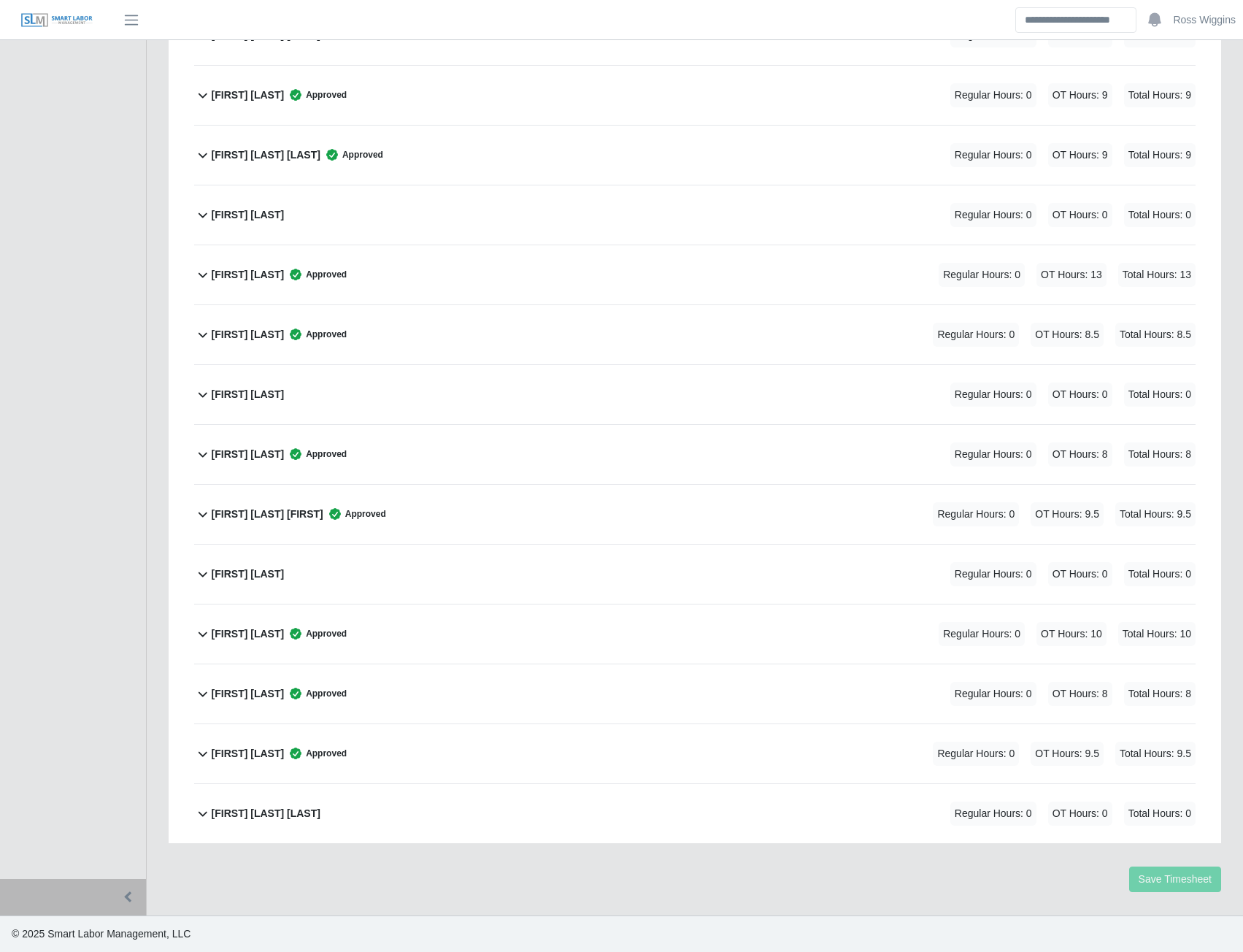 click on "Walker Garrett Michael" at bounding box center [267, 514] 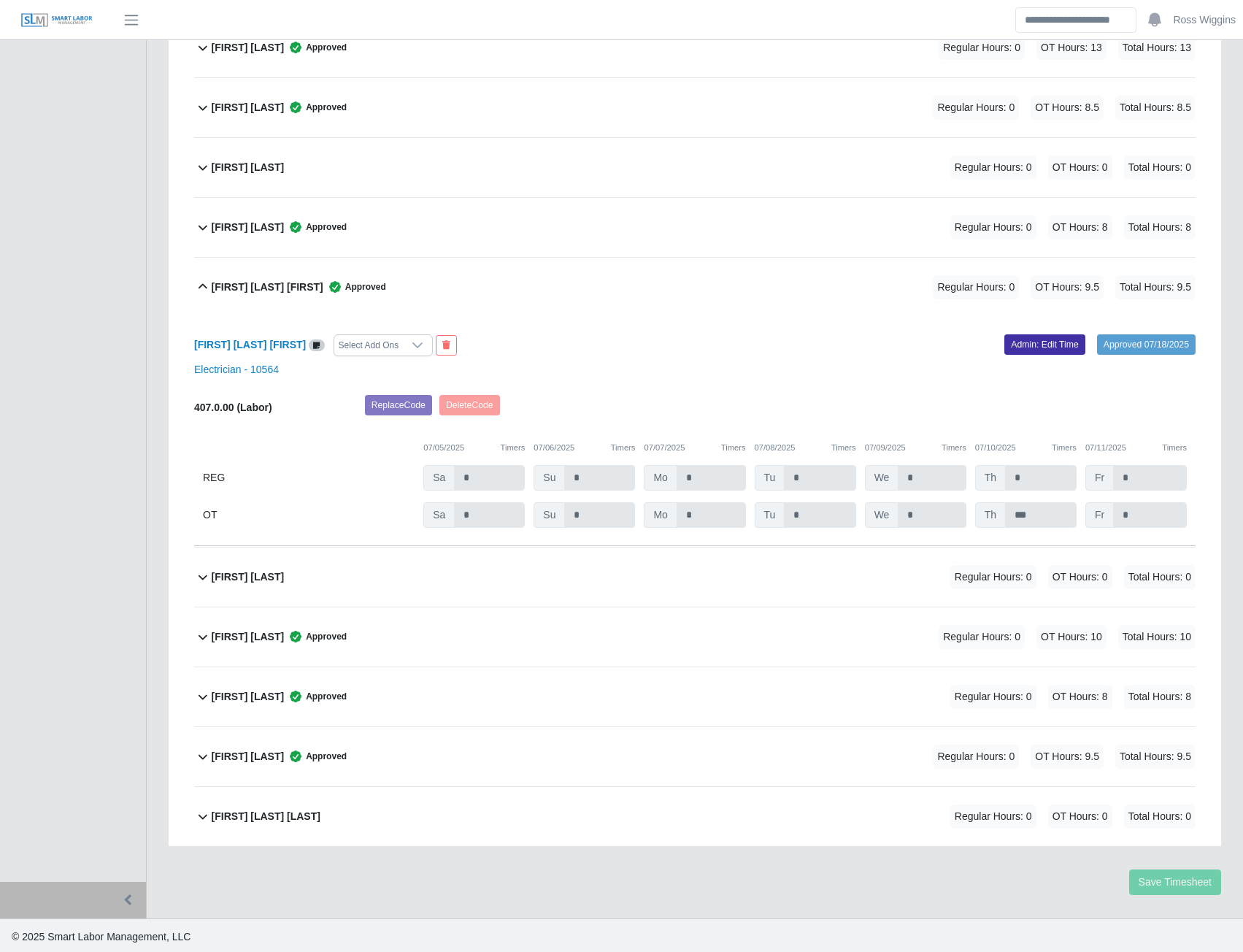 scroll, scrollTop: 5862, scrollLeft: 0, axis: vertical 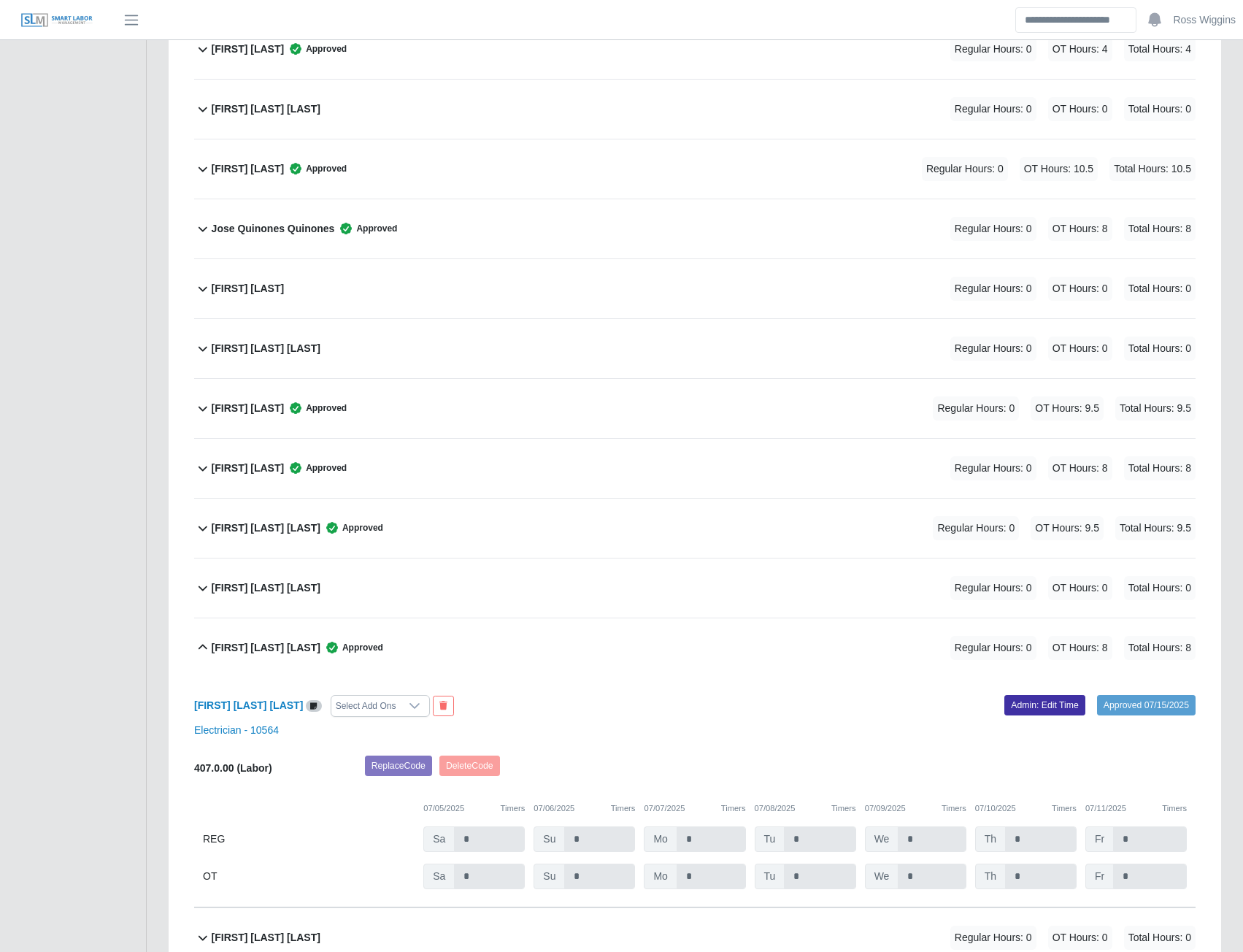 click on "[FIRST] [LAST]" at bounding box center [248, 169] 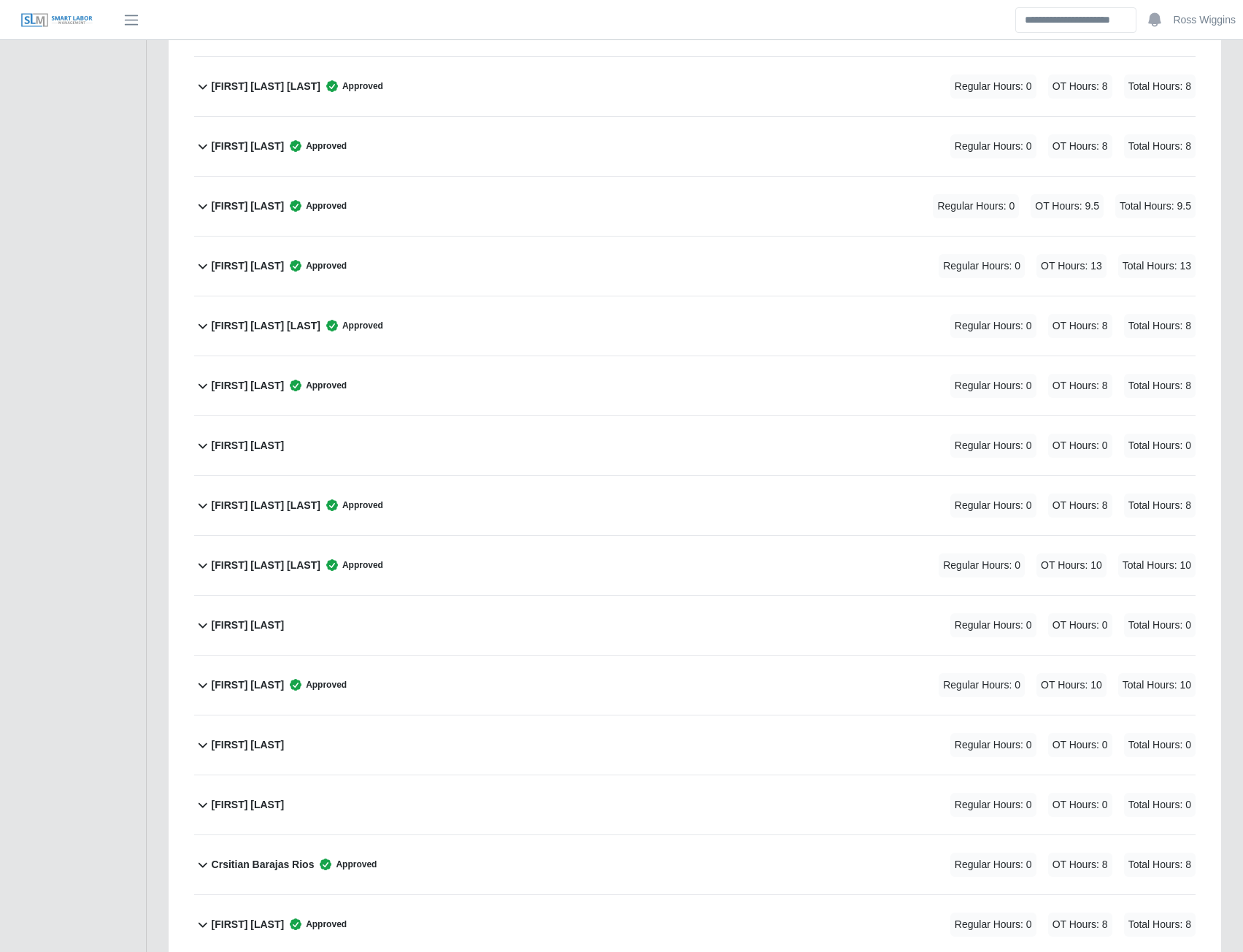 scroll, scrollTop: 584, scrollLeft: 0, axis: vertical 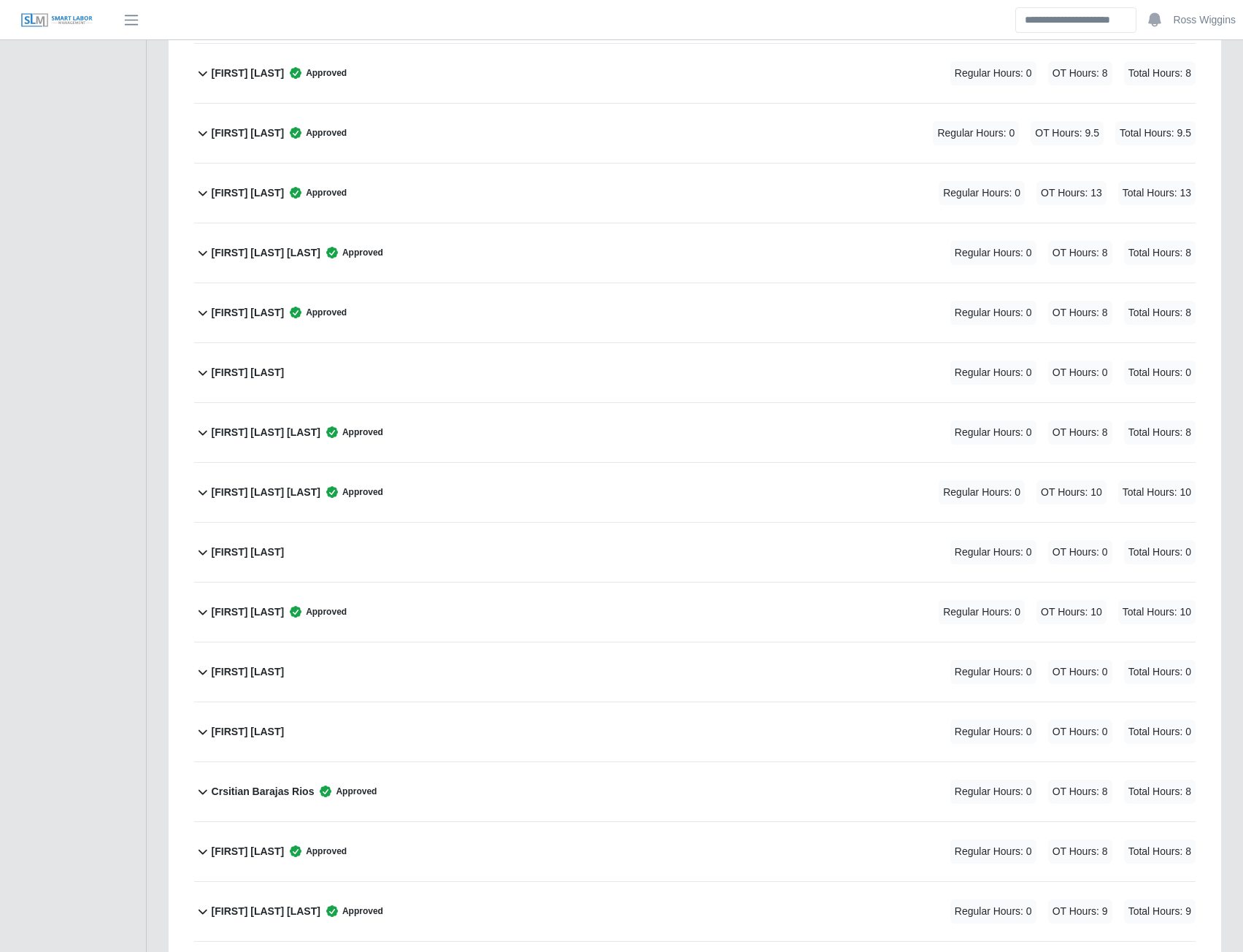 click on "Ariel Erisl Banegas" at bounding box center [266, 432] 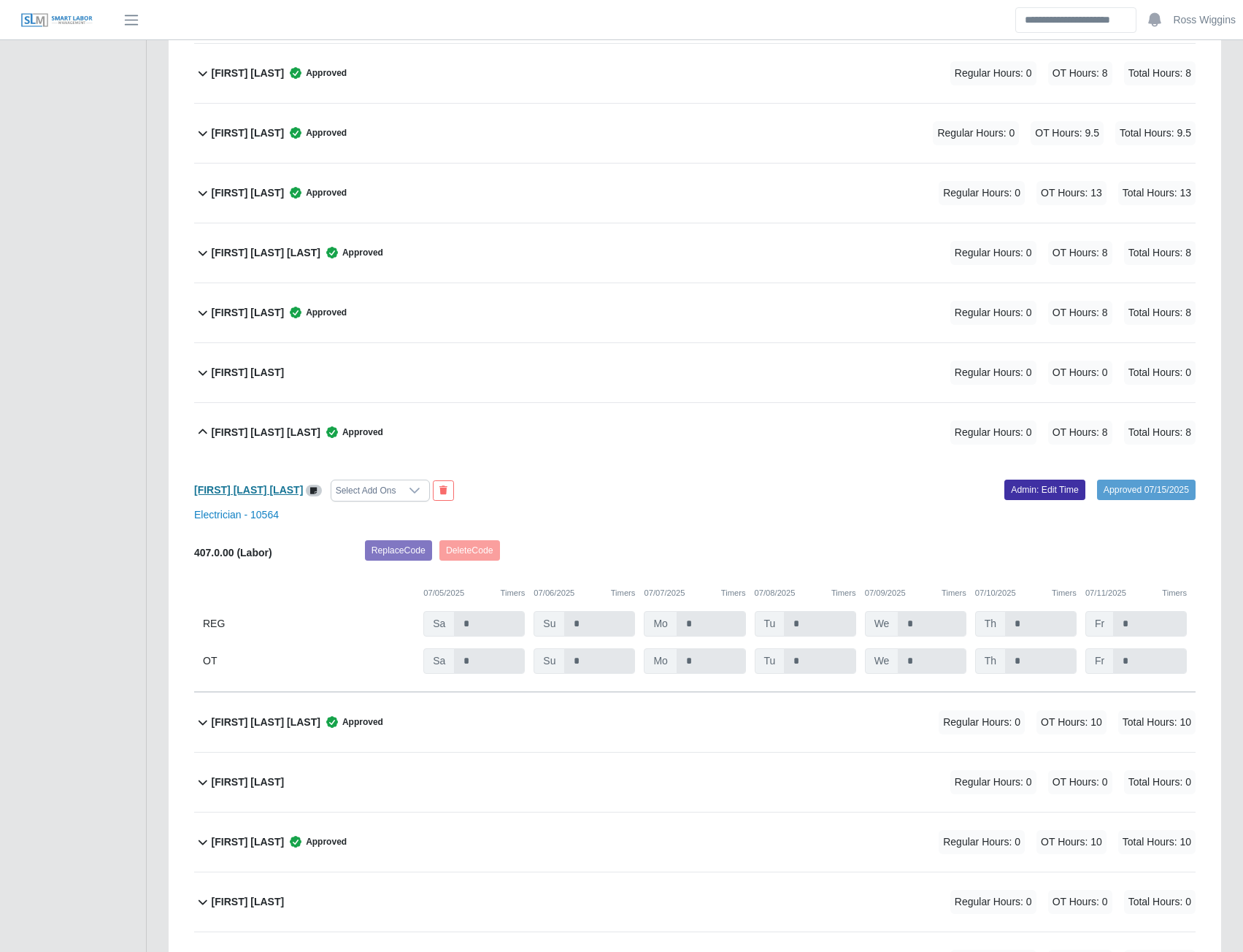click on "Ariel Erisl Banegas" at bounding box center [248, 490] 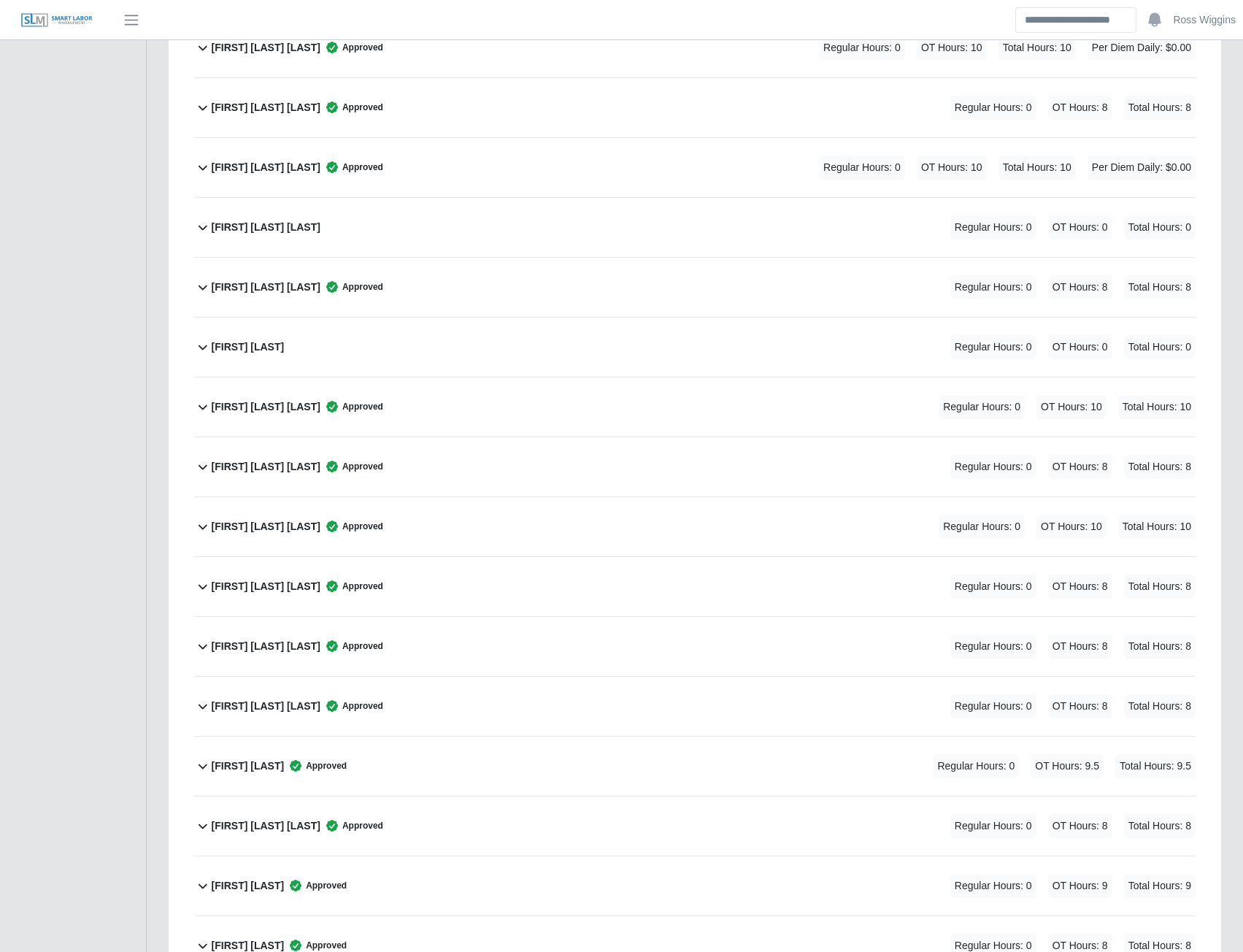 scroll, scrollTop: 2336, scrollLeft: 0, axis: vertical 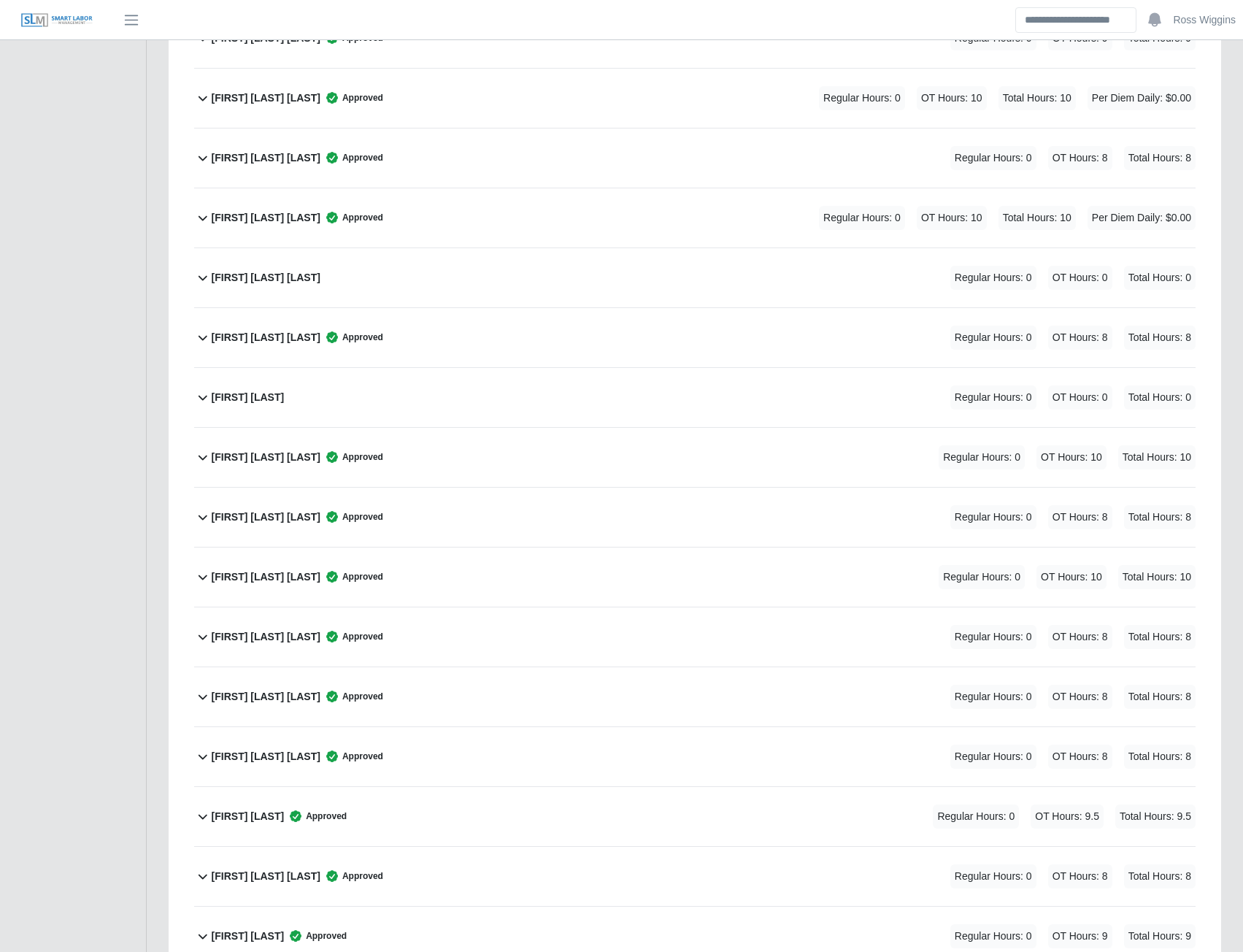 click on "Enrique Barranco Yerna" at bounding box center [266, 337] 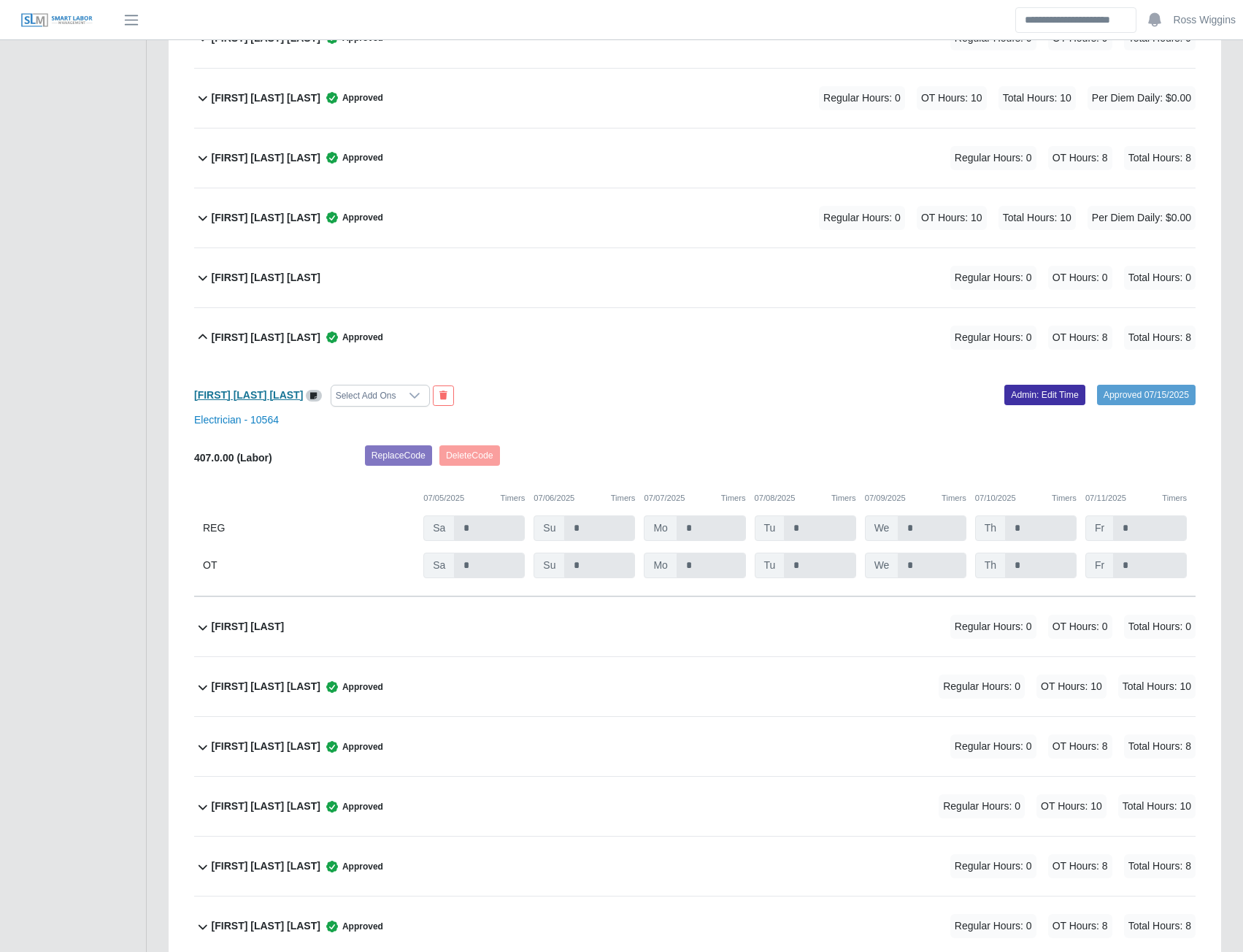 click on "Enrique Barranco Yerna" at bounding box center [248, 395] 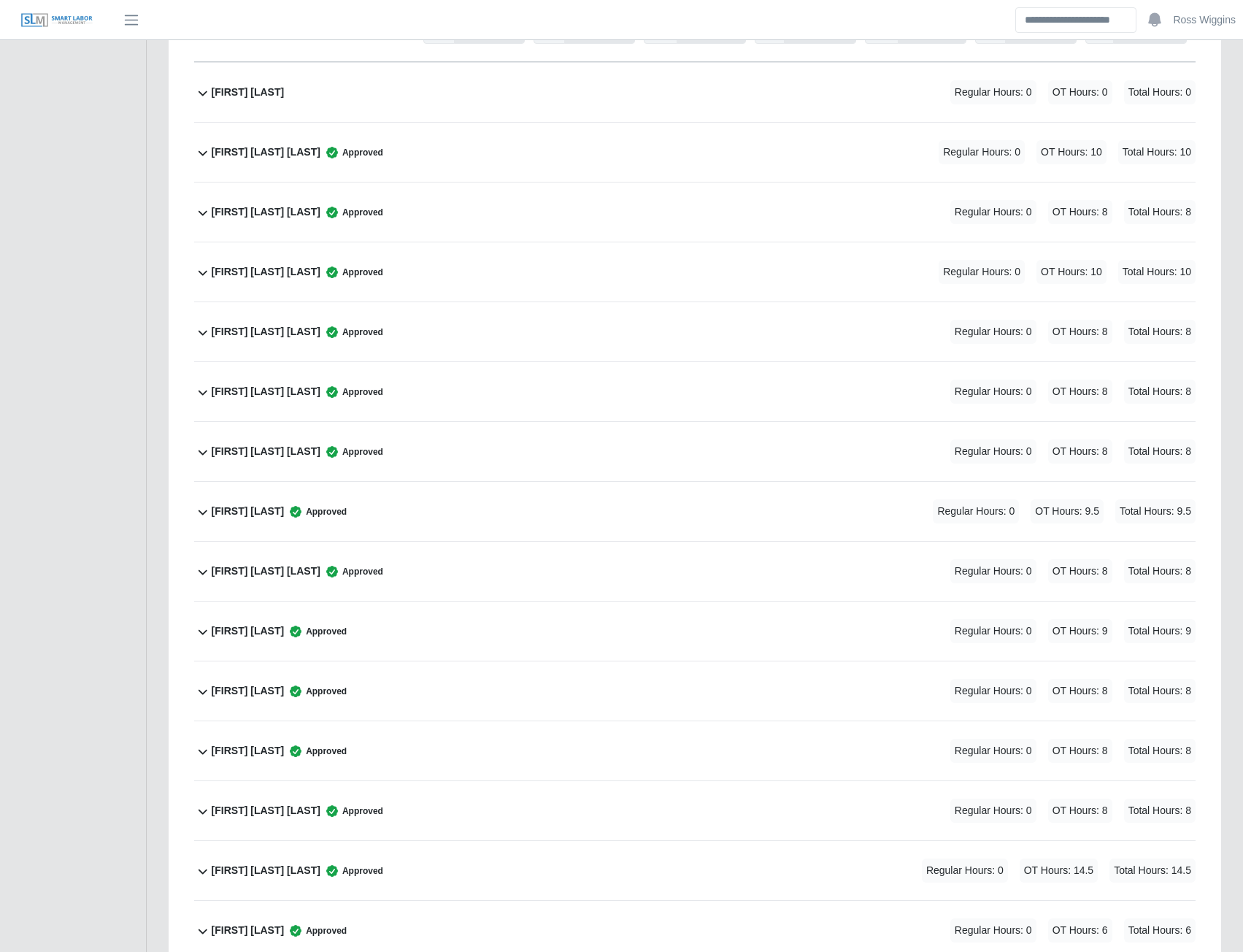 scroll, scrollTop: 2993, scrollLeft: 0, axis: vertical 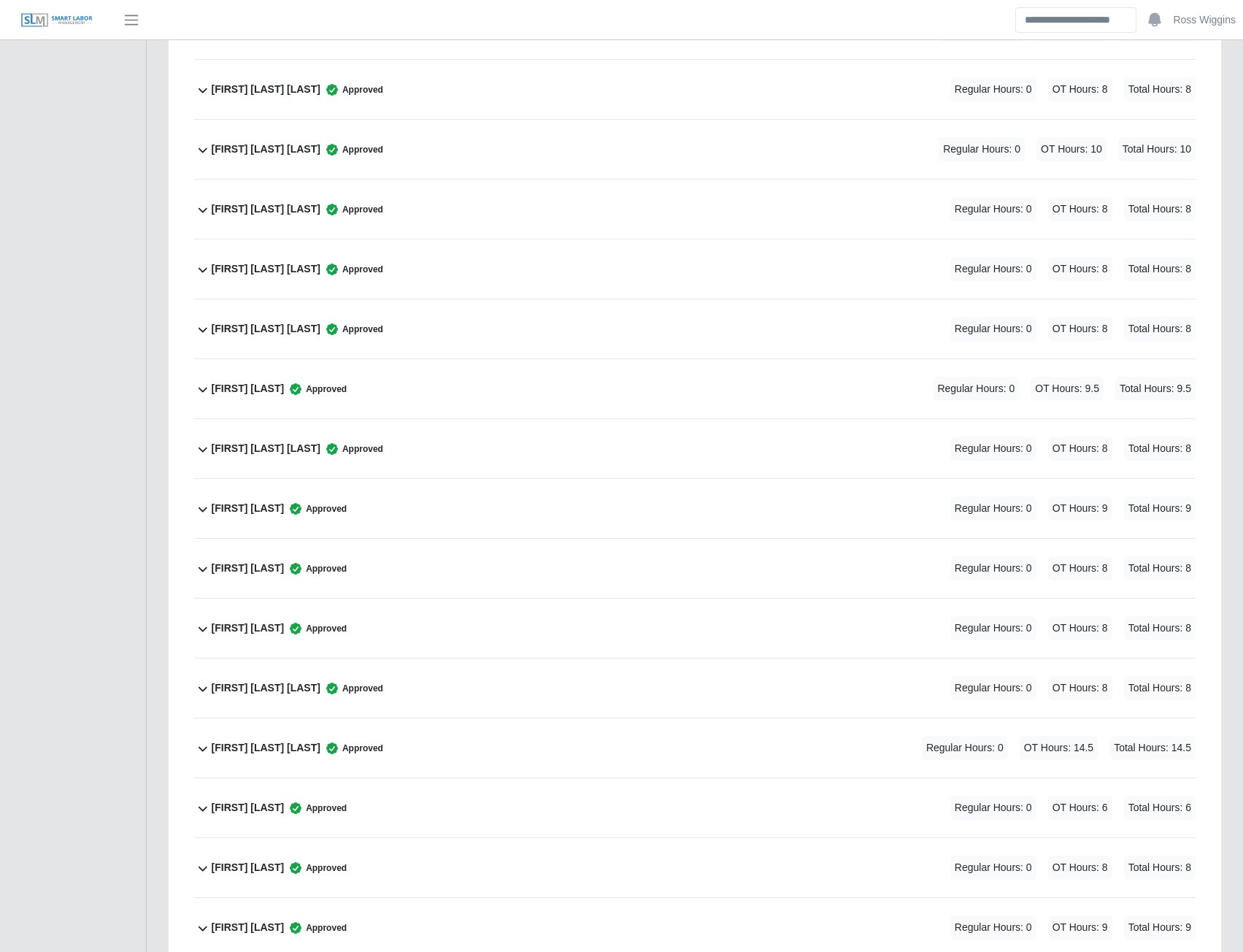 click on "[FIRST] [LAST]" at bounding box center [266, 149] 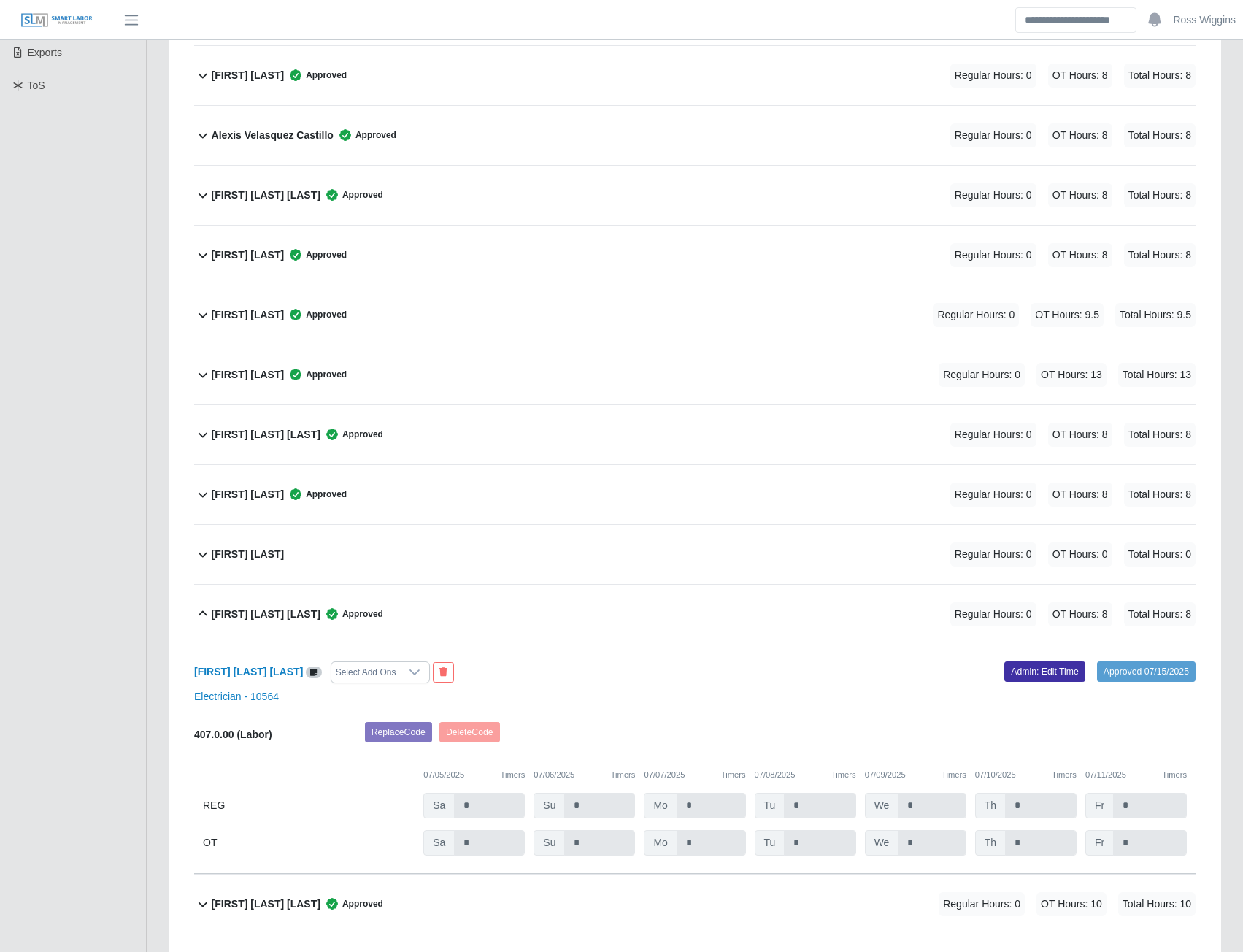 scroll, scrollTop: 0, scrollLeft: 0, axis: both 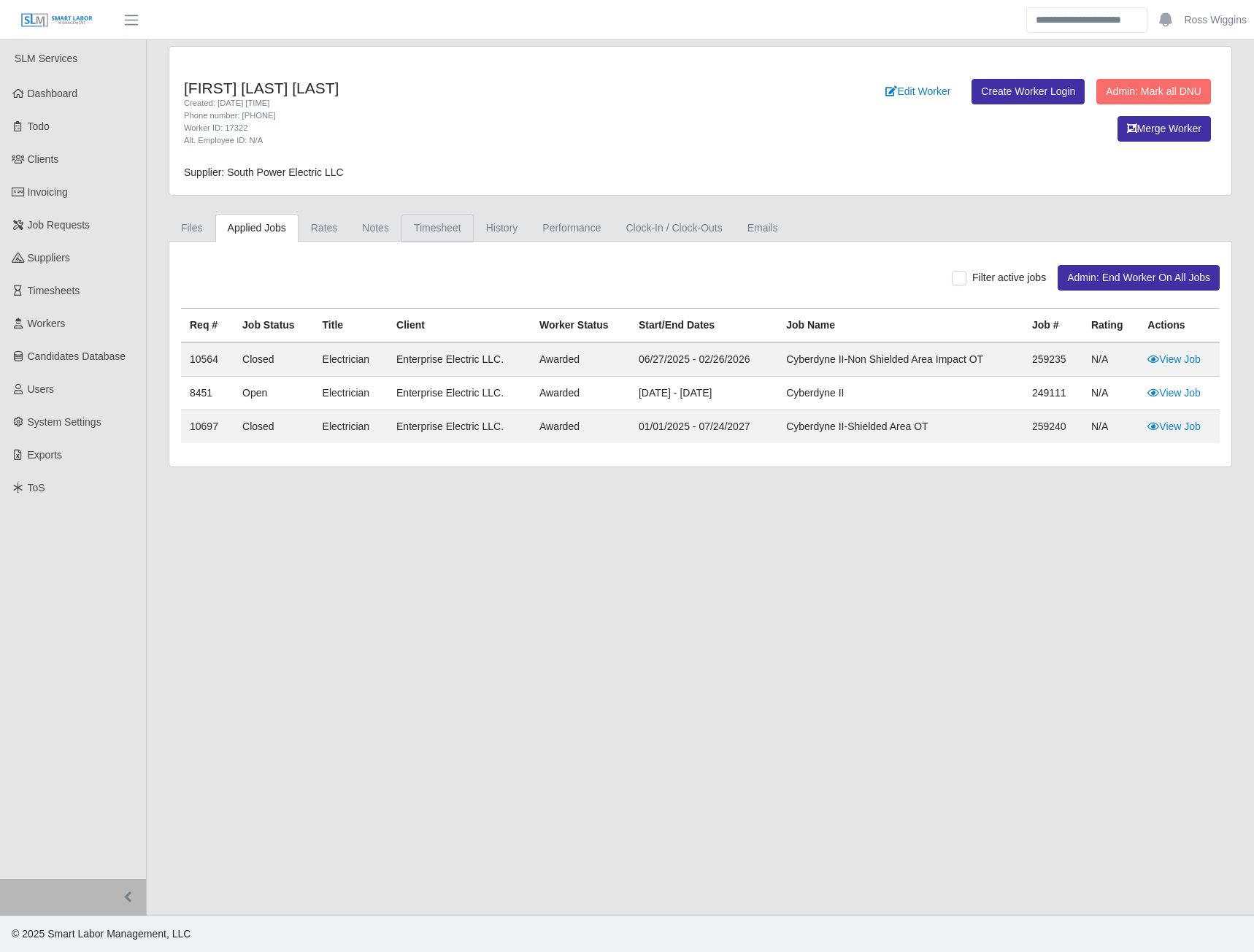 click on "Timesheet" at bounding box center [437, 228] 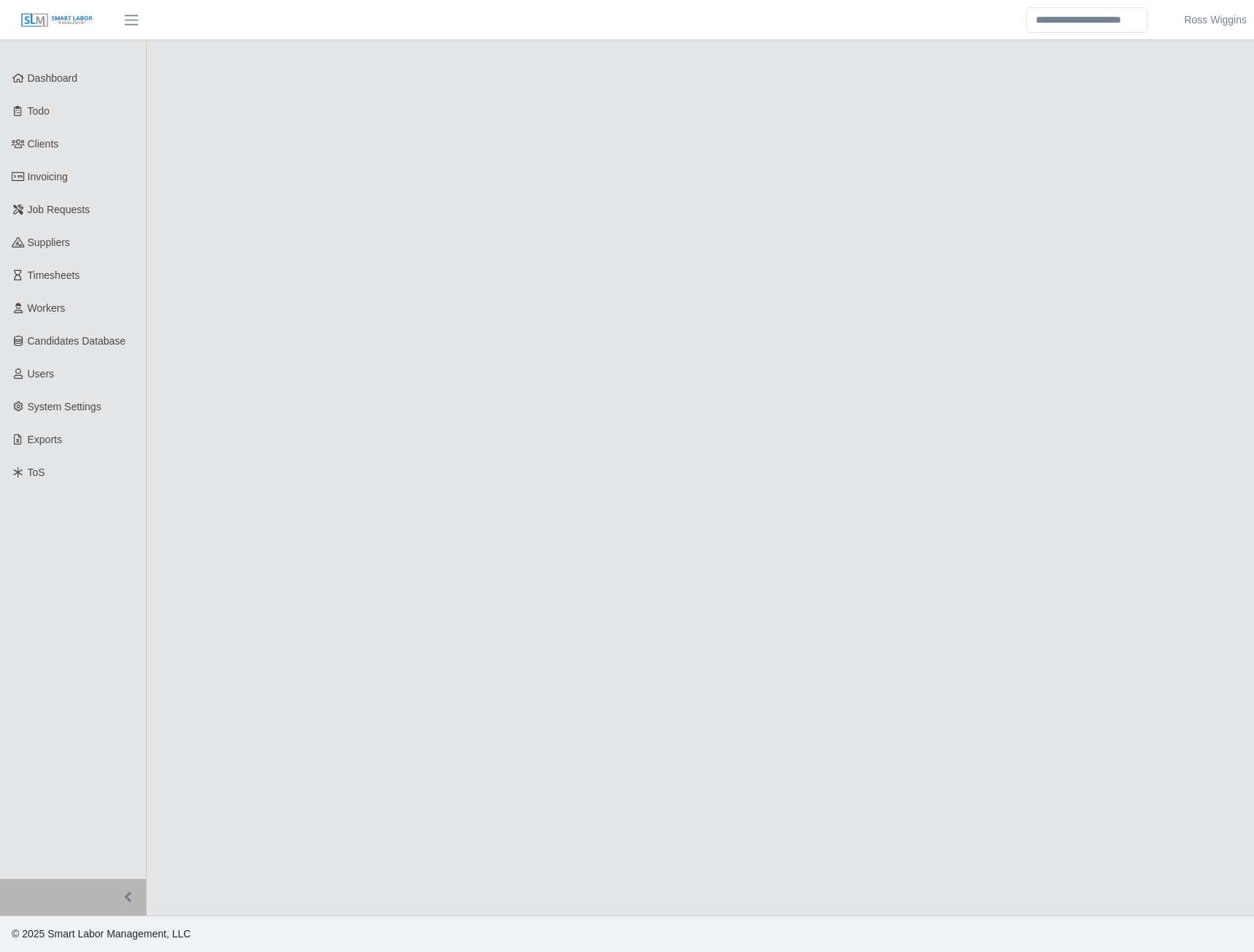 scroll, scrollTop: 0, scrollLeft: 0, axis: both 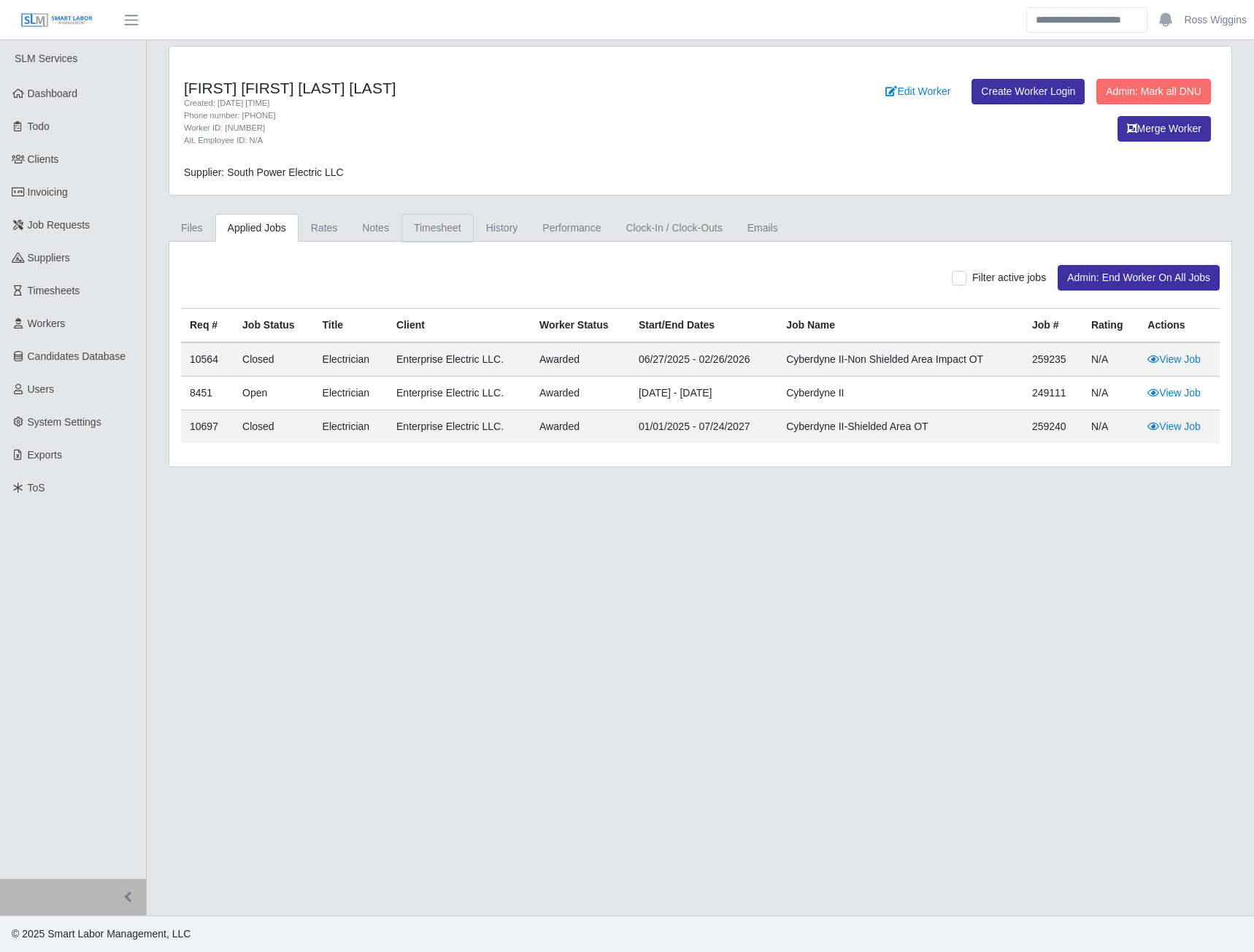 click on "Timesheet" at bounding box center (437, 228) 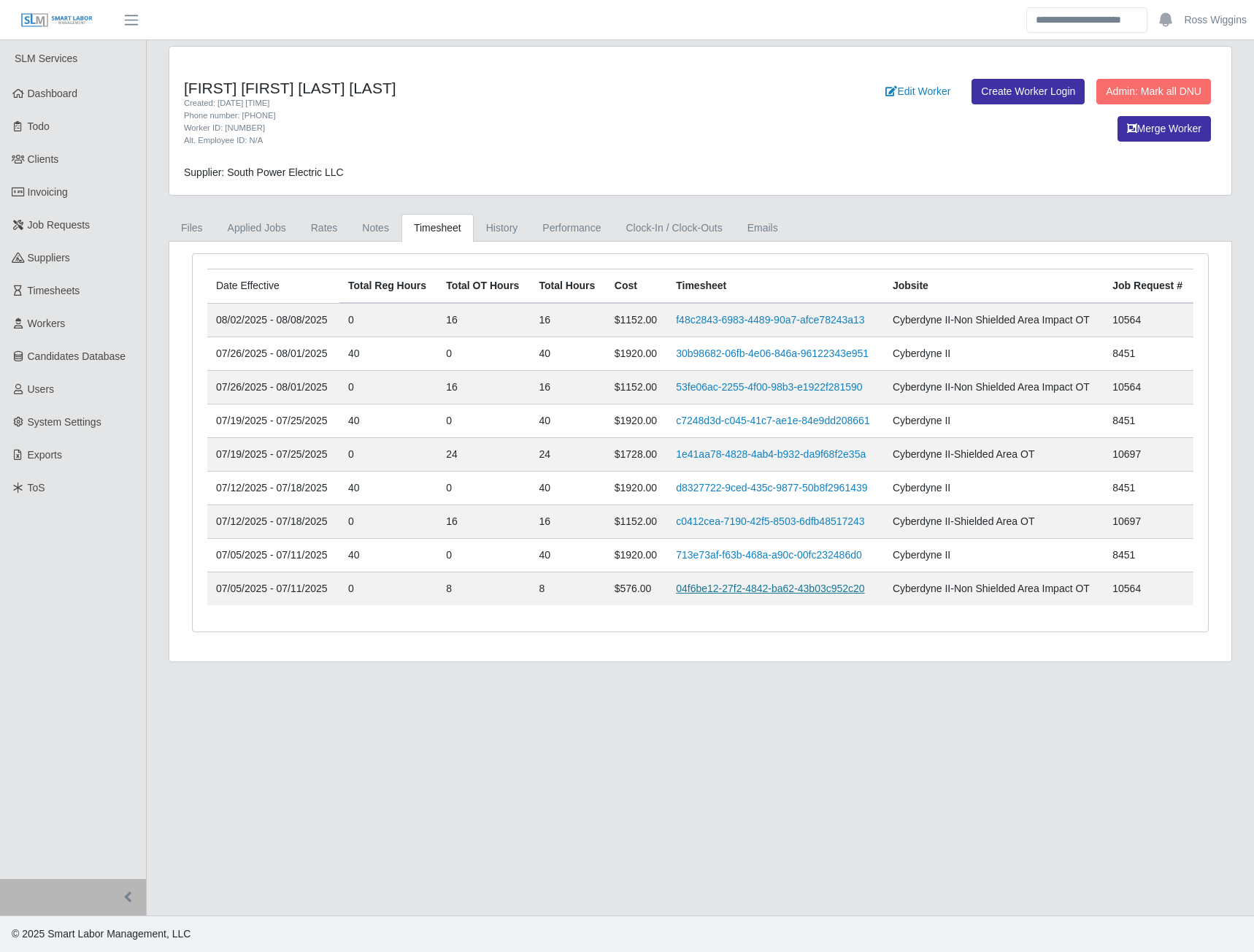 click on "04f6be12-27f2-4842-ba62-43b03c952c20" at bounding box center (770, 588) 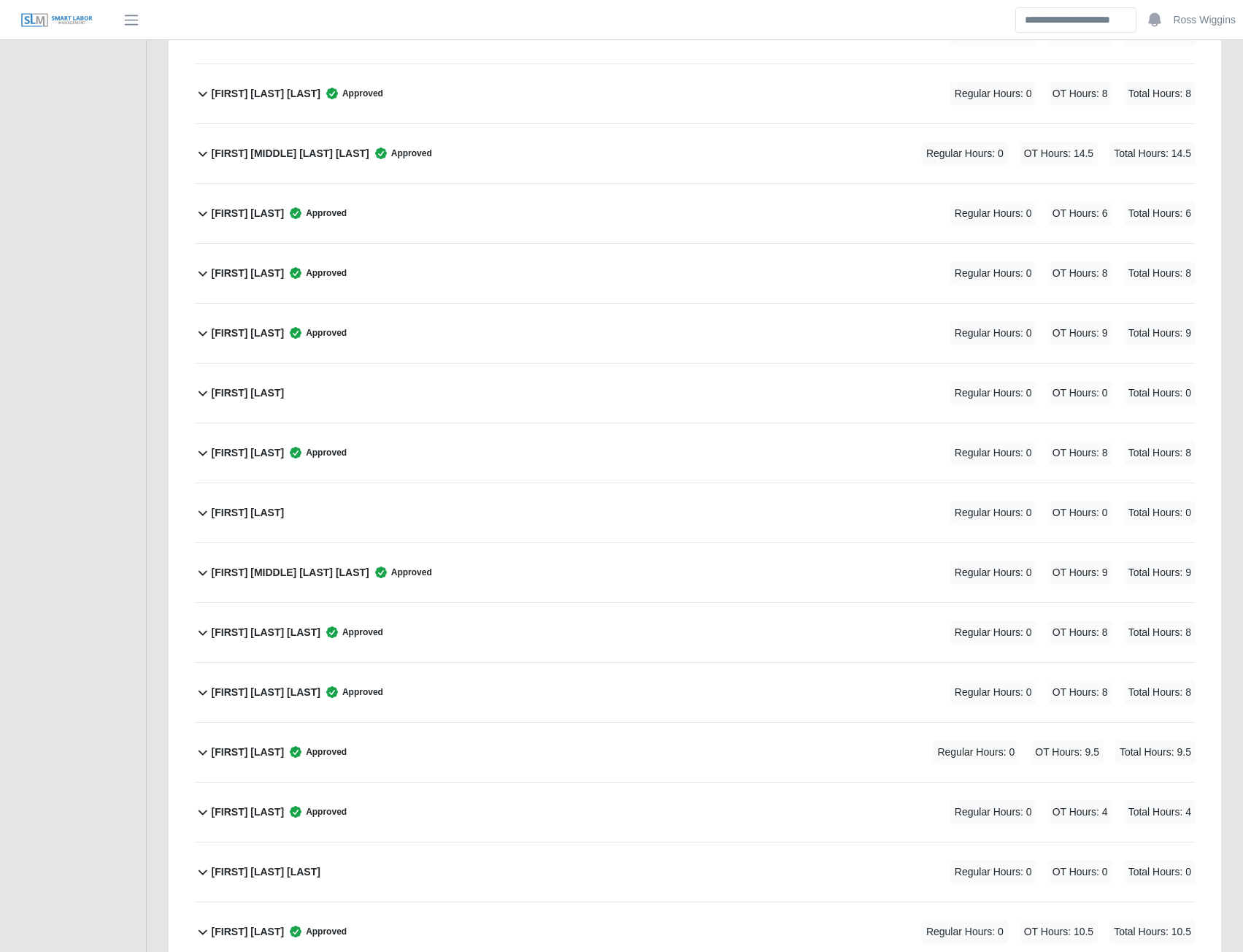 scroll, scrollTop: 2920, scrollLeft: 0, axis: vertical 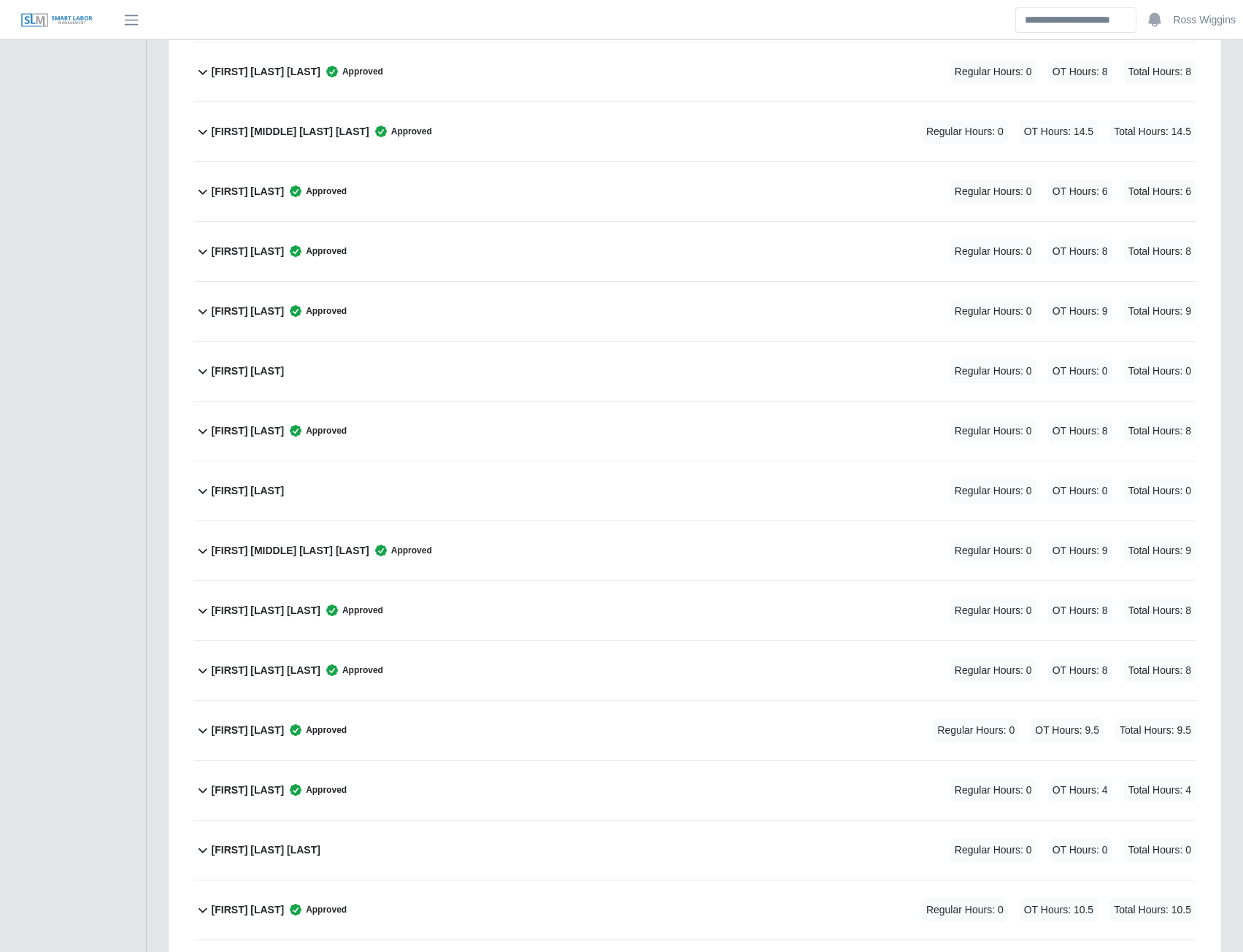 click on "[FIRST] [LAST] [LAST]" at bounding box center [266, 670] 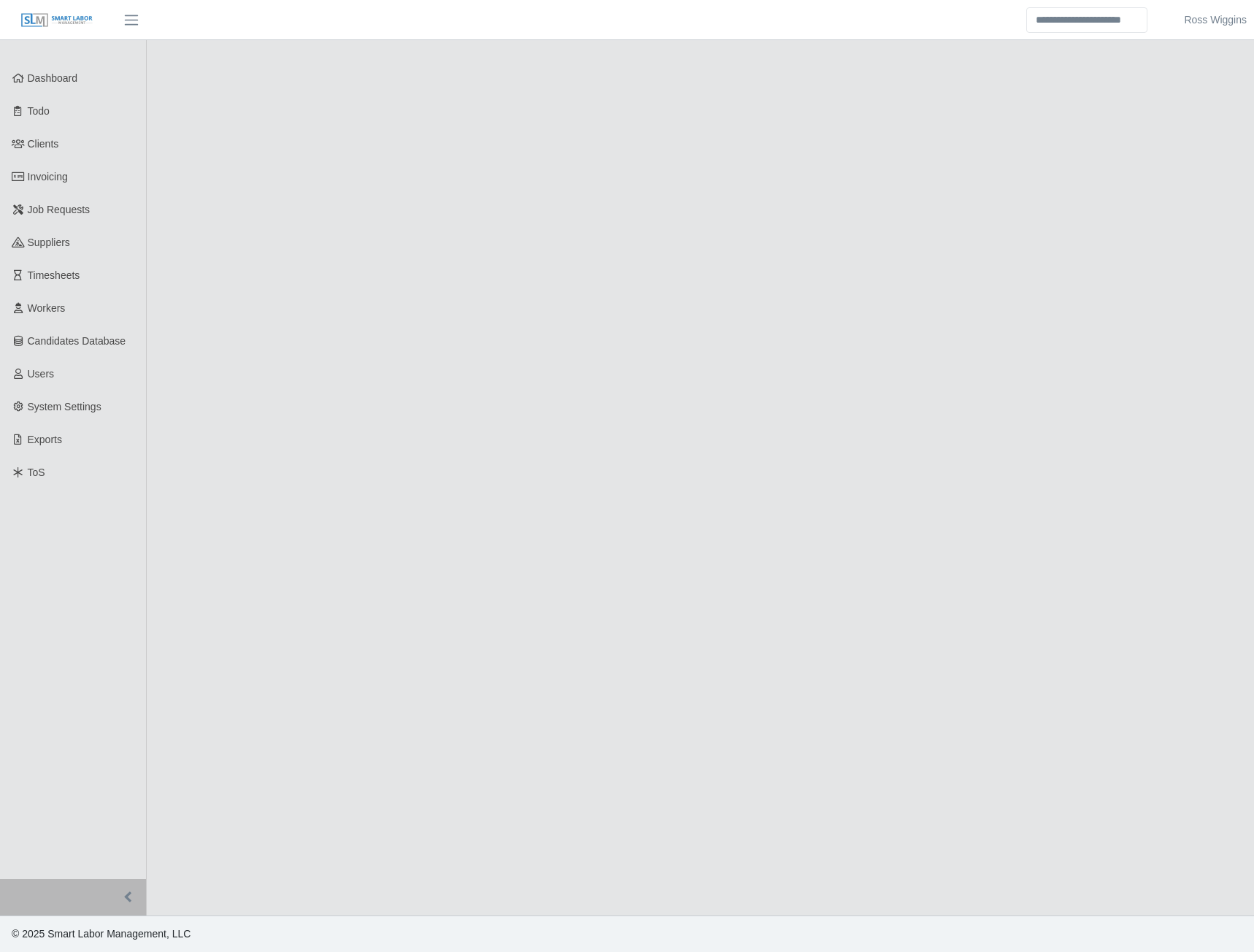 scroll, scrollTop: 0, scrollLeft: 0, axis: both 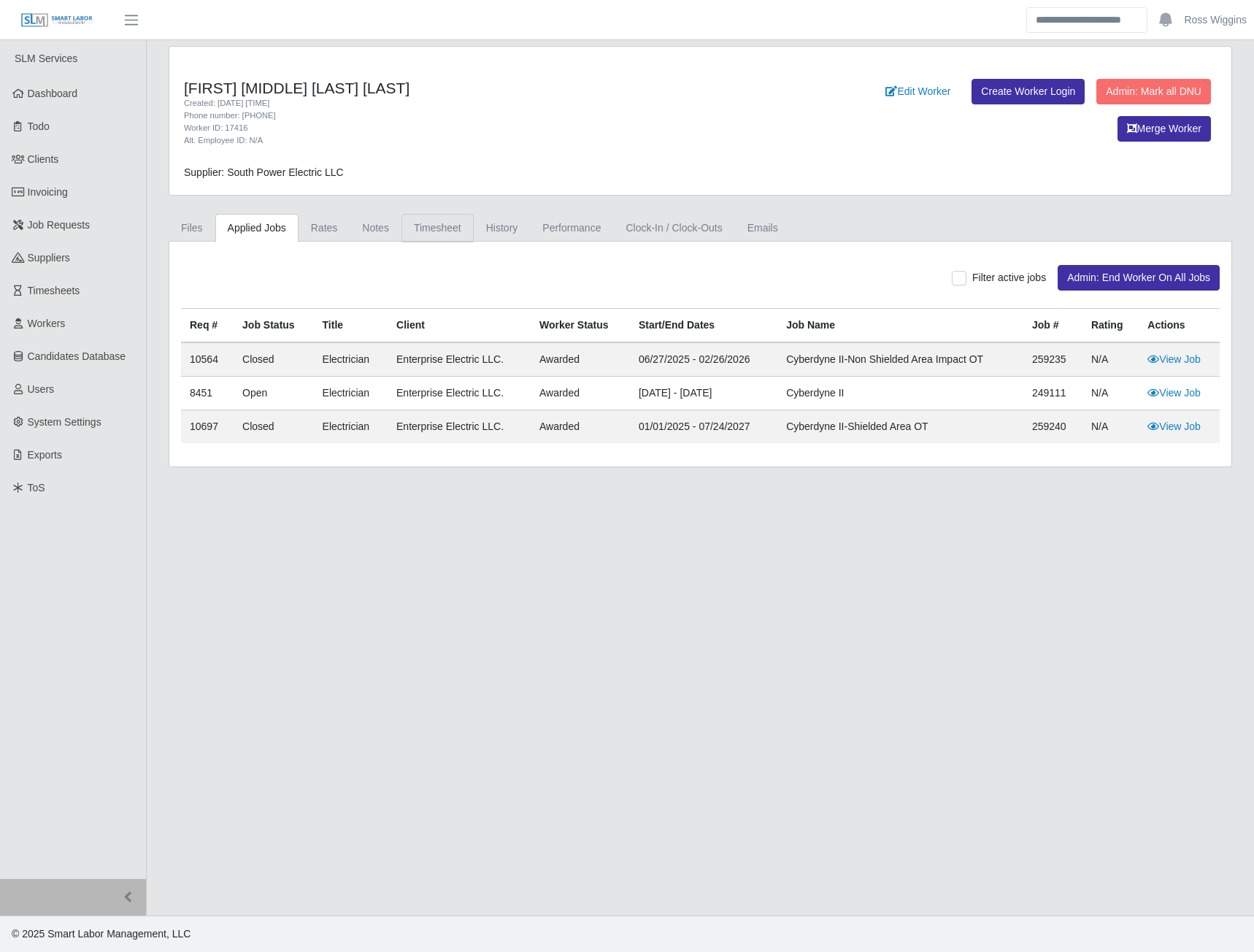 click on "Timesheet" at bounding box center [437, 228] 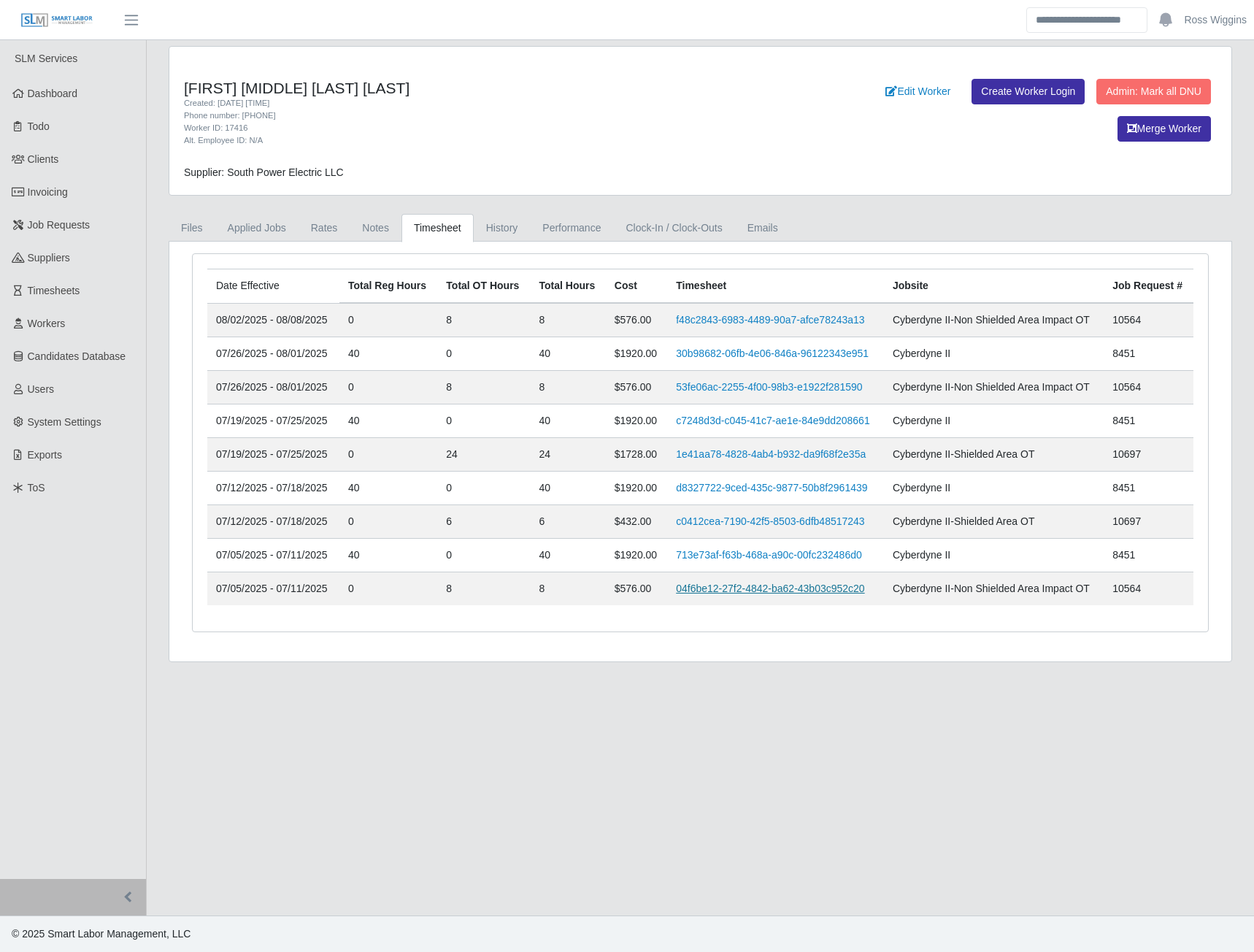 click on "04f6be12-27f2-4842-ba62-43b03c952c20" at bounding box center [770, 588] 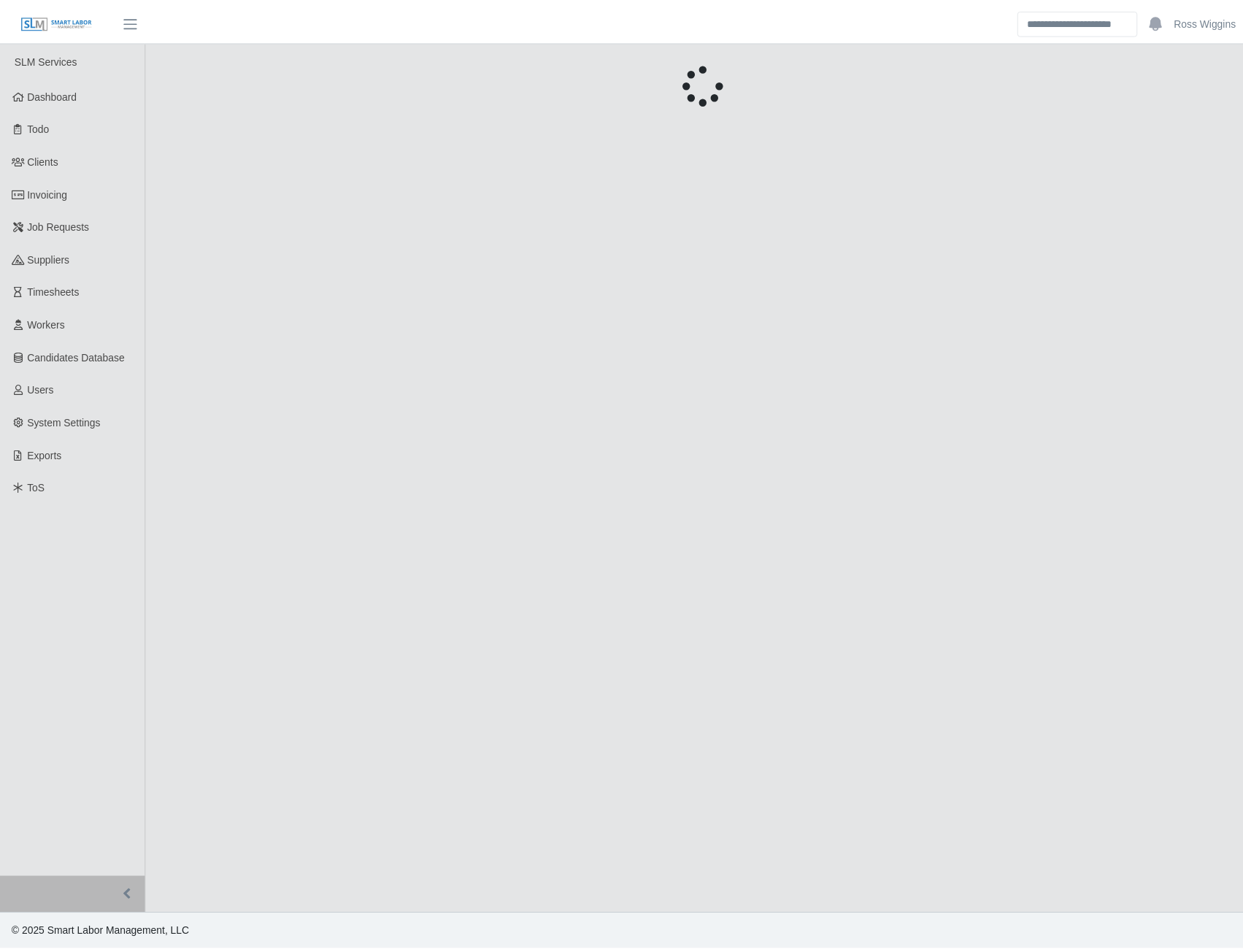 scroll, scrollTop: 0, scrollLeft: 0, axis: both 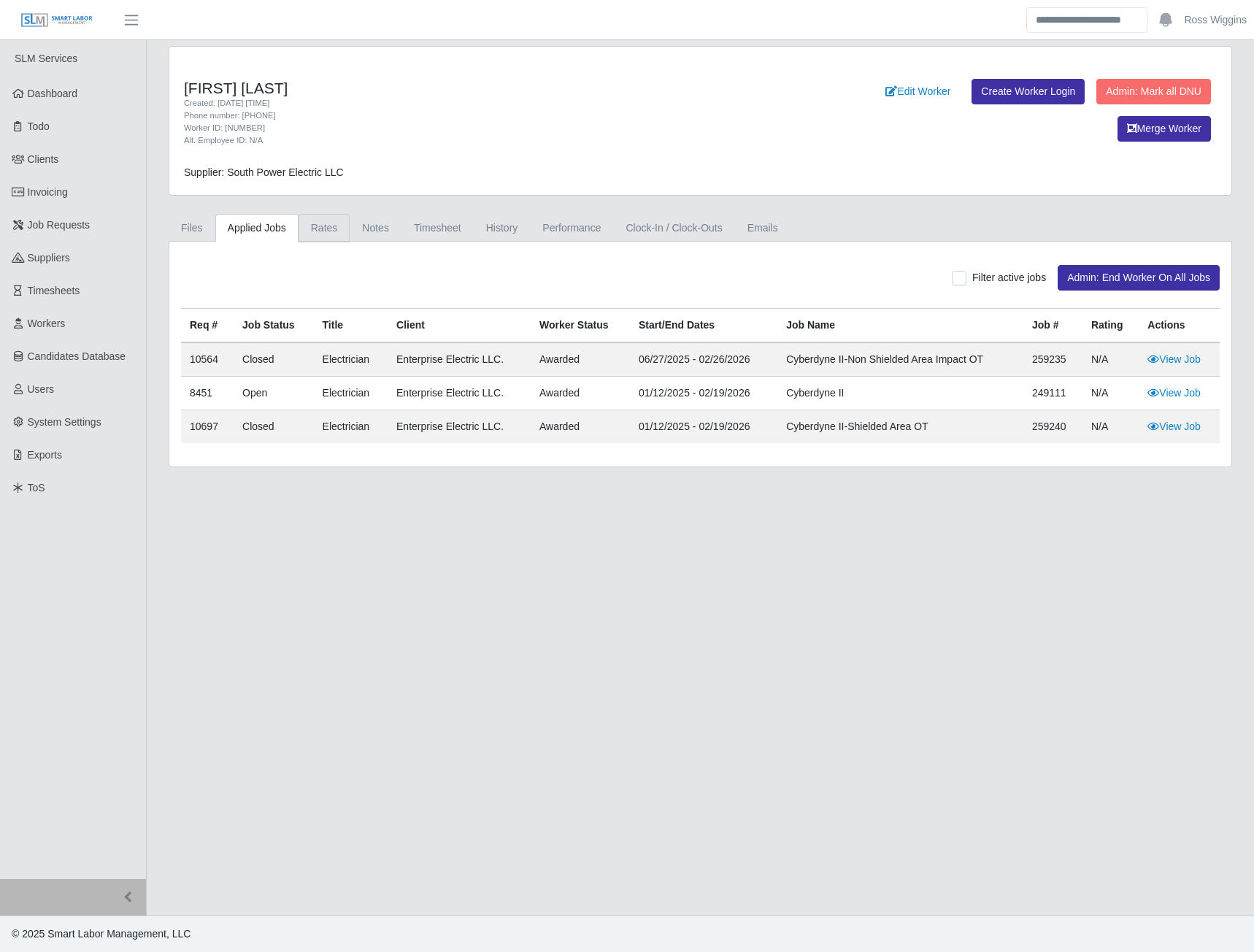 click on "Rates" at bounding box center [324, 228] 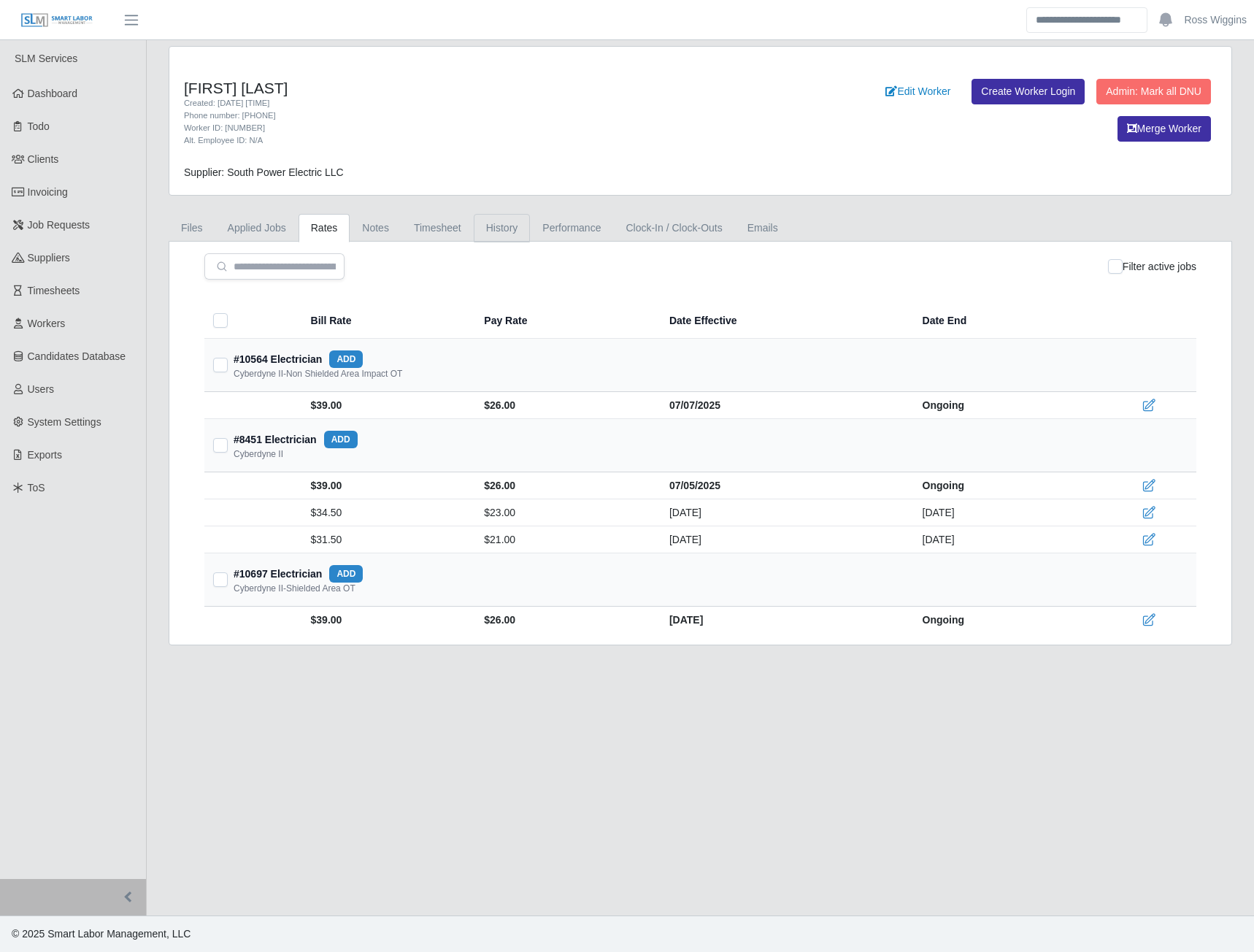 click on "History" at bounding box center (502, 228) 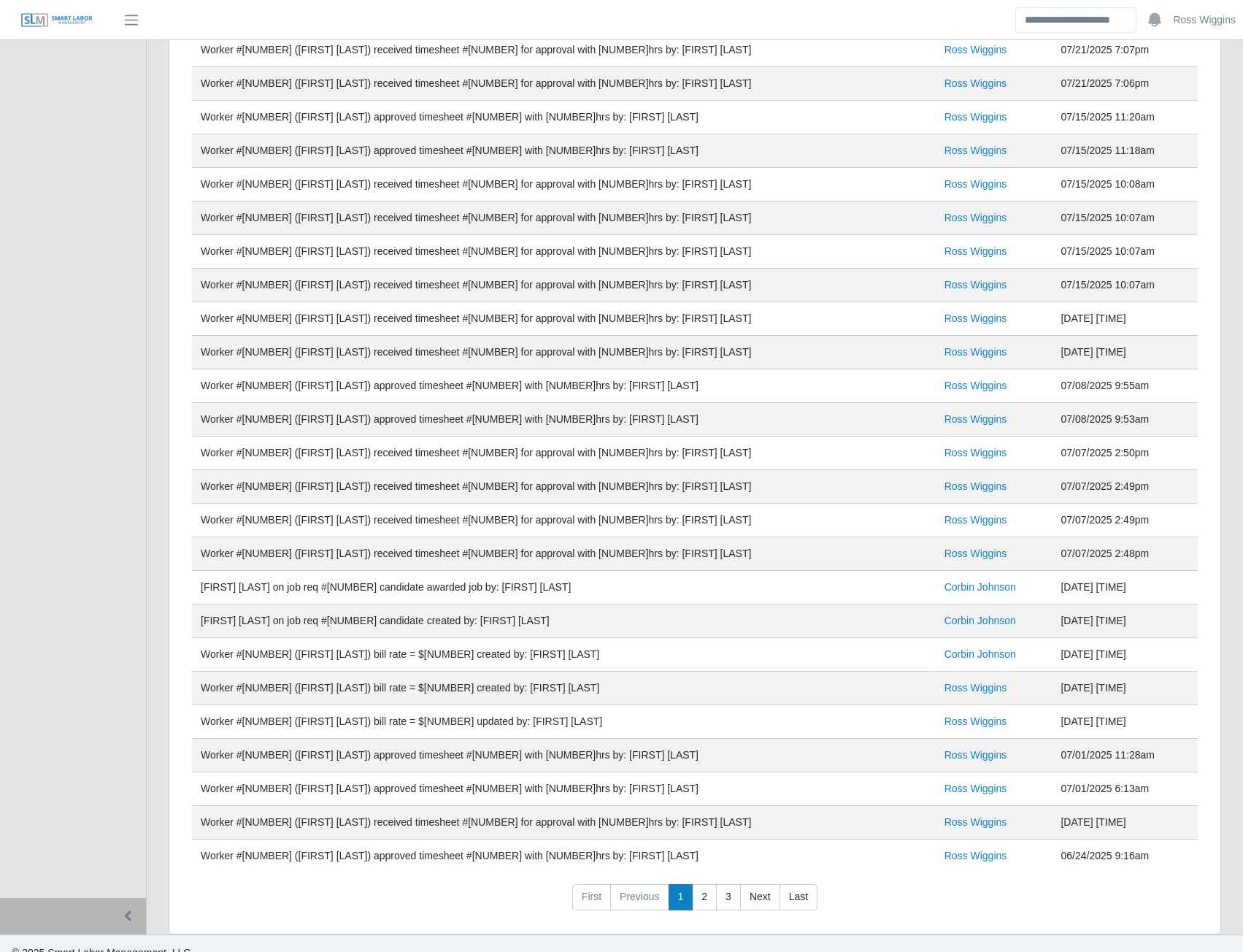 scroll, scrollTop: 1095, scrollLeft: 0, axis: vertical 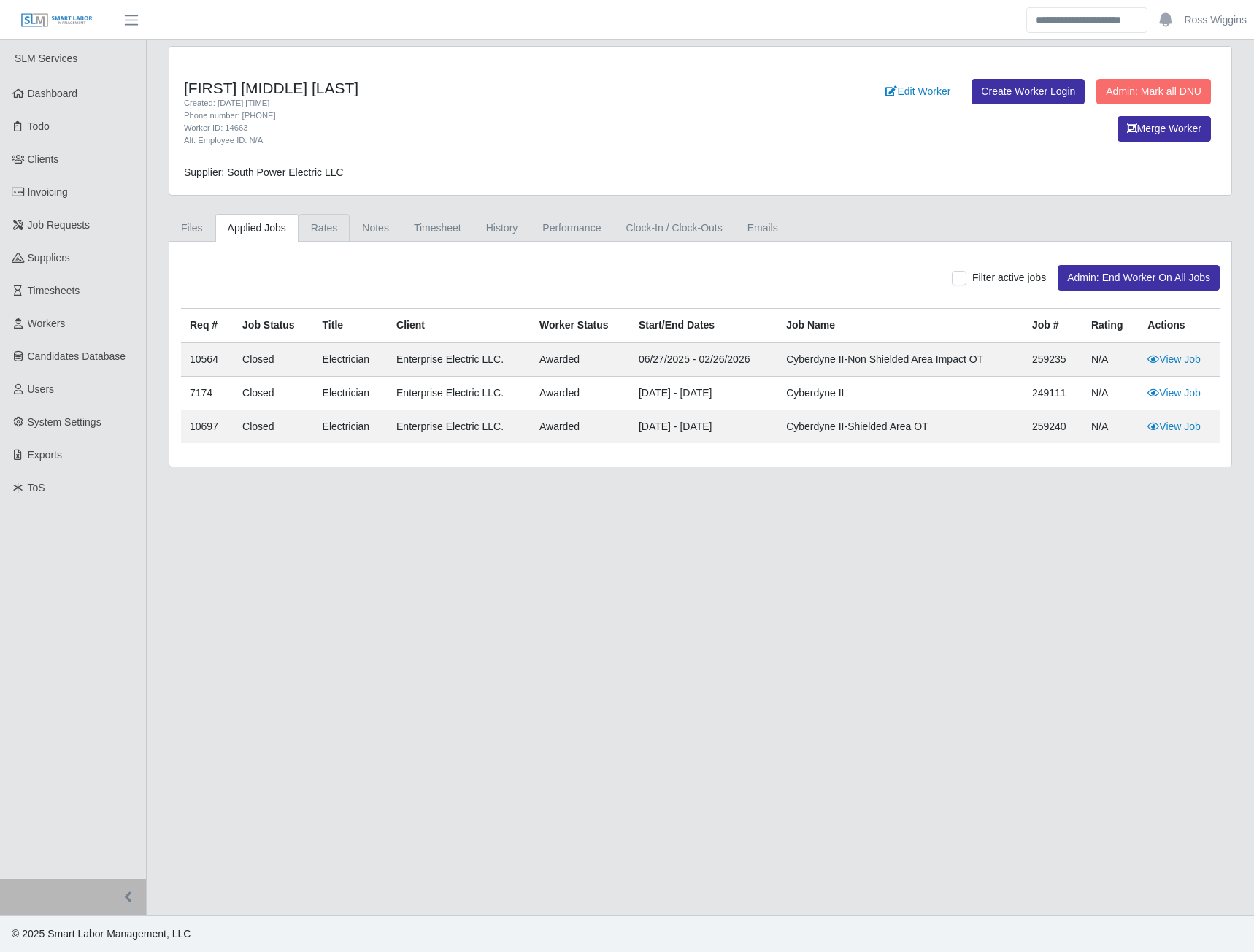 click on "Rates" at bounding box center (324, 228) 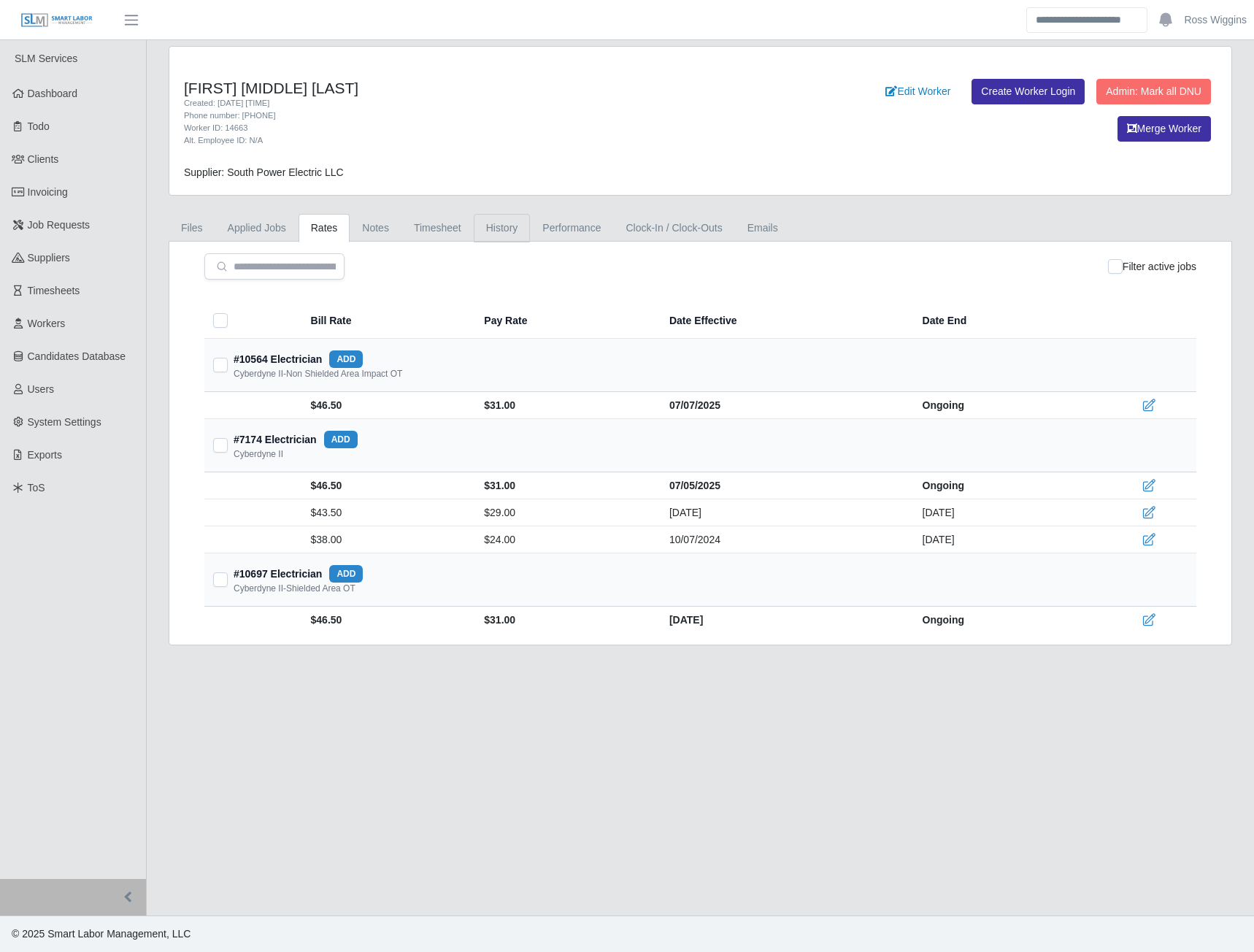 click on "History" at bounding box center [502, 228] 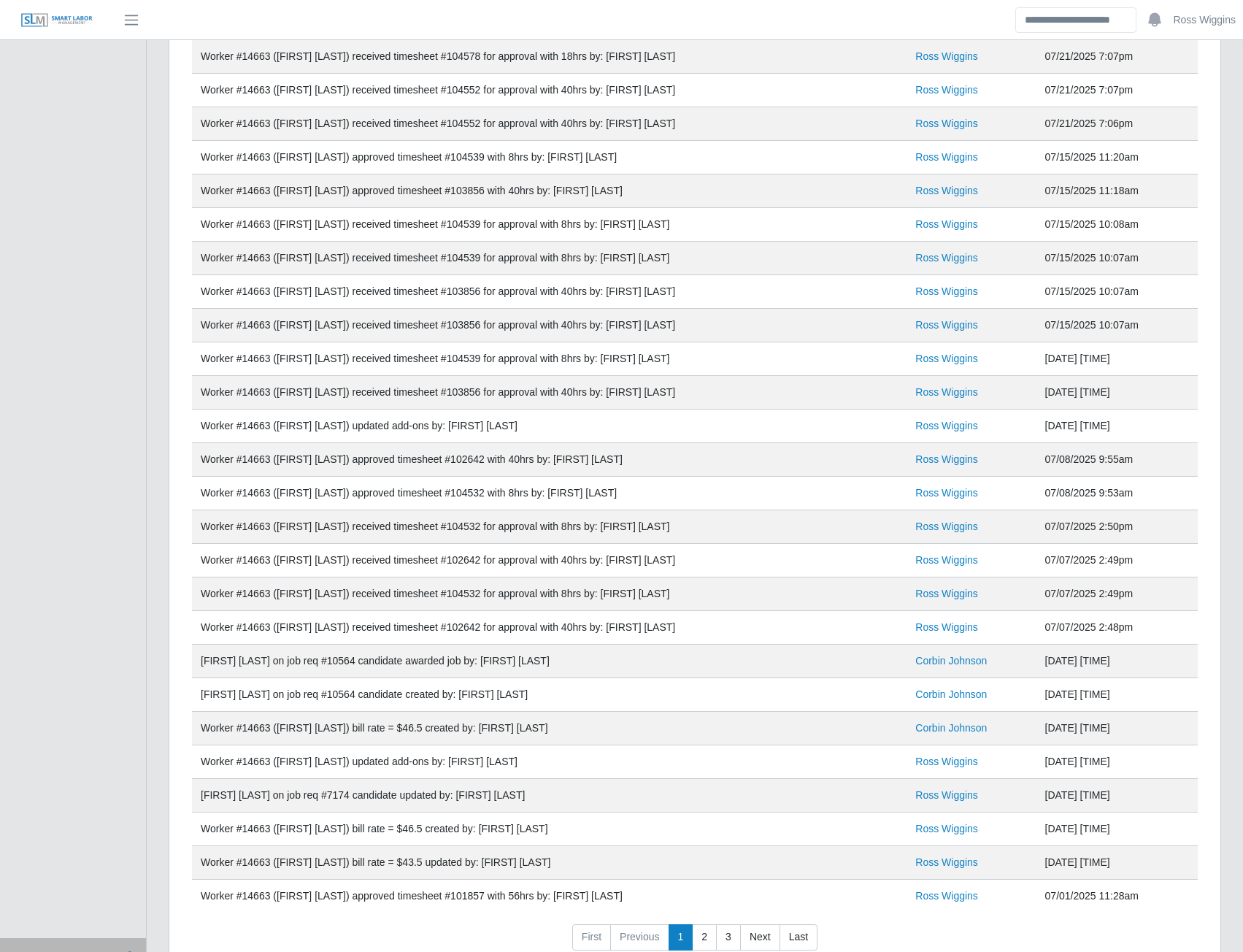 scroll, scrollTop: 1095, scrollLeft: 0, axis: vertical 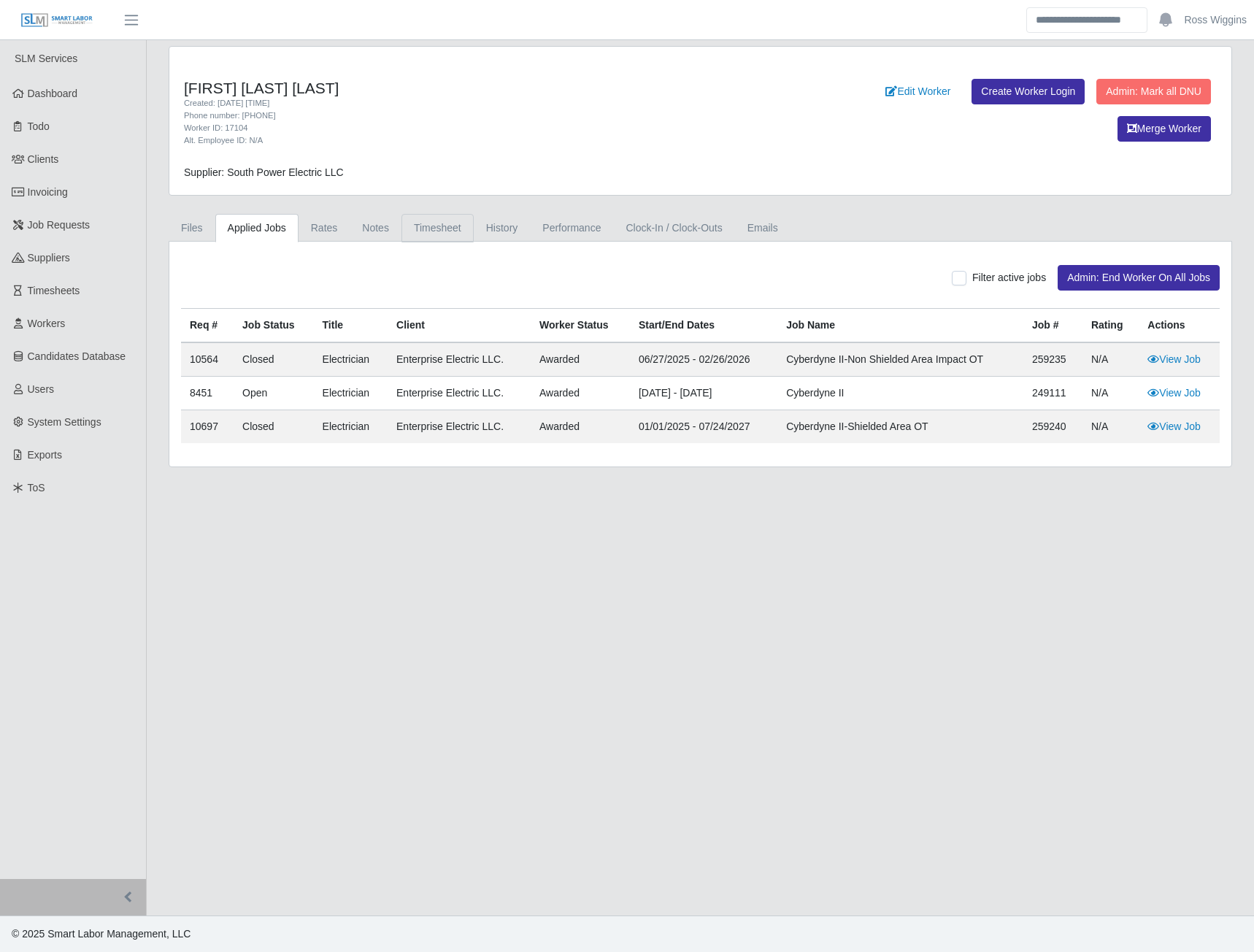 click on "Timesheet" at bounding box center (437, 228) 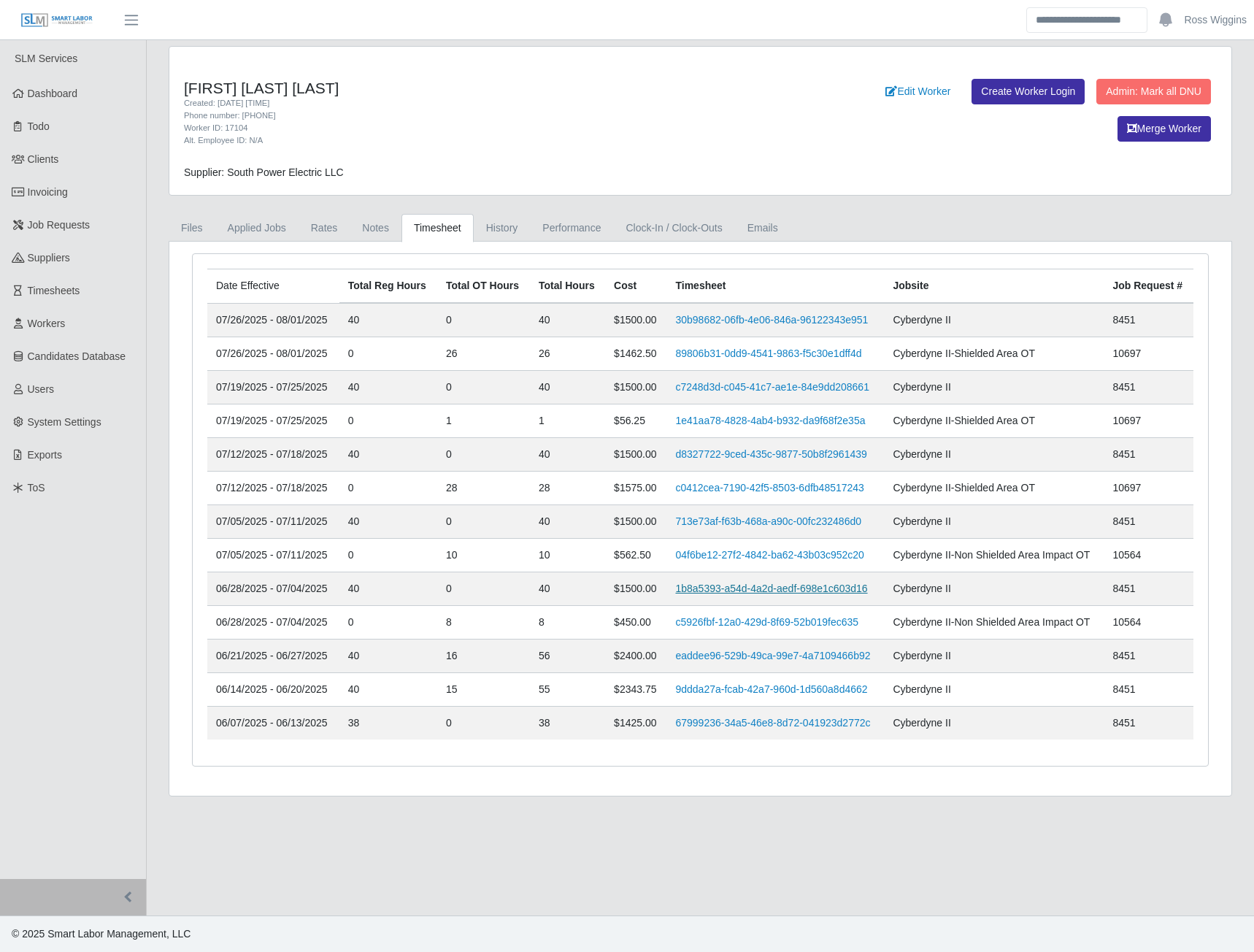 click on "1b8a5393-a54d-4a2d-aedf-698e1c603d16" at bounding box center [771, 588] 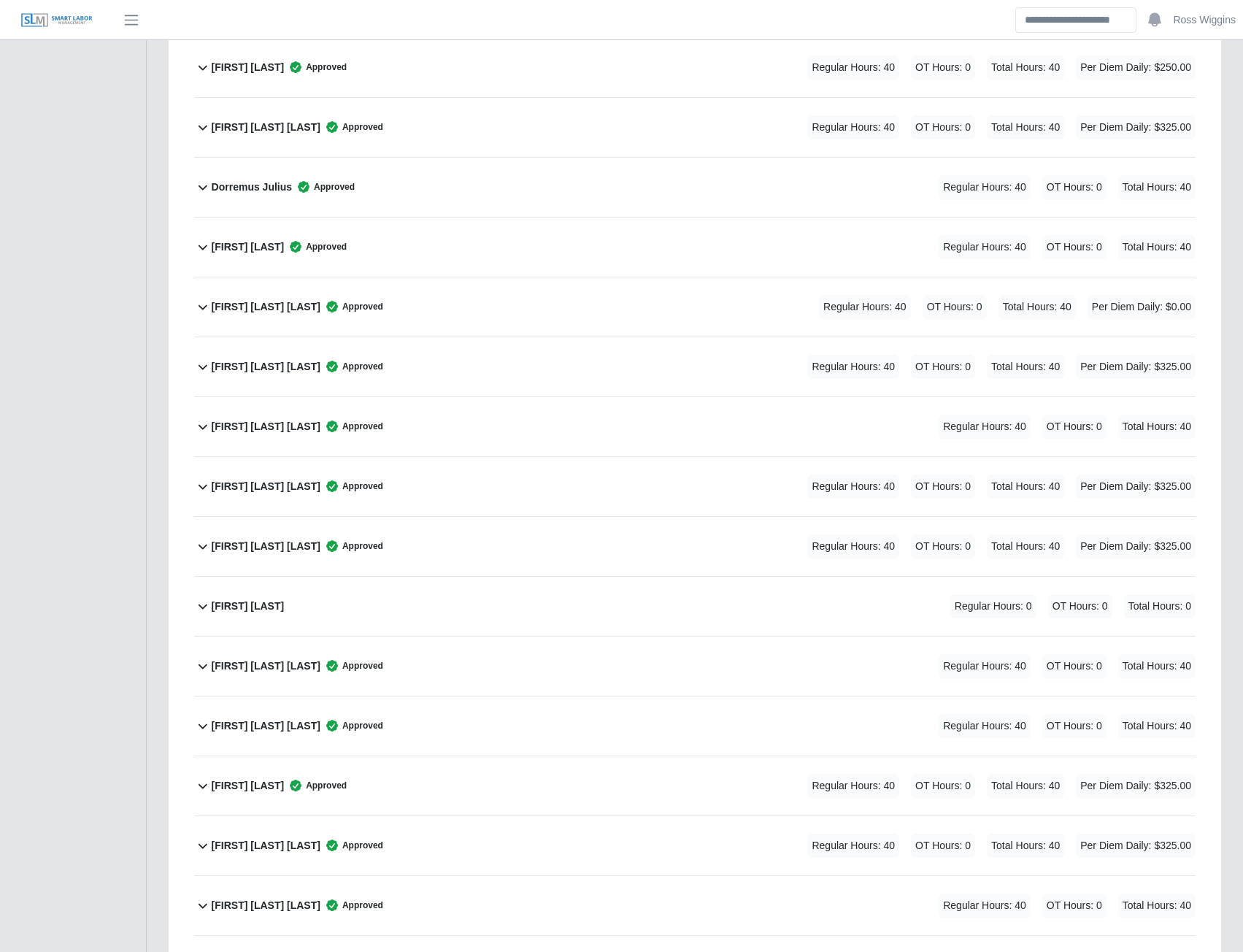 scroll, scrollTop: 1606, scrollLeft: 0, axis: vertical 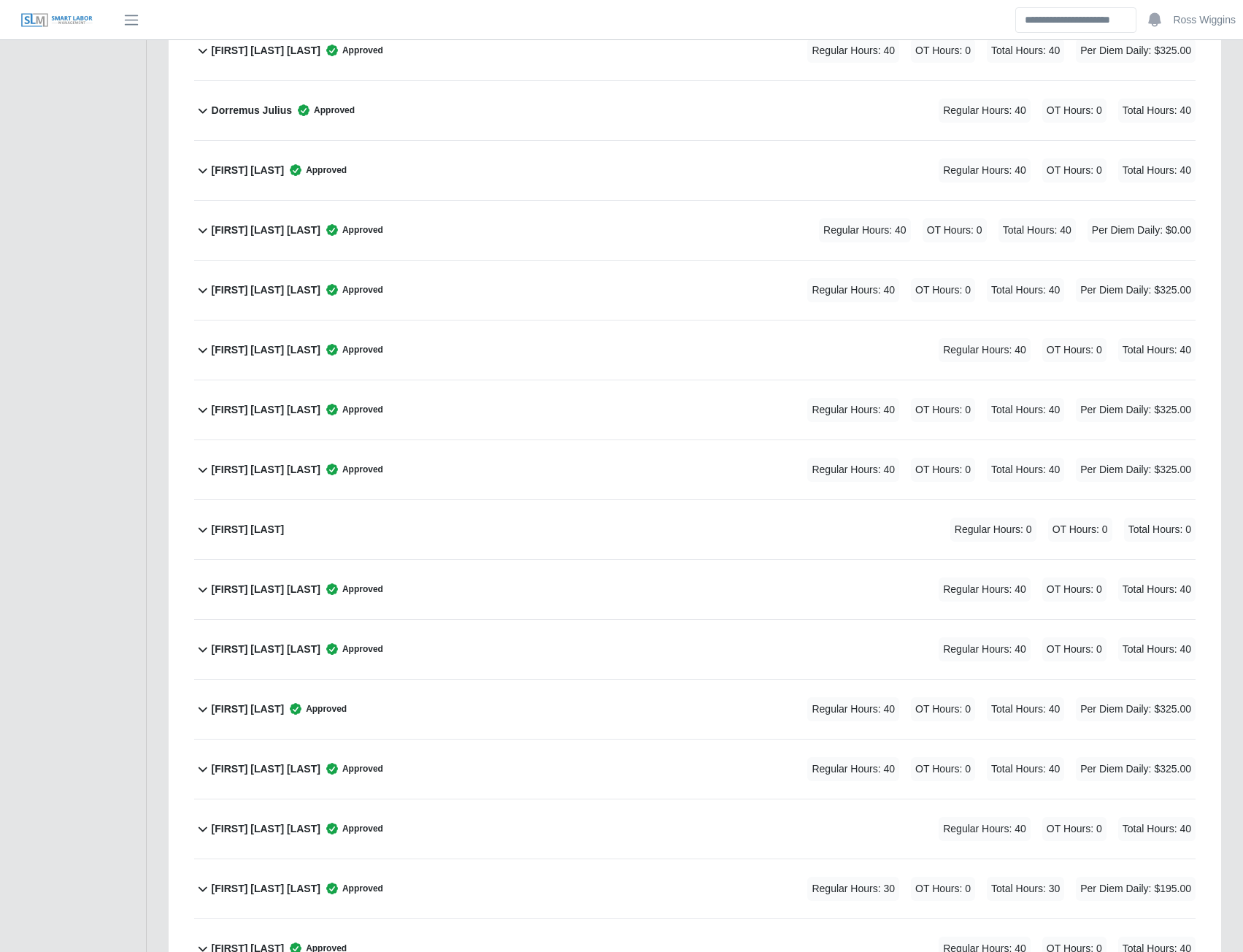 click on "[FIRST] [LAST]" at bounding box center [248, 709] 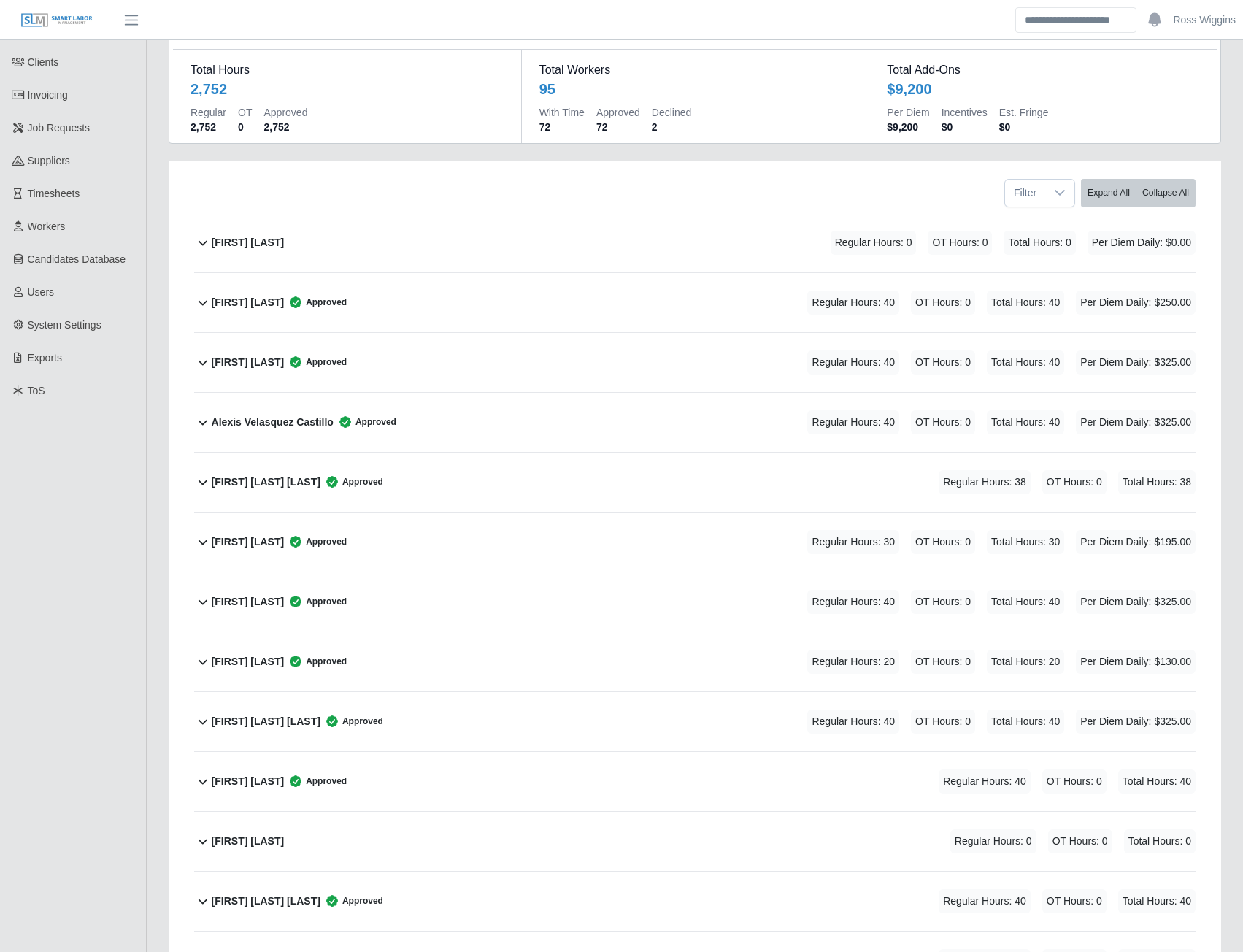 scroll, scrollTop: 0, scrollLeft: 0, axis: both 